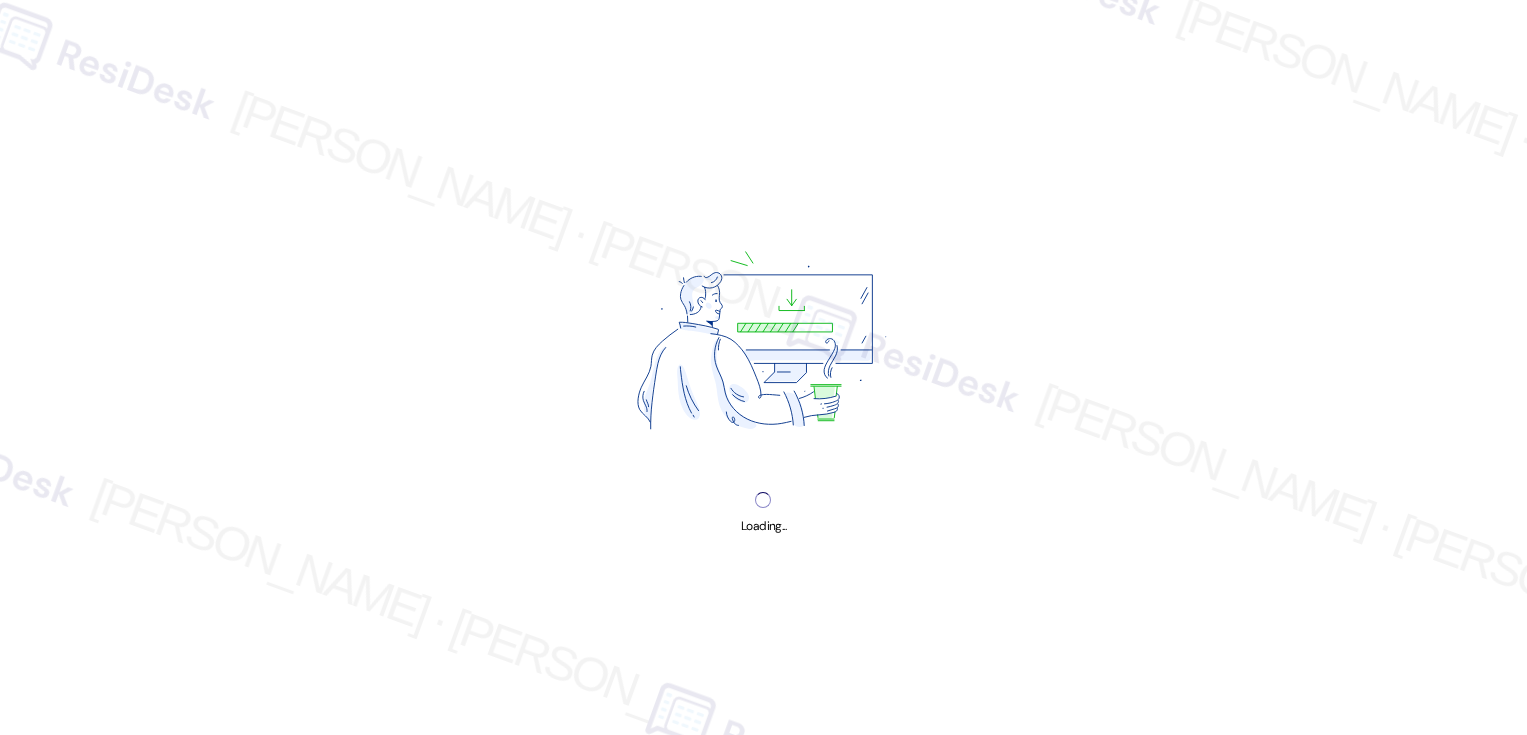 scroll, scrollTop: 0, scrollLeft: 0, axis: both 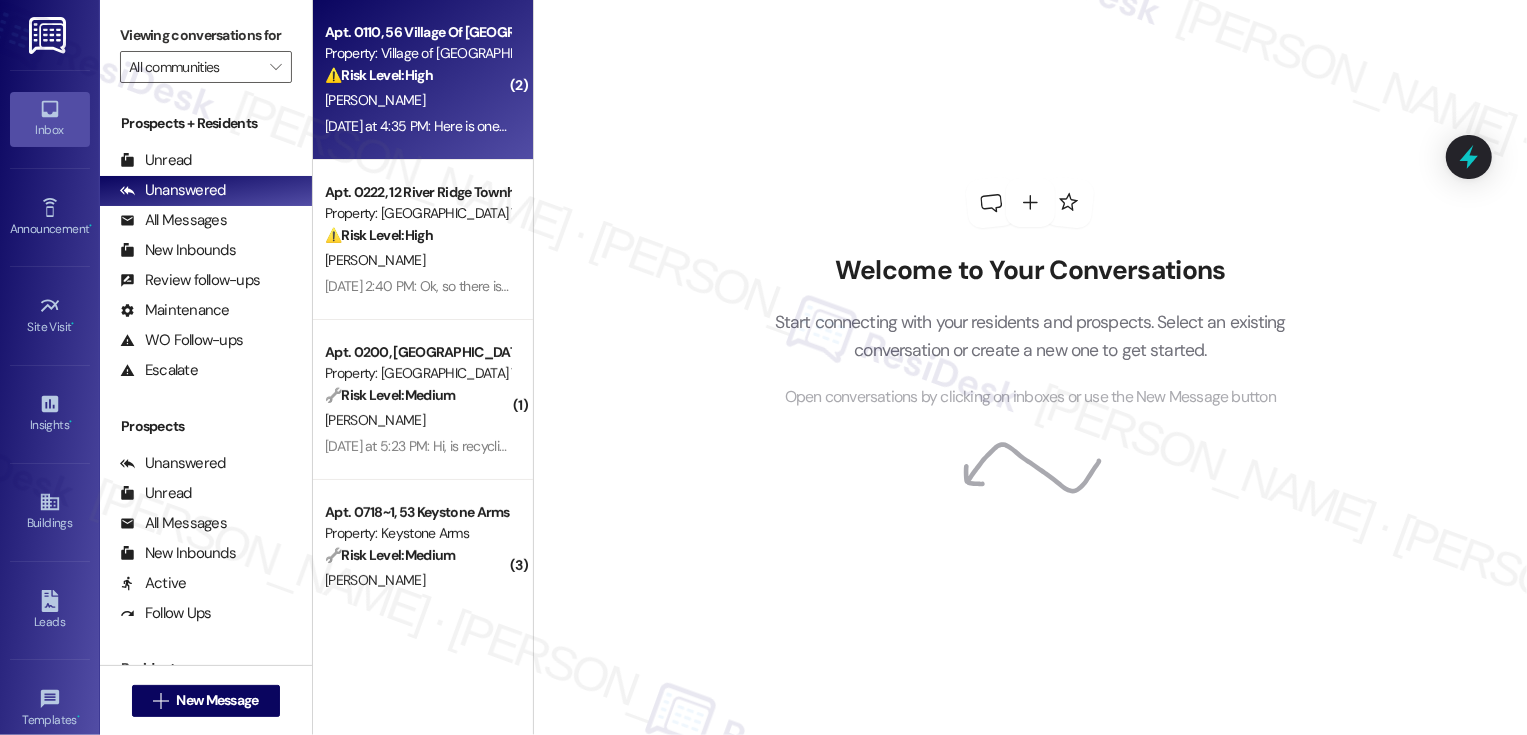 click on "[DATE] at 4:35 PM: Here is one of their numbers: [PHONE_NUMBER] [DATE] at 4:35 PM: Here is one of their numbers: [PHONE_NUMBER]" at bounding box center (519, 126) 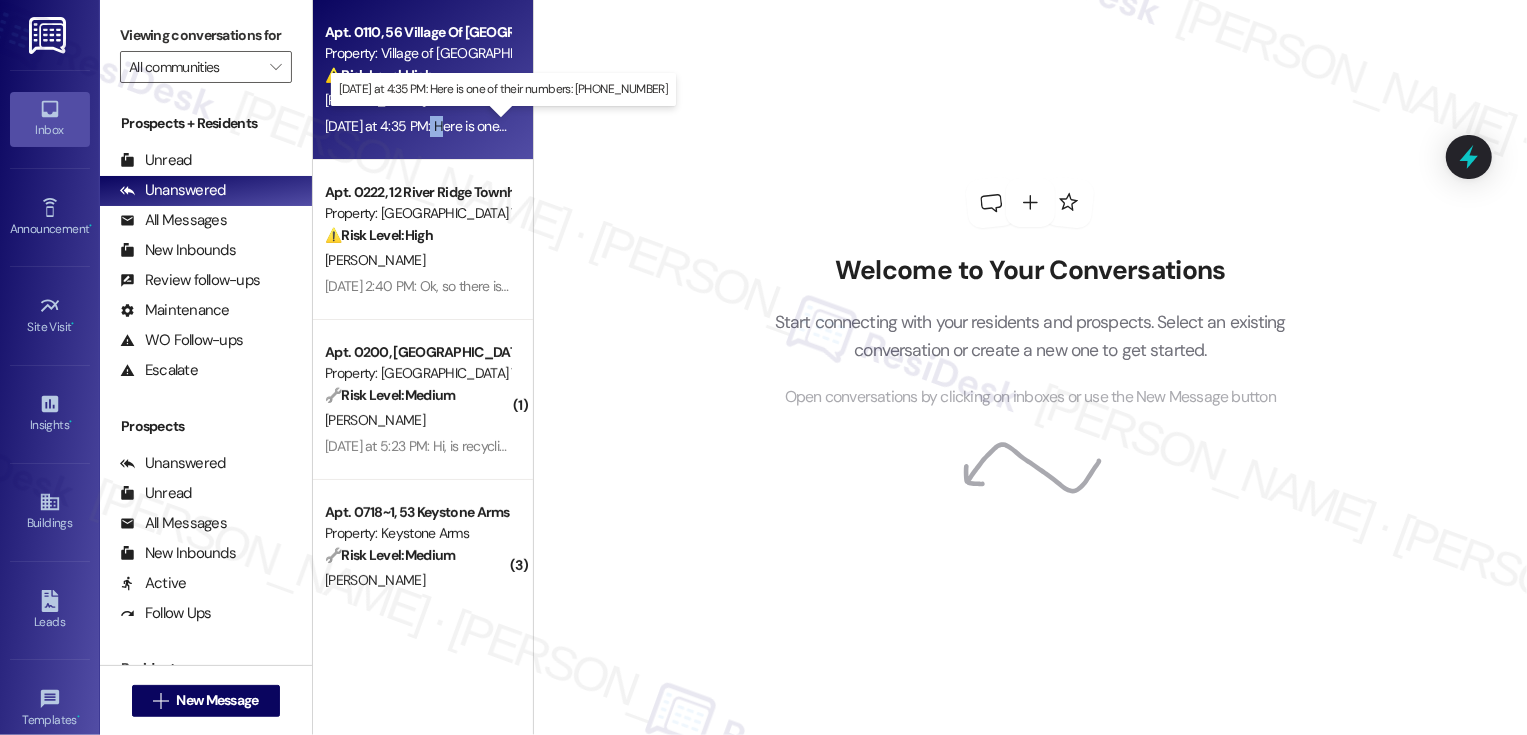 click on "[DATE] at 4:35 PM: Here is one of their numbers: [PHONE_NUMBER] [DATE] at 4:35 PM: Here is one of their numbers: [PHONE_NUMBER]" at bounding box center [519, 126] 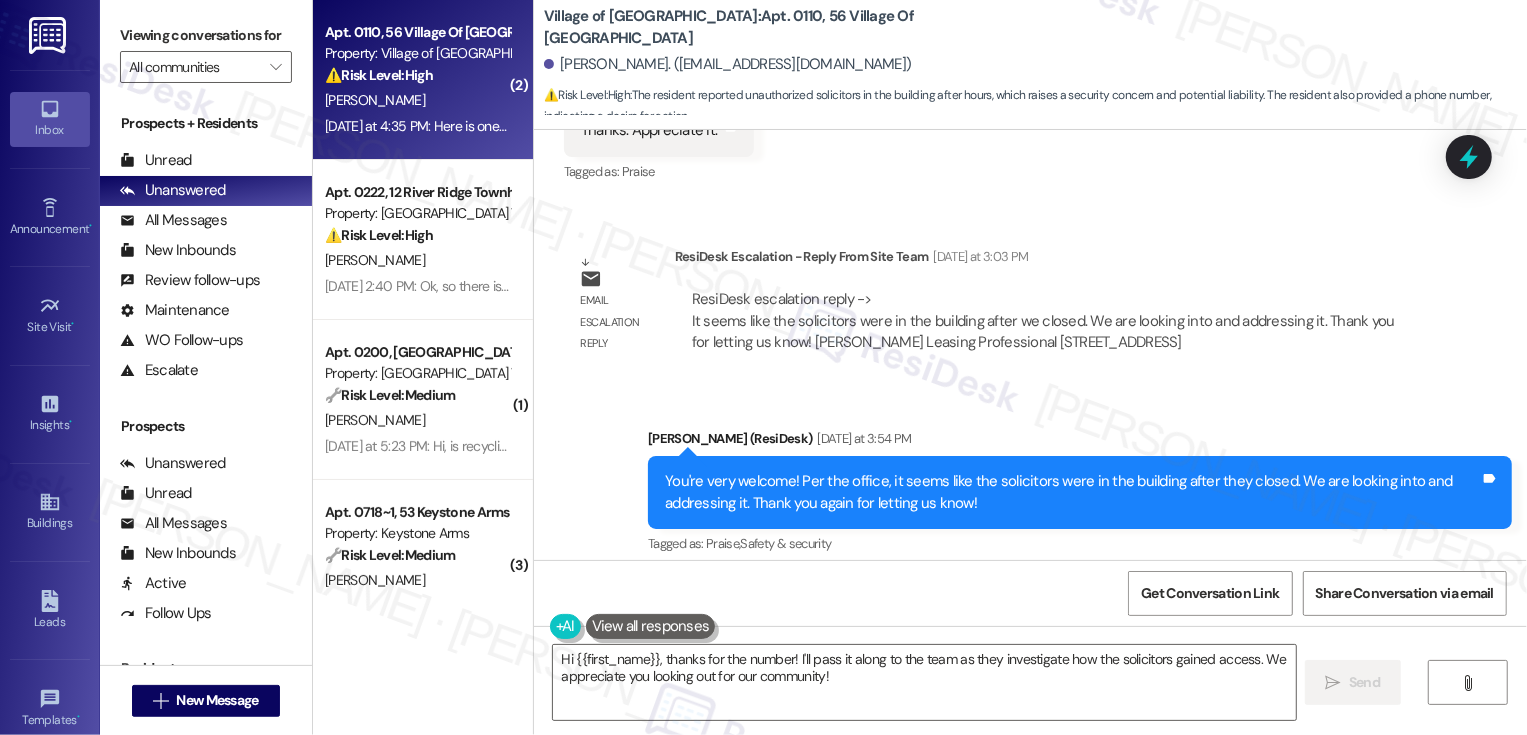 scroll, scrollTop: 34041, scrollLeft: 0, axis: vertical 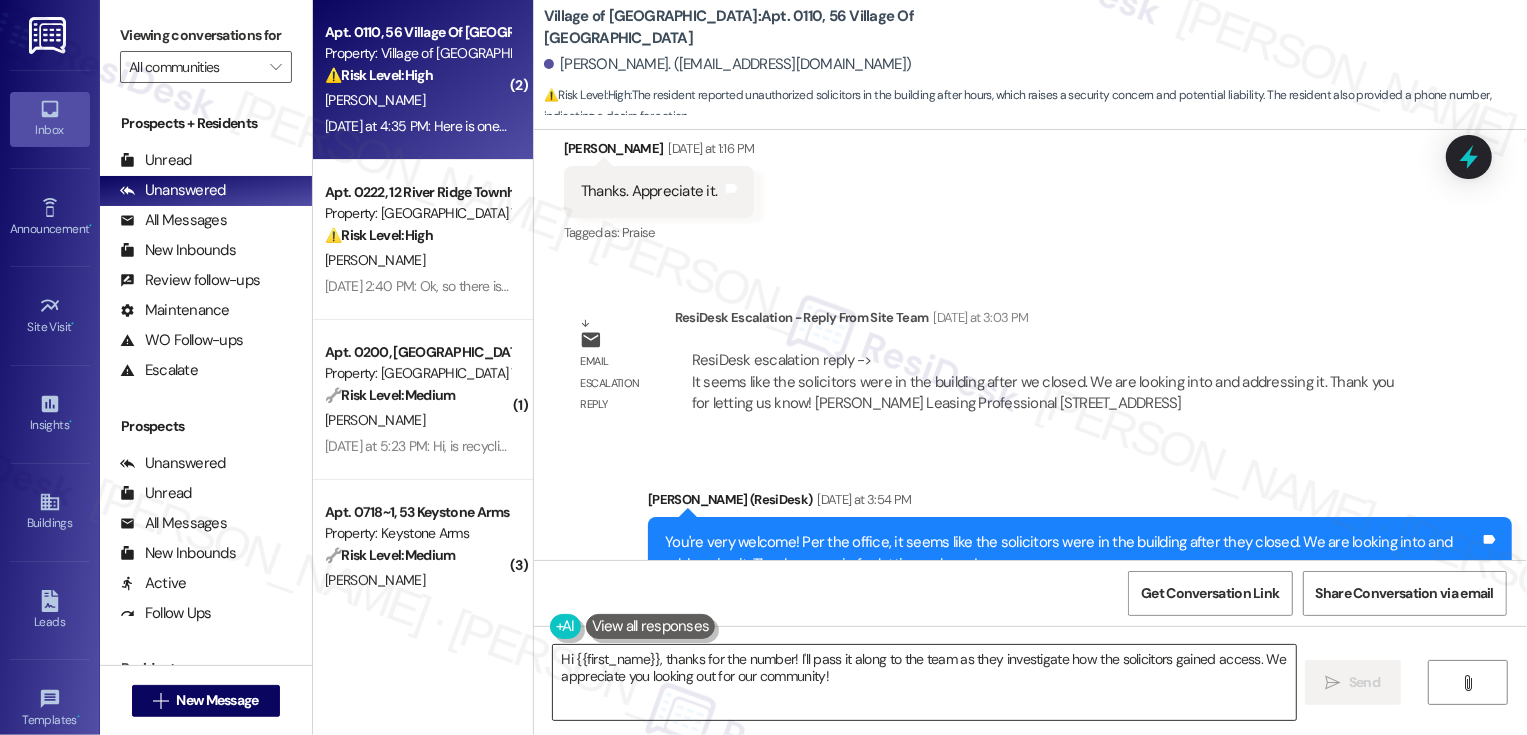 click on "Hi {{first_name}}, thanks for the number! I'll pass it along to the team as they investigate how the solicitors gained access. We appreciate you looking out for our community!" at bounding box center (924, 682) 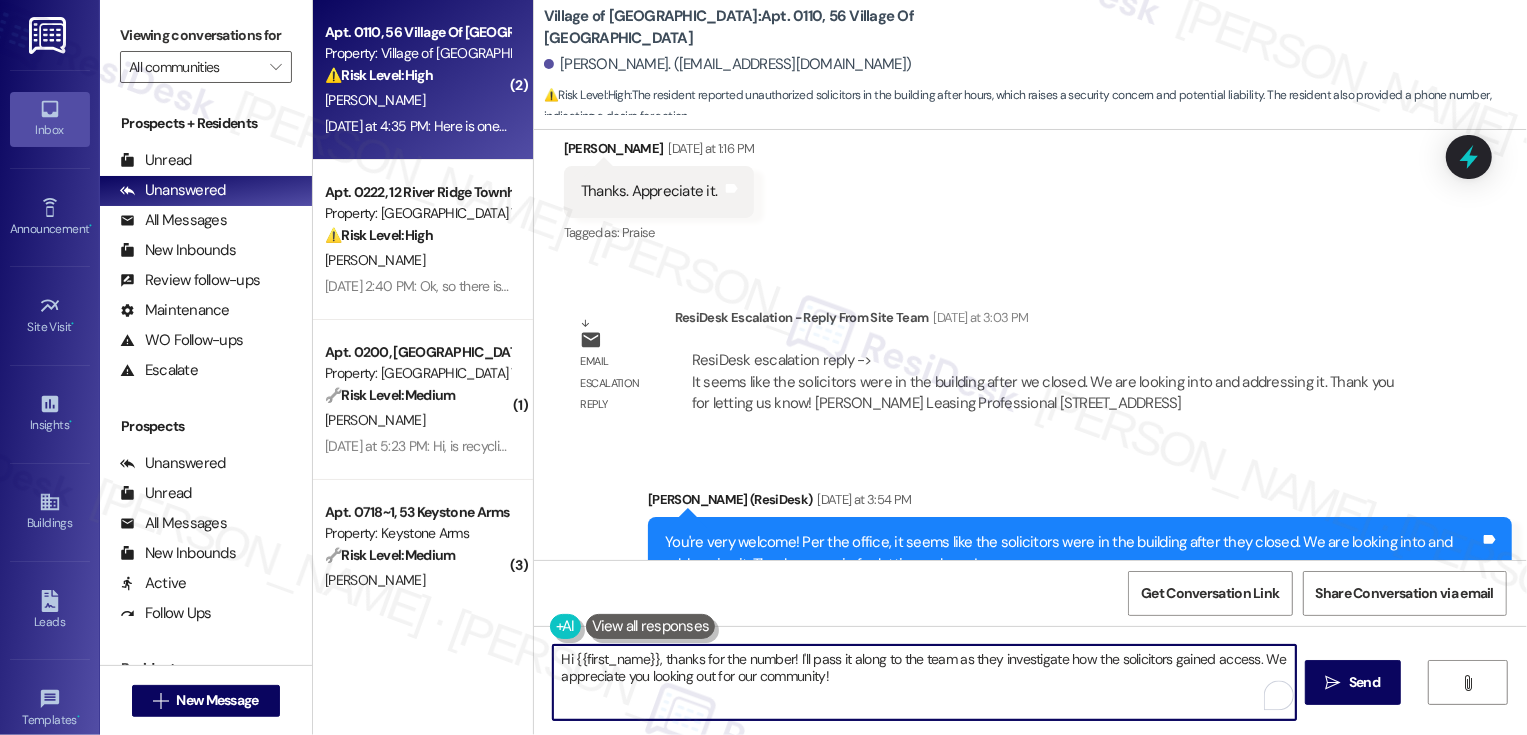 drag, startPoint x: 656, startPoint y: 654, endPoint x: 541, endPoint y: 654, distance: 115 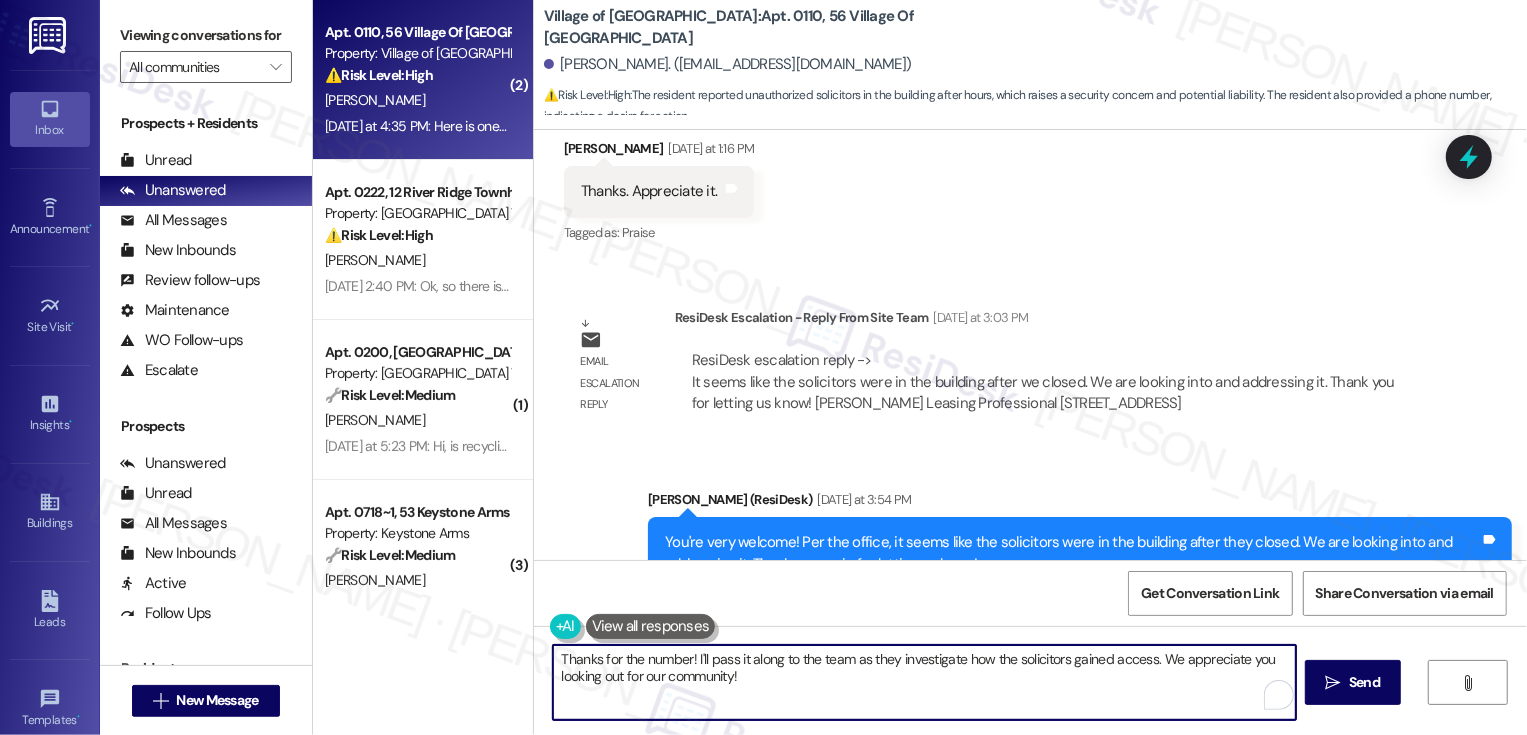 click on "Thanks for the number! I'll pass it along to the team as they investigate how the solicitors gained access. We appreciate you looking out for our community!" at bounding box center (924, 682) 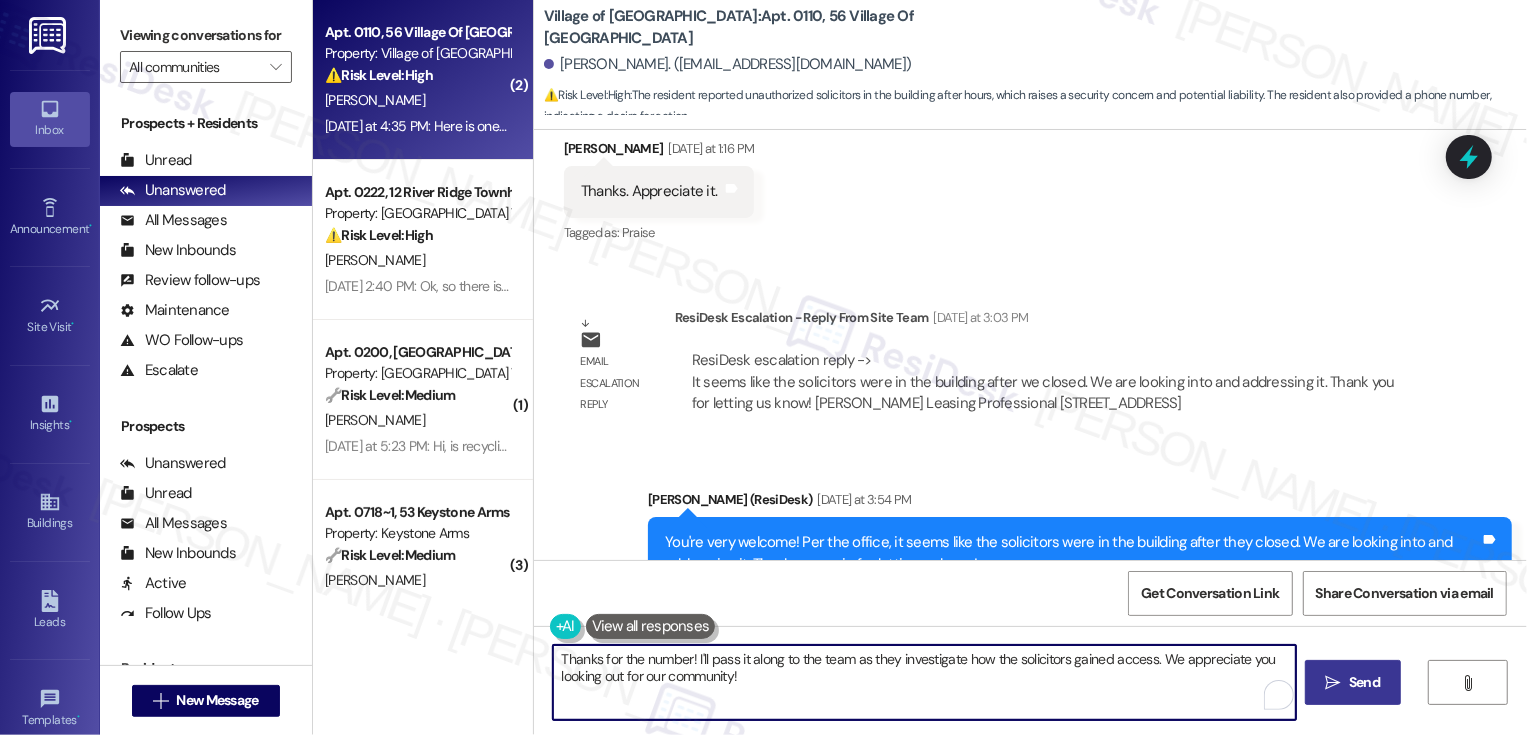 type on "Thanks for the number! I'll pass it along to the team as they investigate how the solicitors gained access. We appreciate you looking out for our community!" 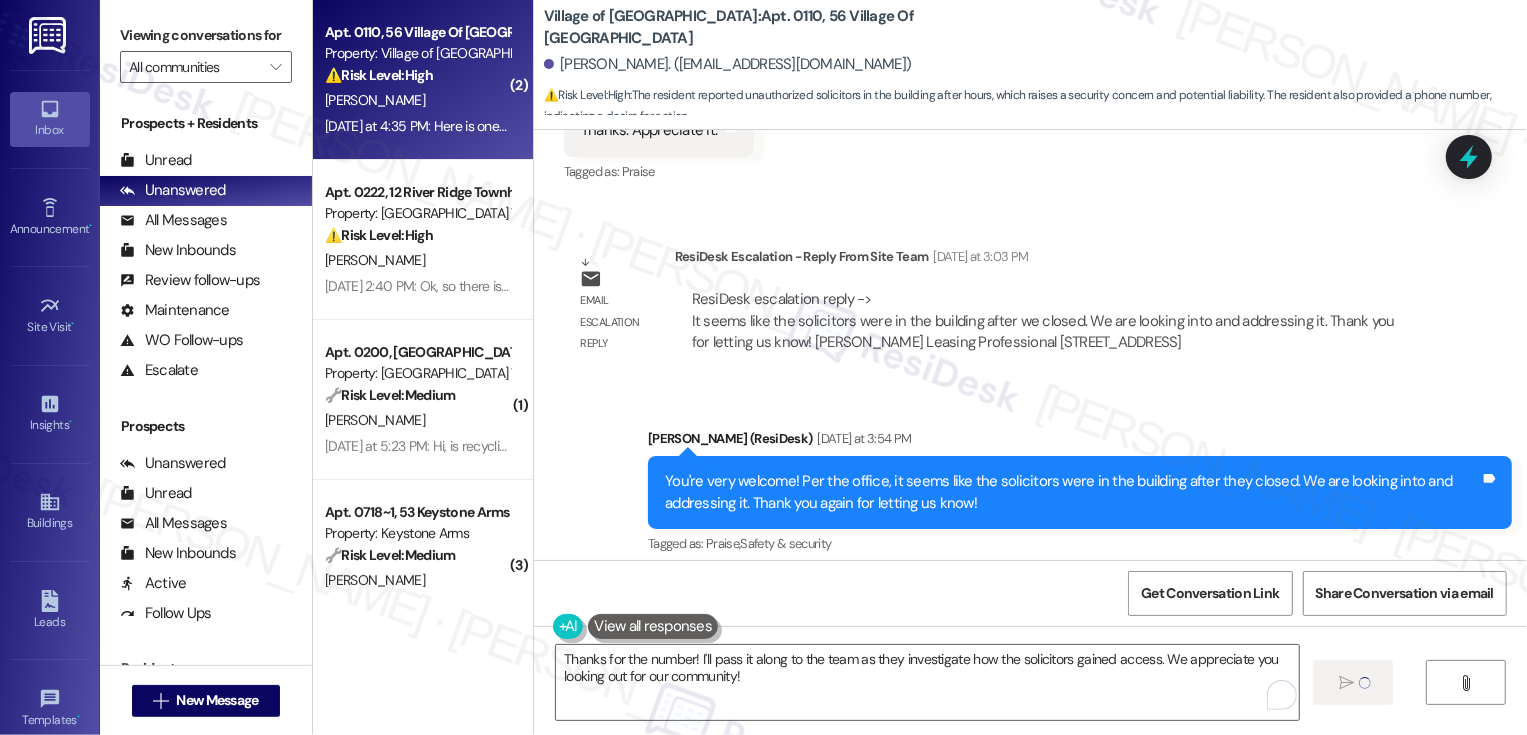 type 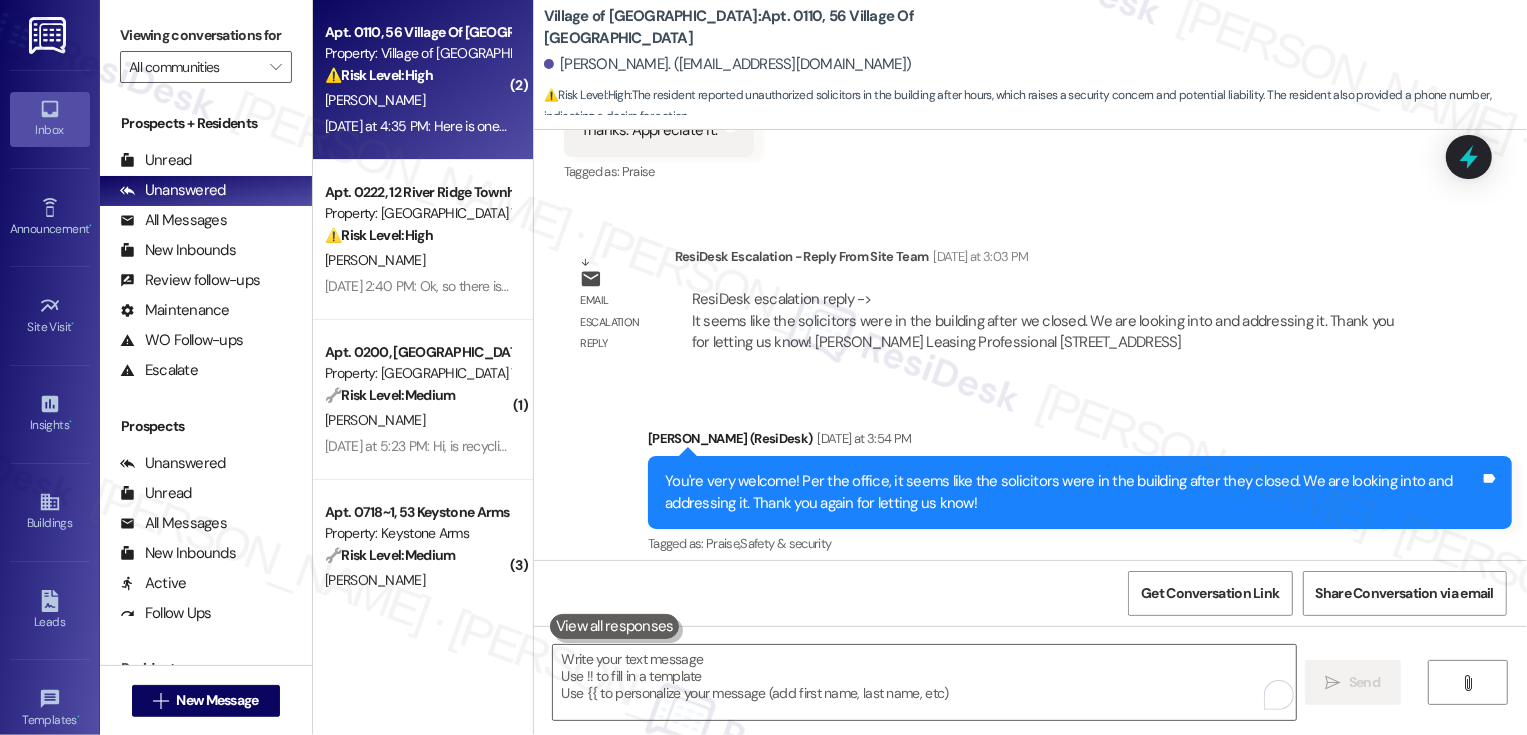scroll, scrollTop: 34101, scrollLeft: 0, axis: vertical 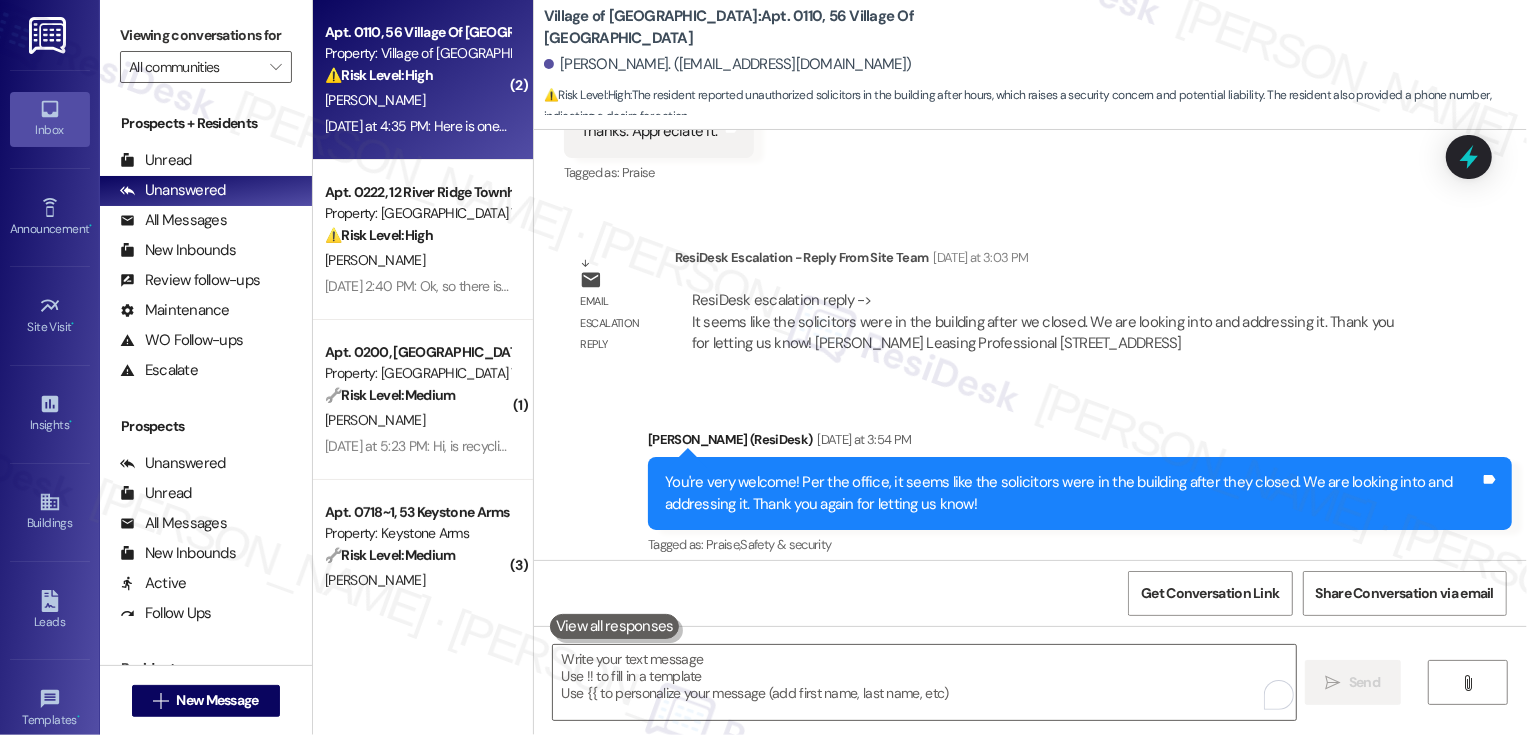 drag, startPoint x: 565, startPoint y: 487, endPoint x: 872, endPoint y: 487, distance: 307 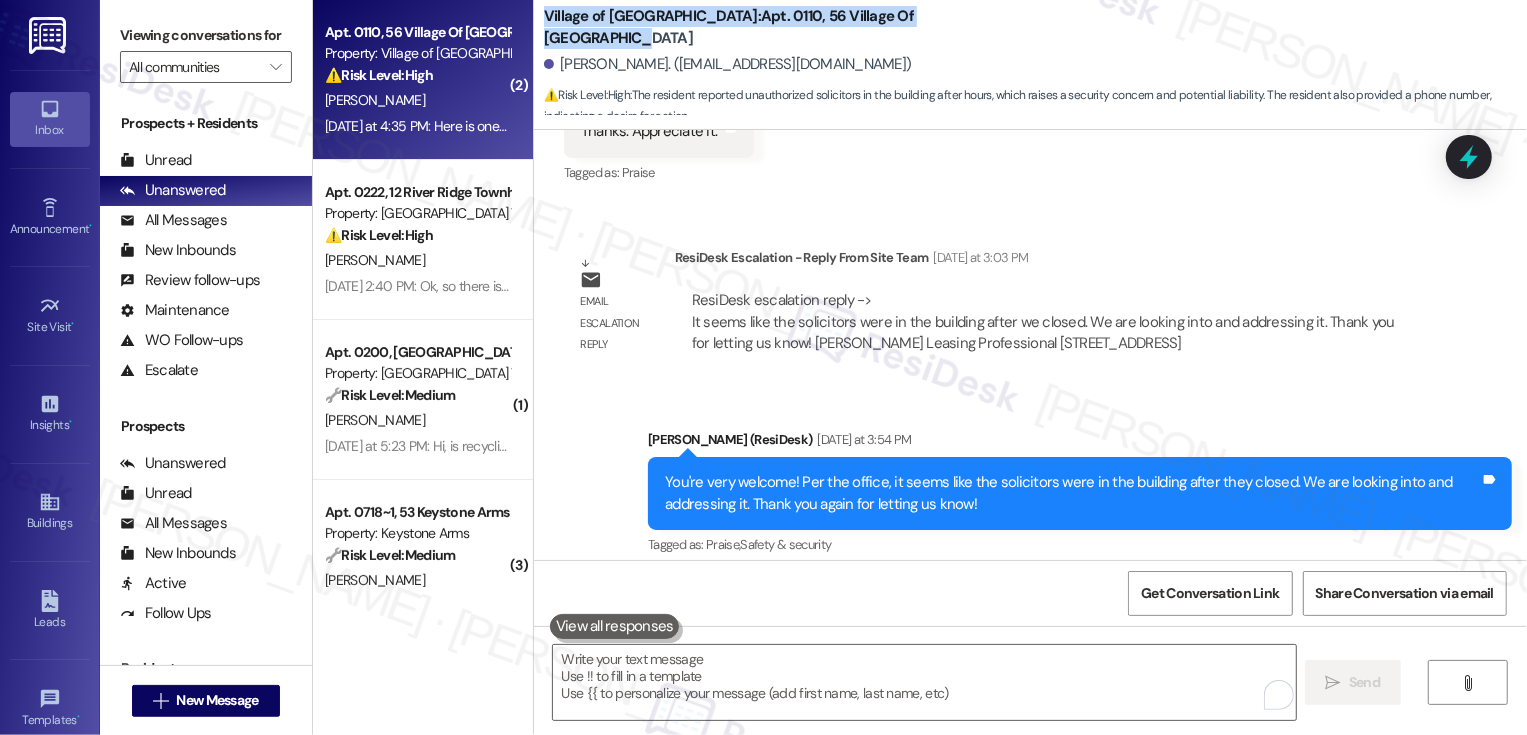drag, startPoint x: 534, startPoint y: 27, endPoint x: 931, endPoint y: 27, distance: 397 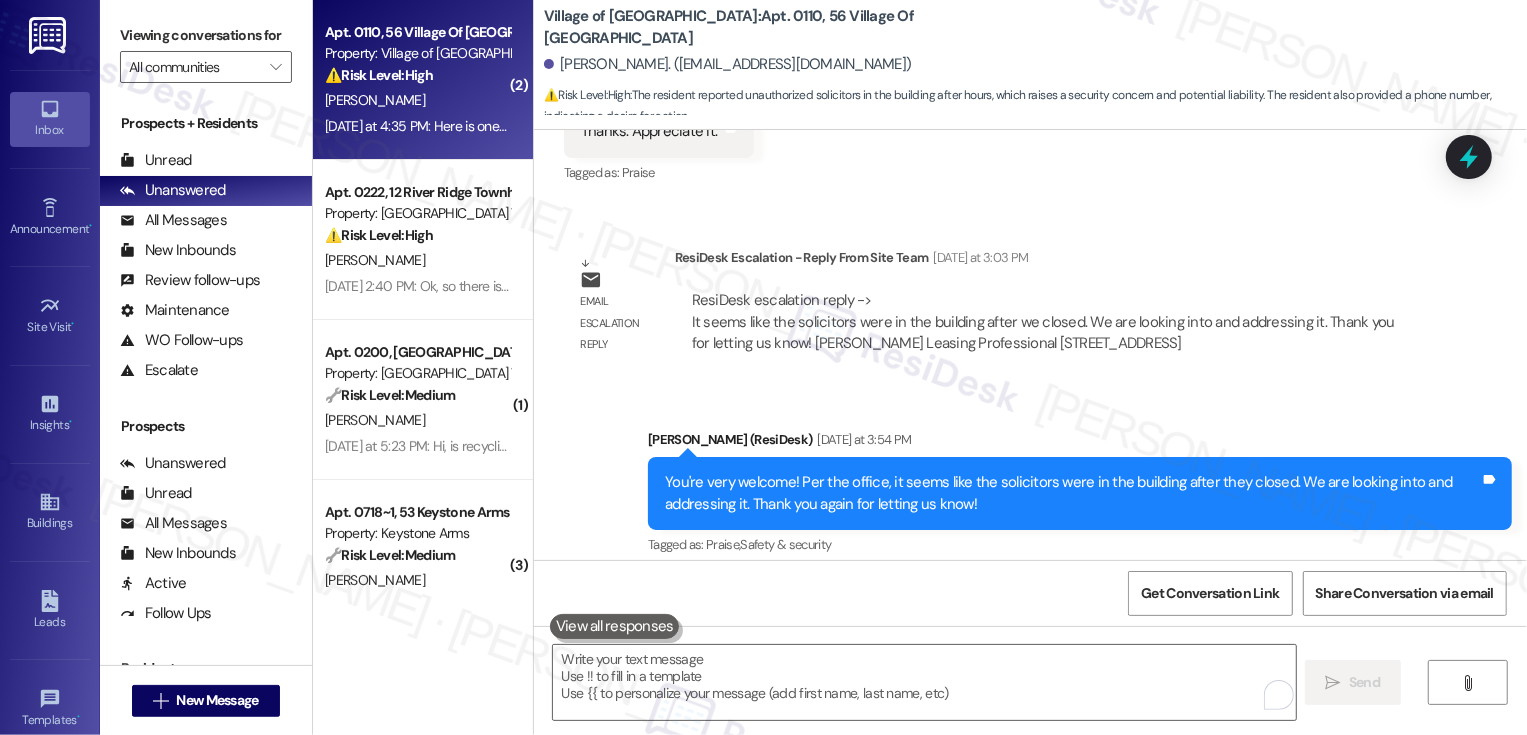drag, startPoint x: 563, startPoint y: 489, endPoint x: 847, endPoint y: 488, distance: 284.00177 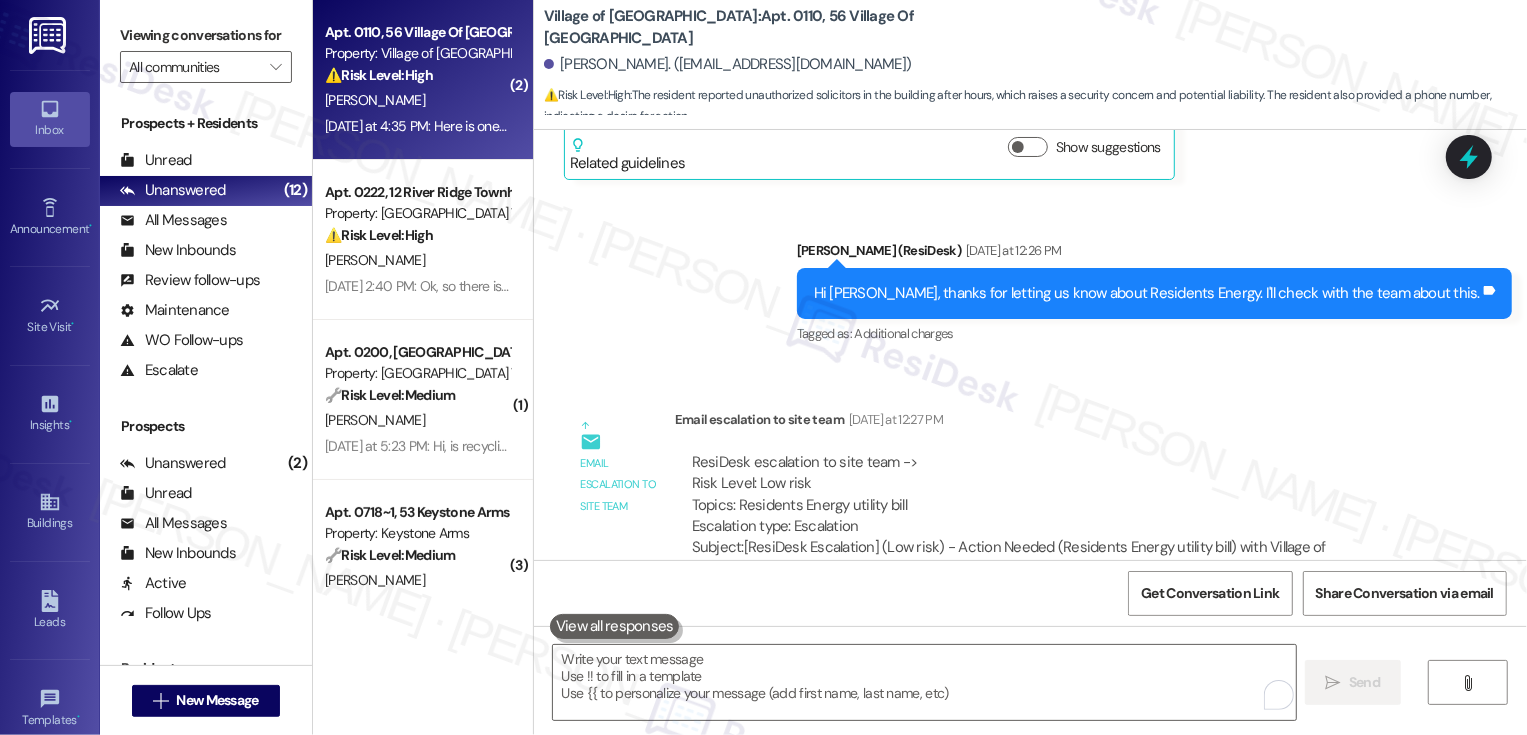 scroll, scrollTop: 33743, scrollLeft: 0, axis: vertical 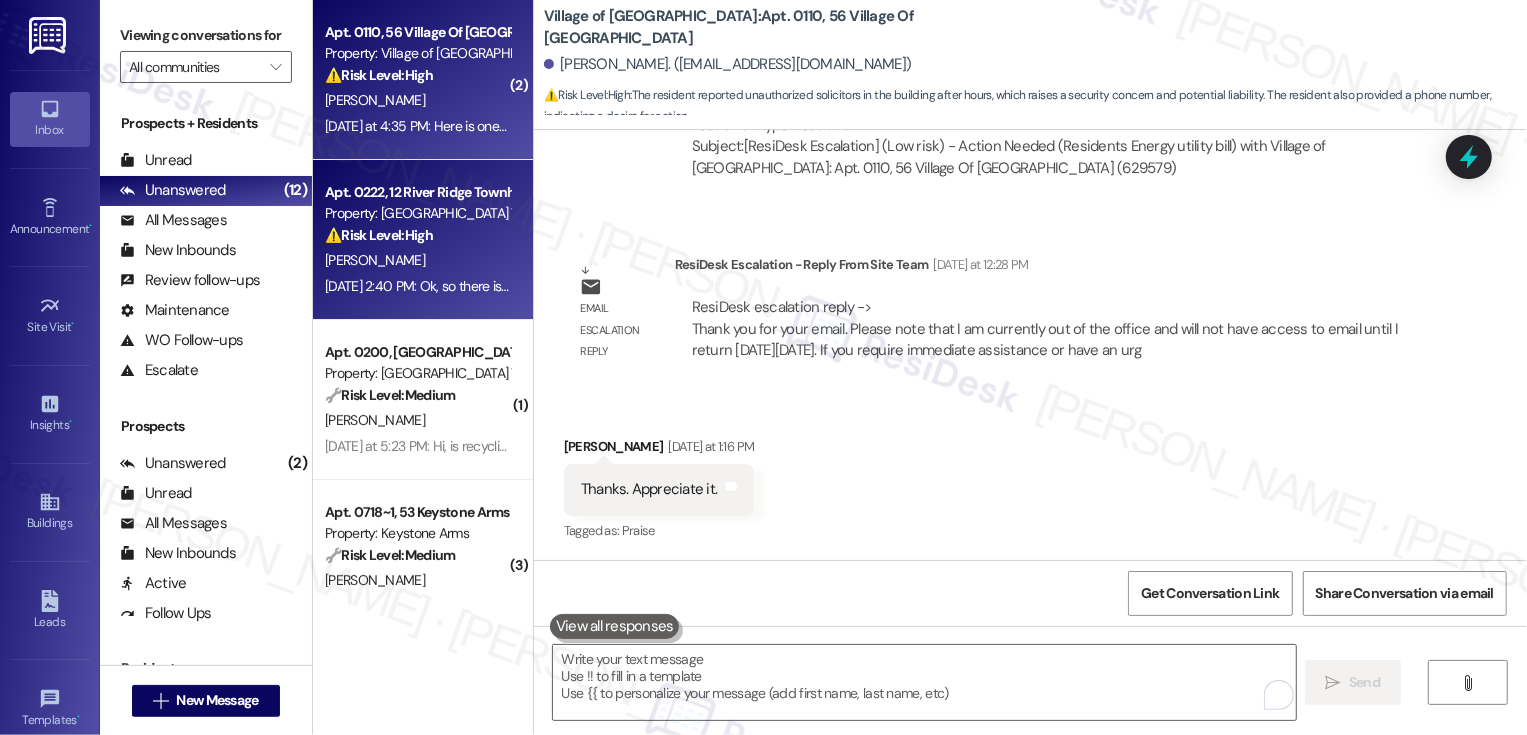 click on "[PERSON_NAME]" at bounding box center (417, 260) 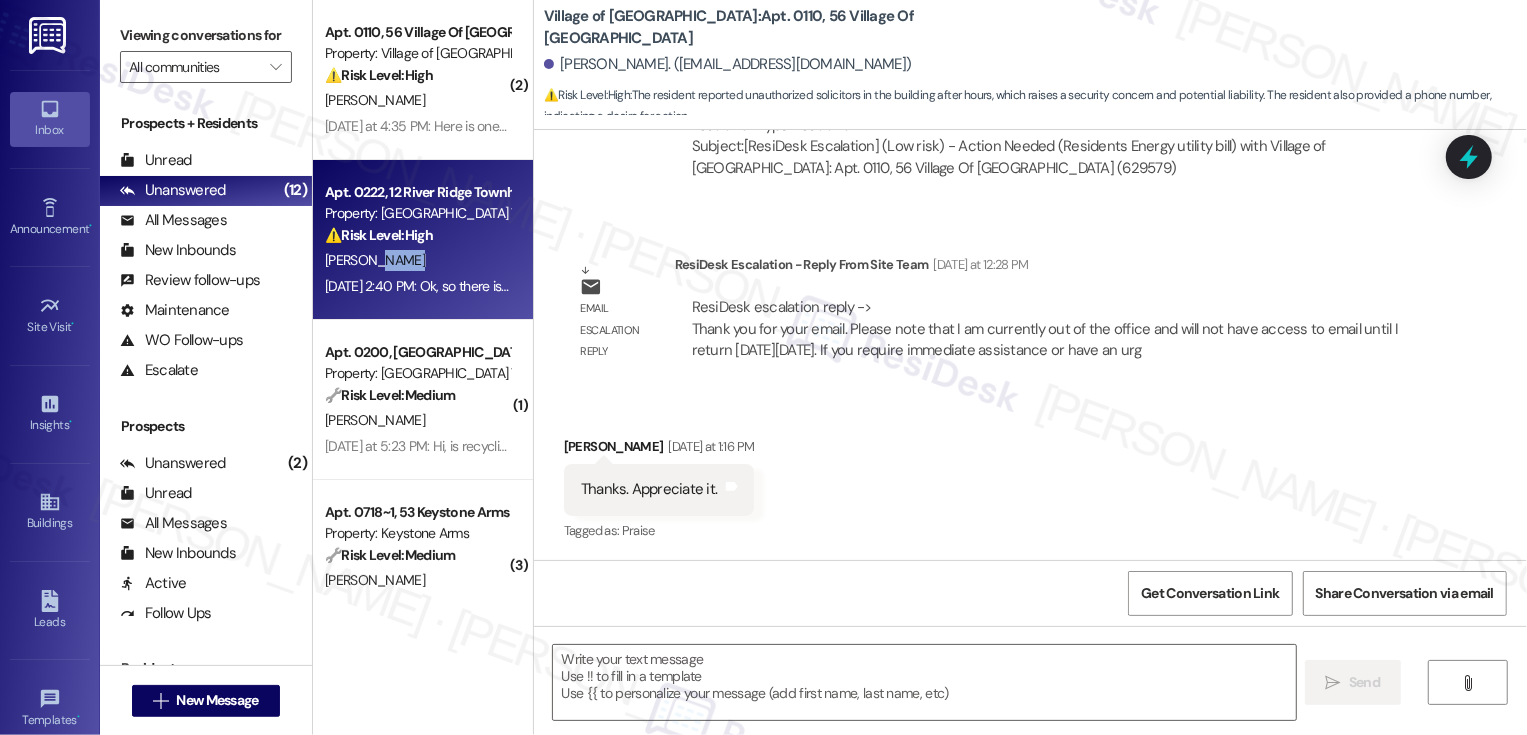 click on "[PERSON_NAME]" at bounding box center (417, 260) 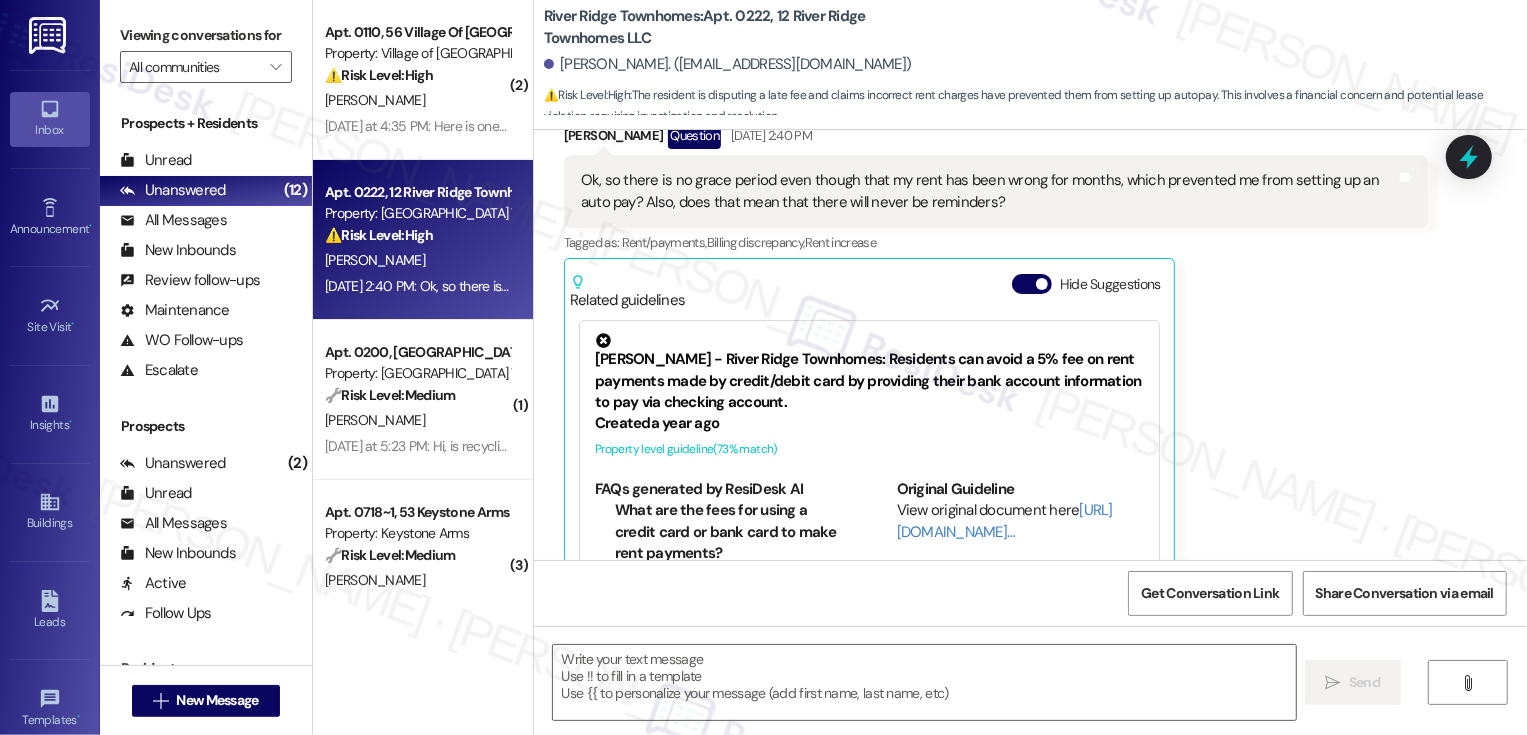 type on "Fetching suggested responses. Please feel free to read through the conversation in the meantime." 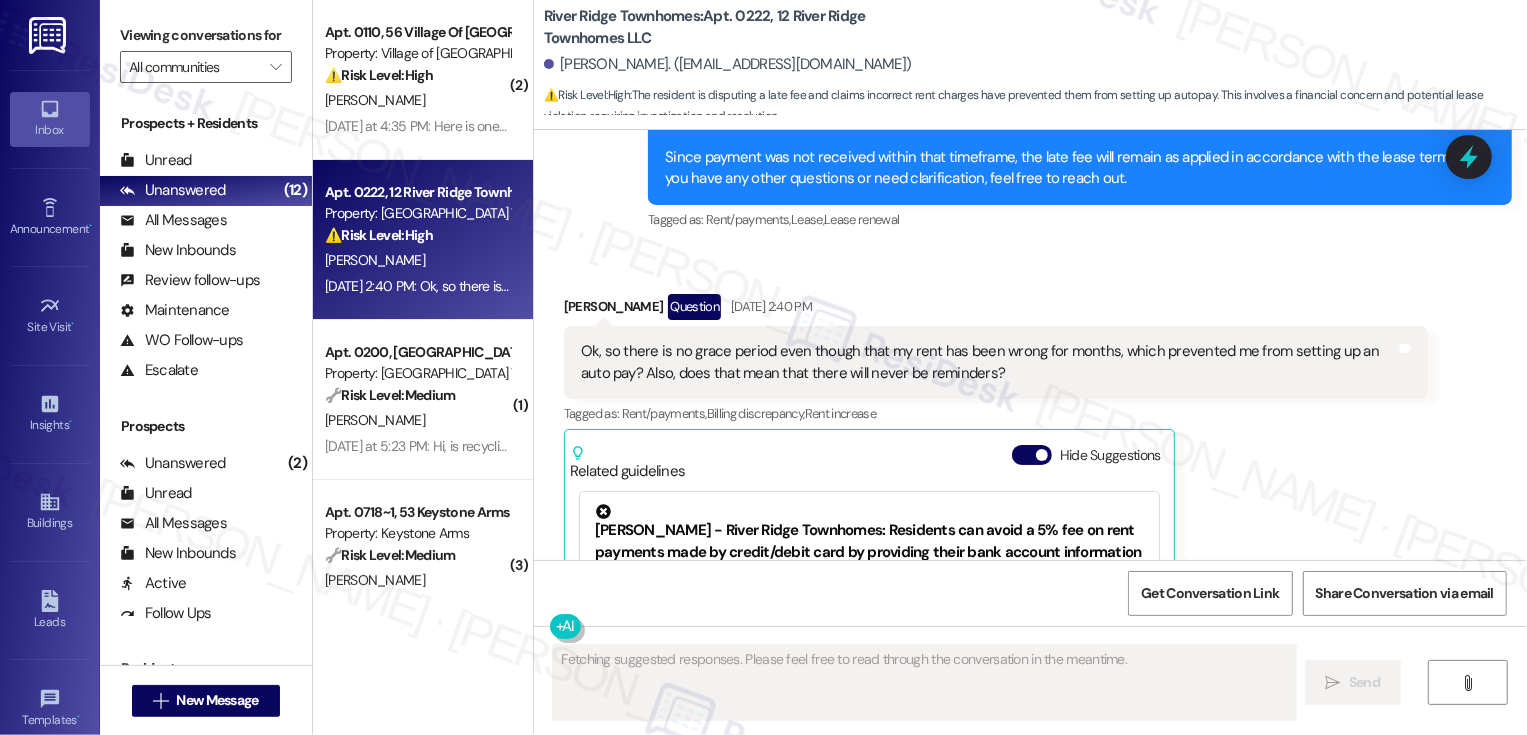 scroll, scrollTop: 8984, scrollLeft: 0, axis: vertical 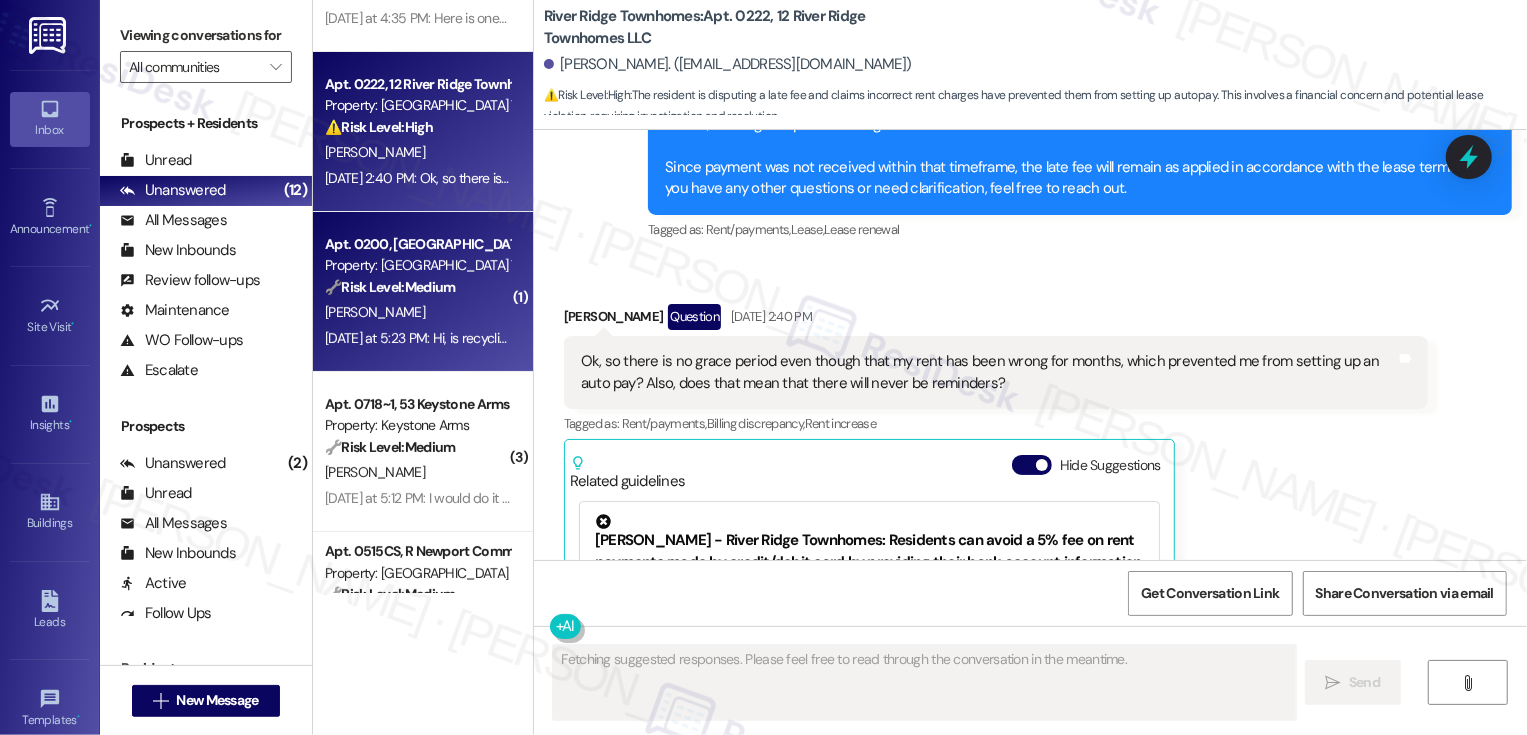 click on "Property: [GEOGRAPHIC_DATA] Townhomes" at bounding box center [417, 265] 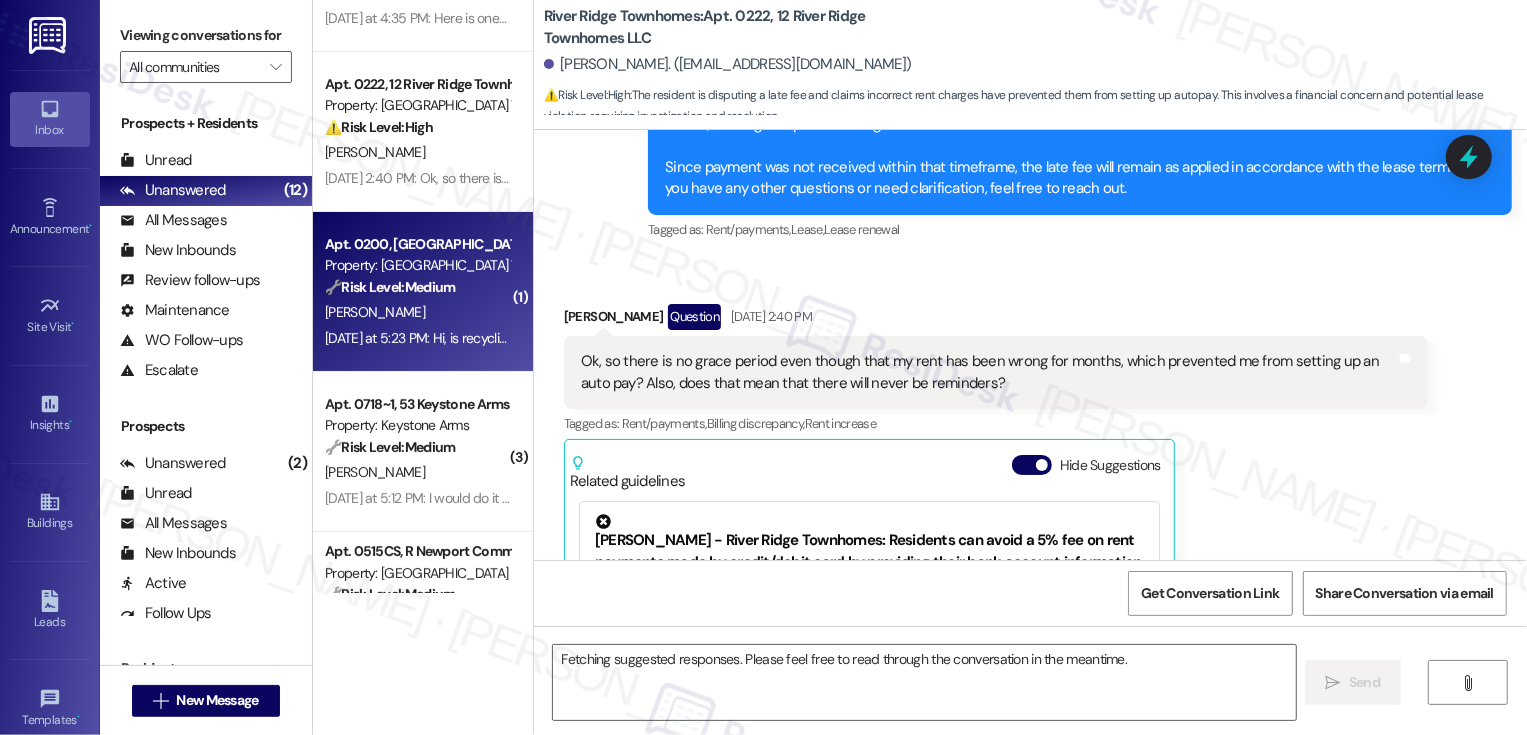 click on "Property: [GEOGRAPHIC_DATA] Townhomes" at bounding box center (417, 265) 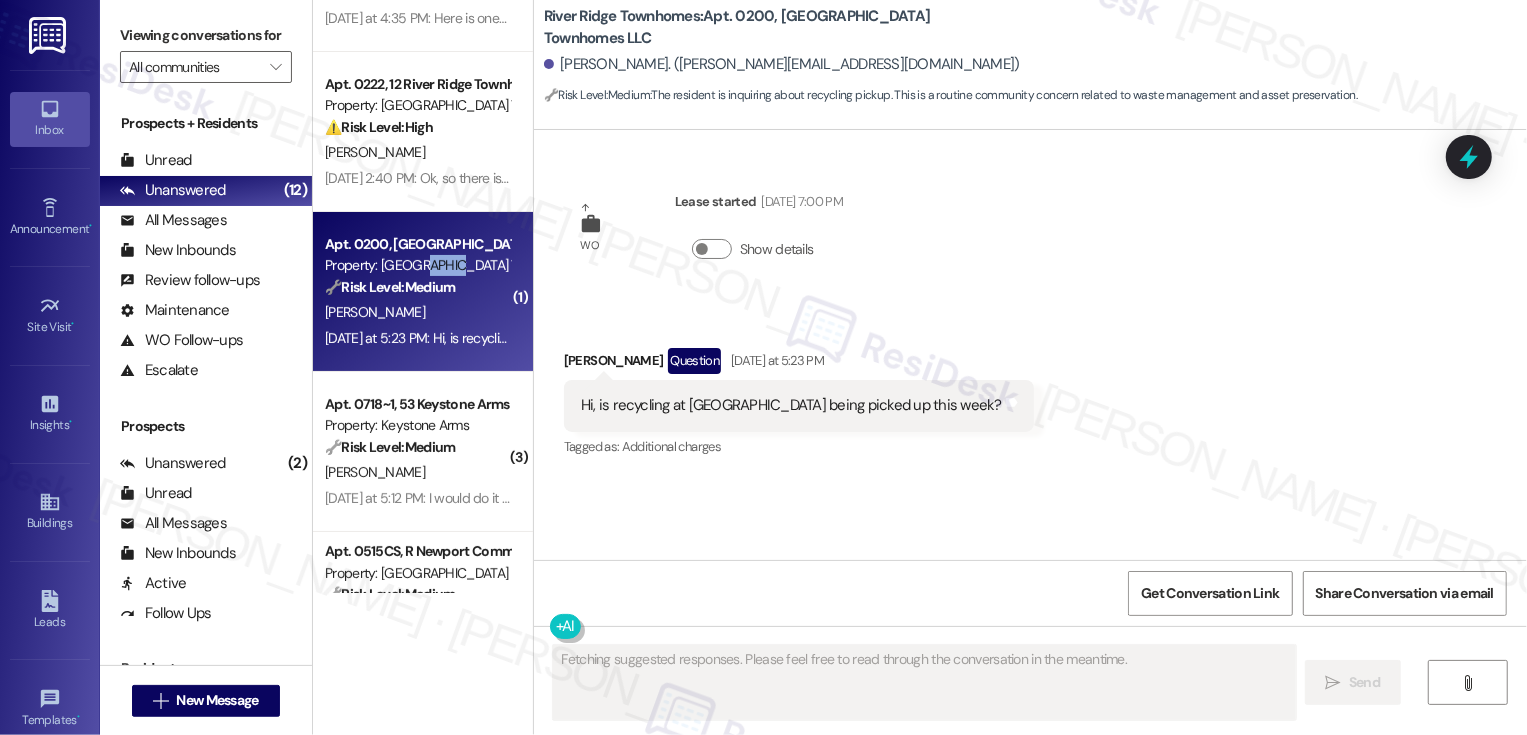 scroll, scrollTop: 0, scrollLeft: 0, axis: both 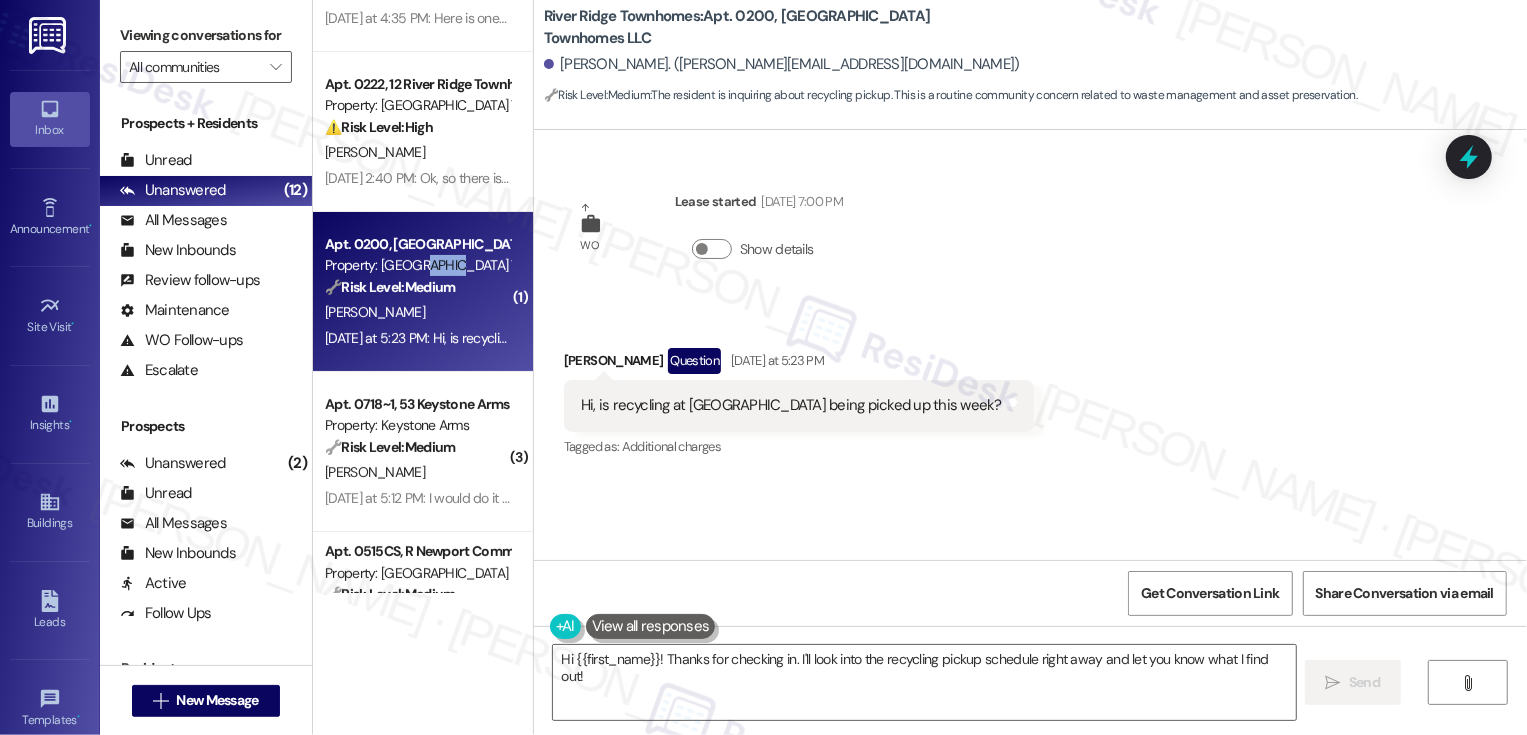 click on "Received via SMS [PERSON_NAME] Question [DATE] at 5:23 PM Hi, is recycling at [GEOGRAPHIC_DATA] being picked up this week?  Tags and notes Tagged as:   Additional charges Click to highlight conversations about Additional charges" at bounding box center [1030, 389] 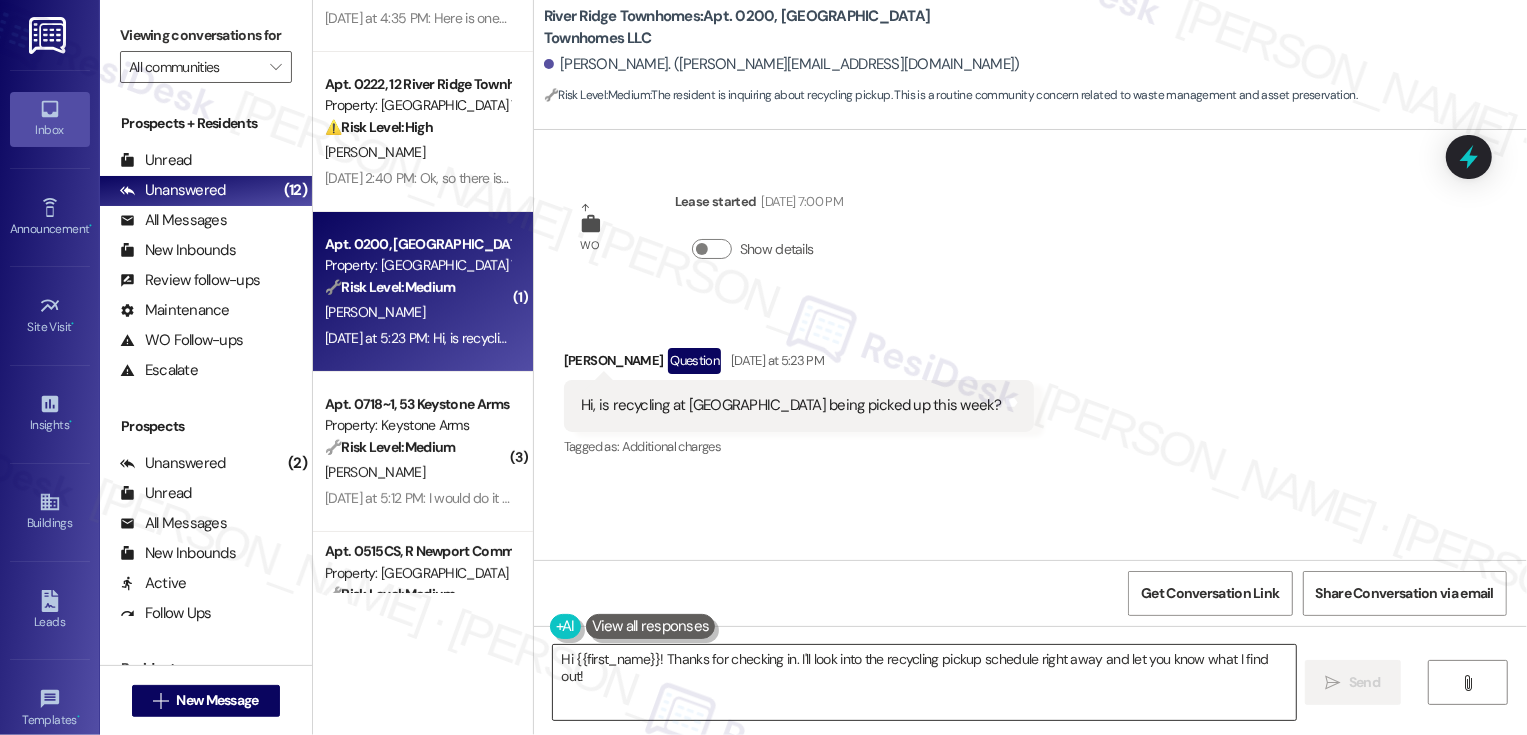 click on "Hi {{first_name}}! Thanks for checking in. I'll look into the recycling pickup schedule right away and let you know what I find out!" at bounding box center (924, 682) 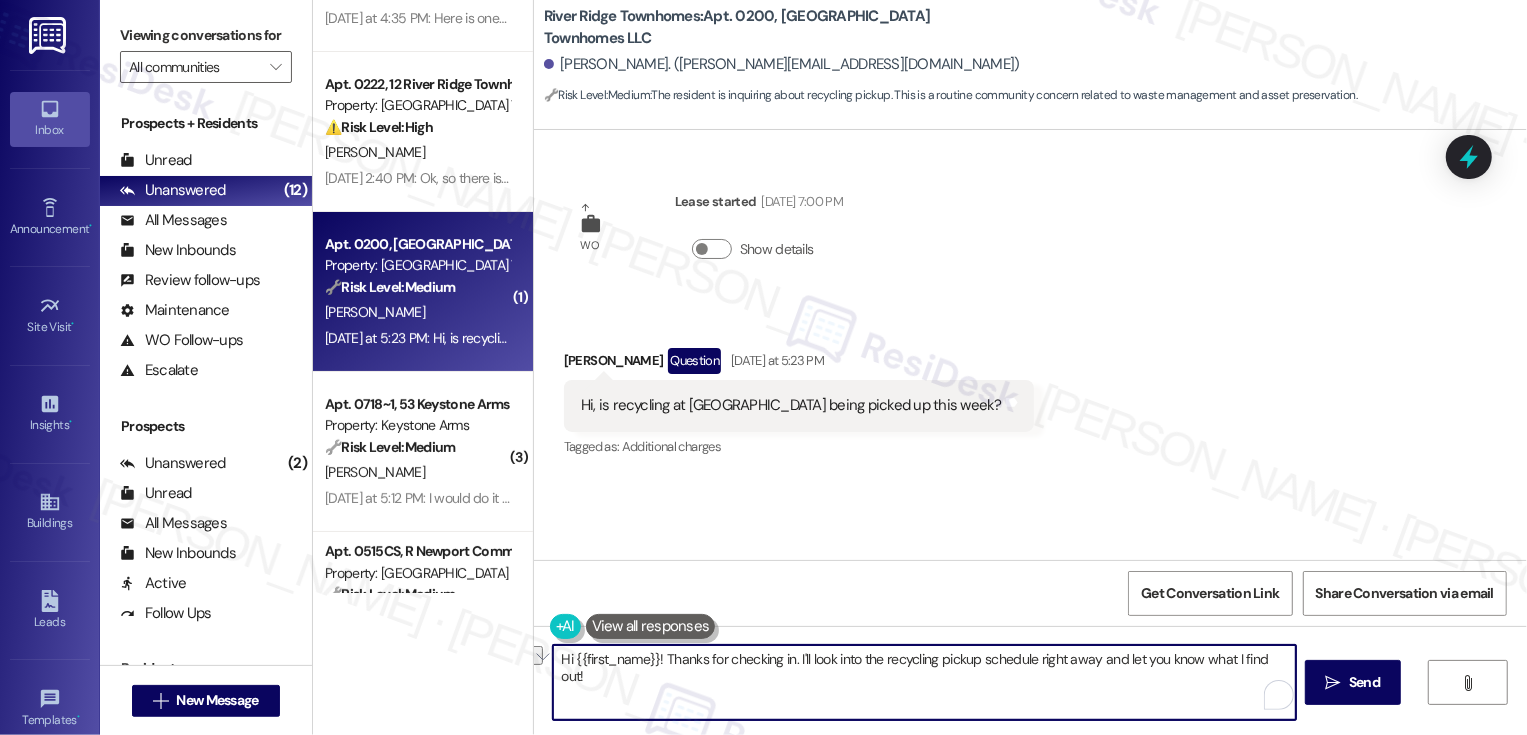 drag, startPoint x: 1028, startPoint y: 660, endPoint x: 1085, endPoint y: 660, distance: 57 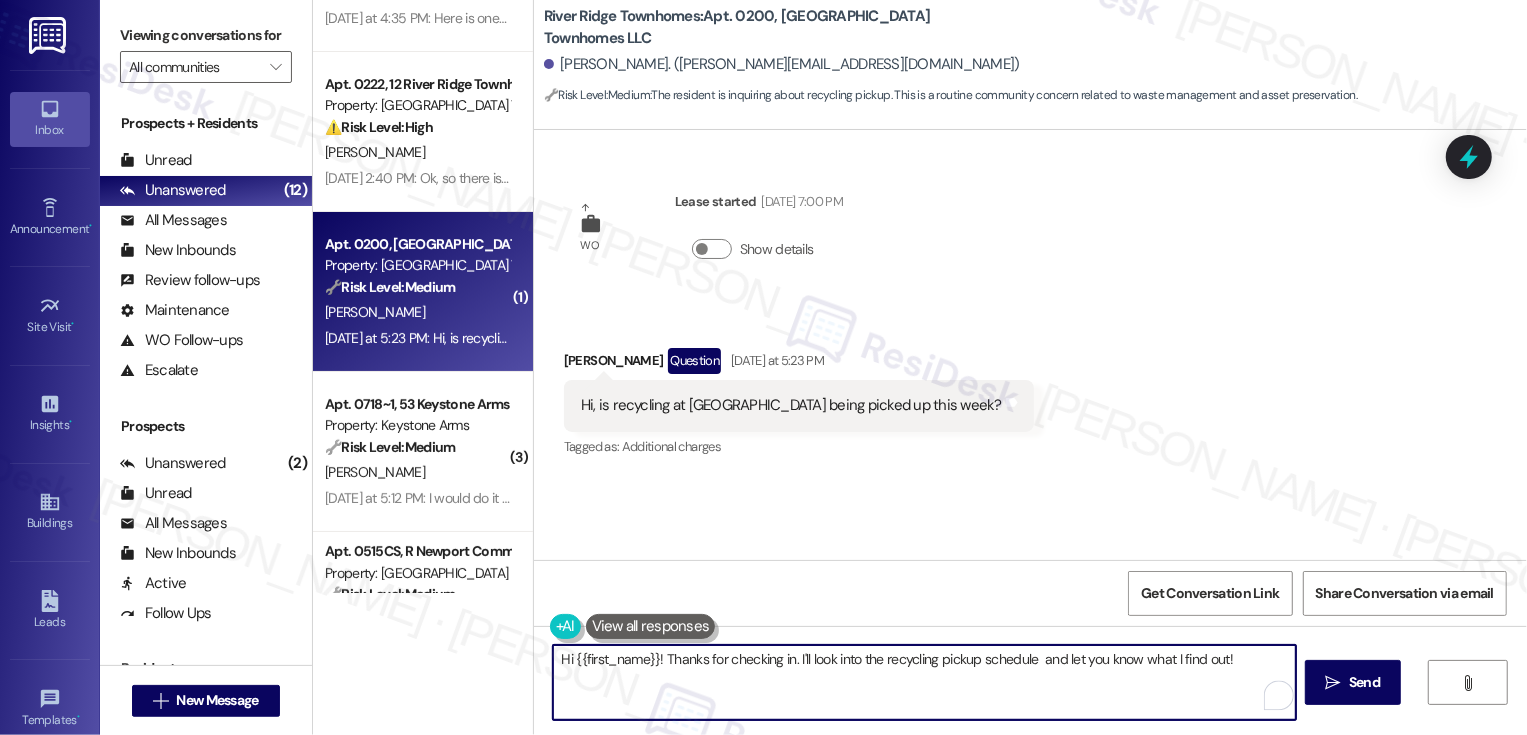 type on "Hi {{first_name}}! Thanks for checking in. I'll look into the recycling pickup schedule and let you know what I find out!" 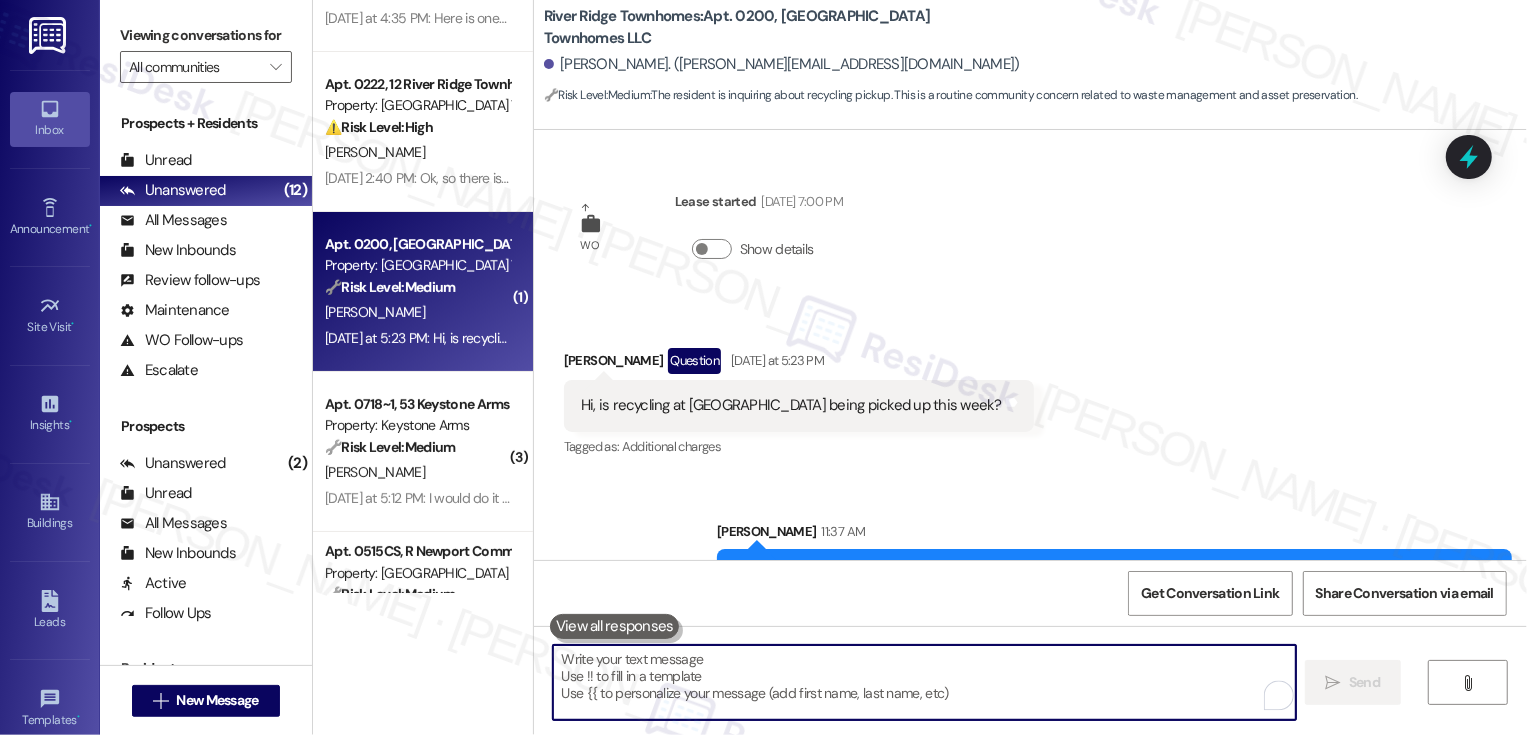 scroll, scrollTop: 55, scrollLeft: 0, axis: vertical 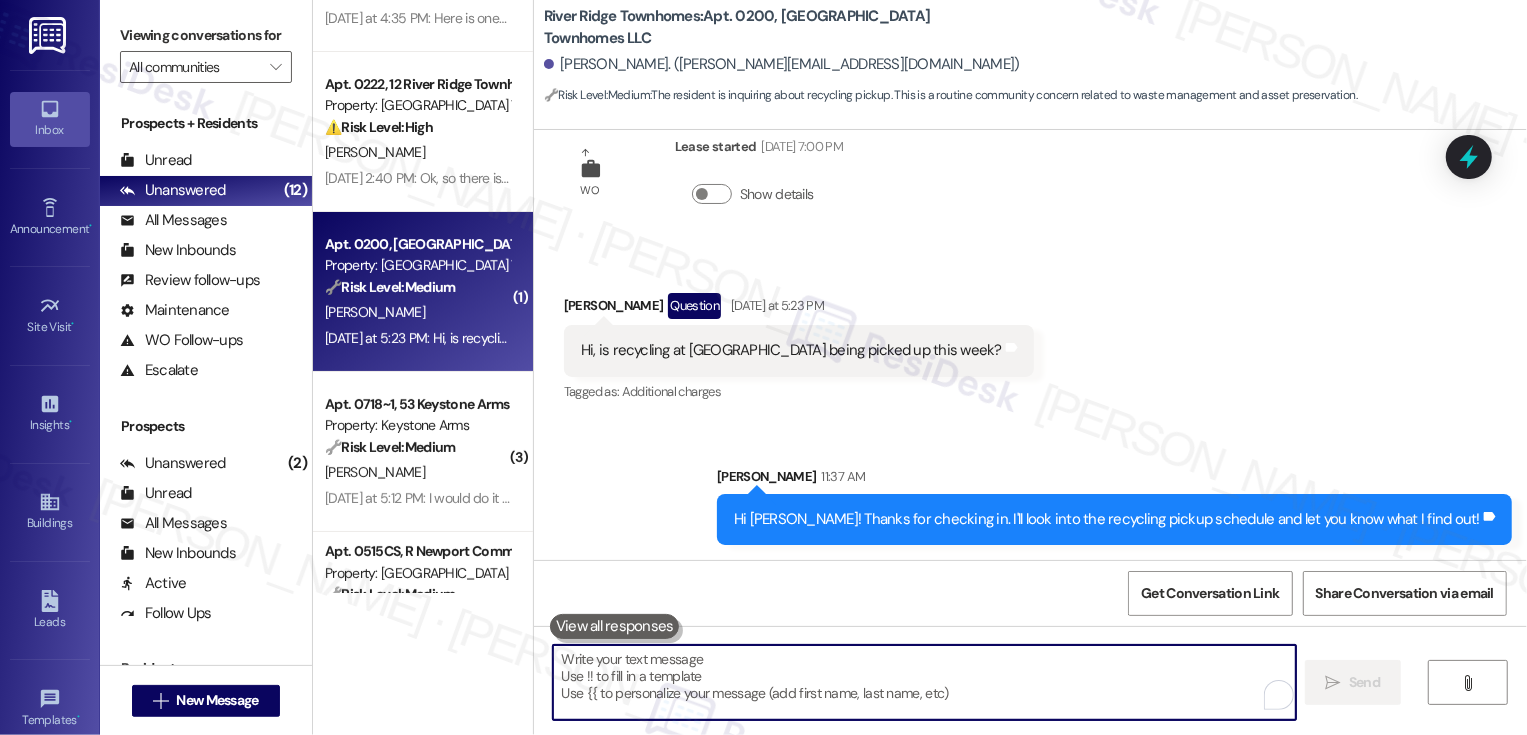 type 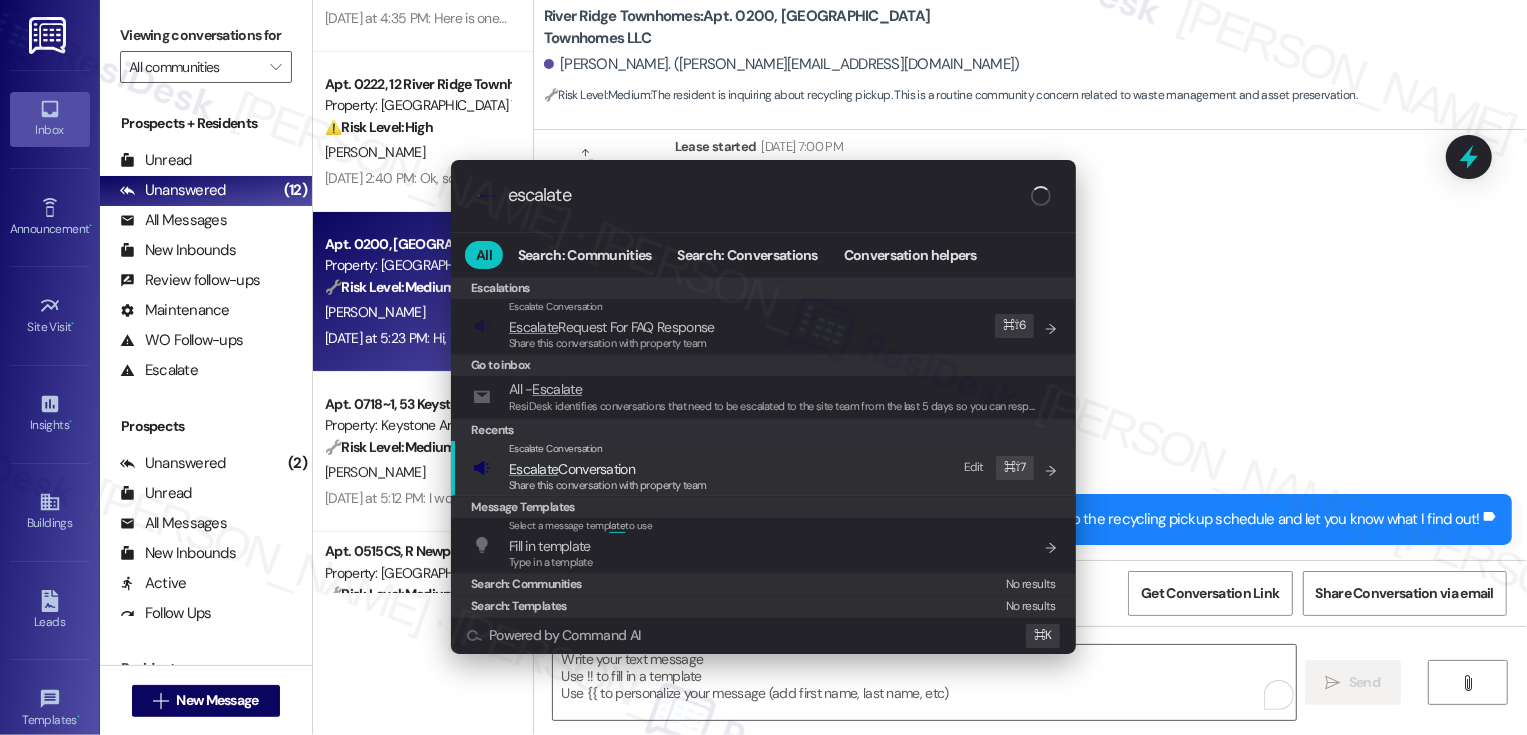 type on "escalate" 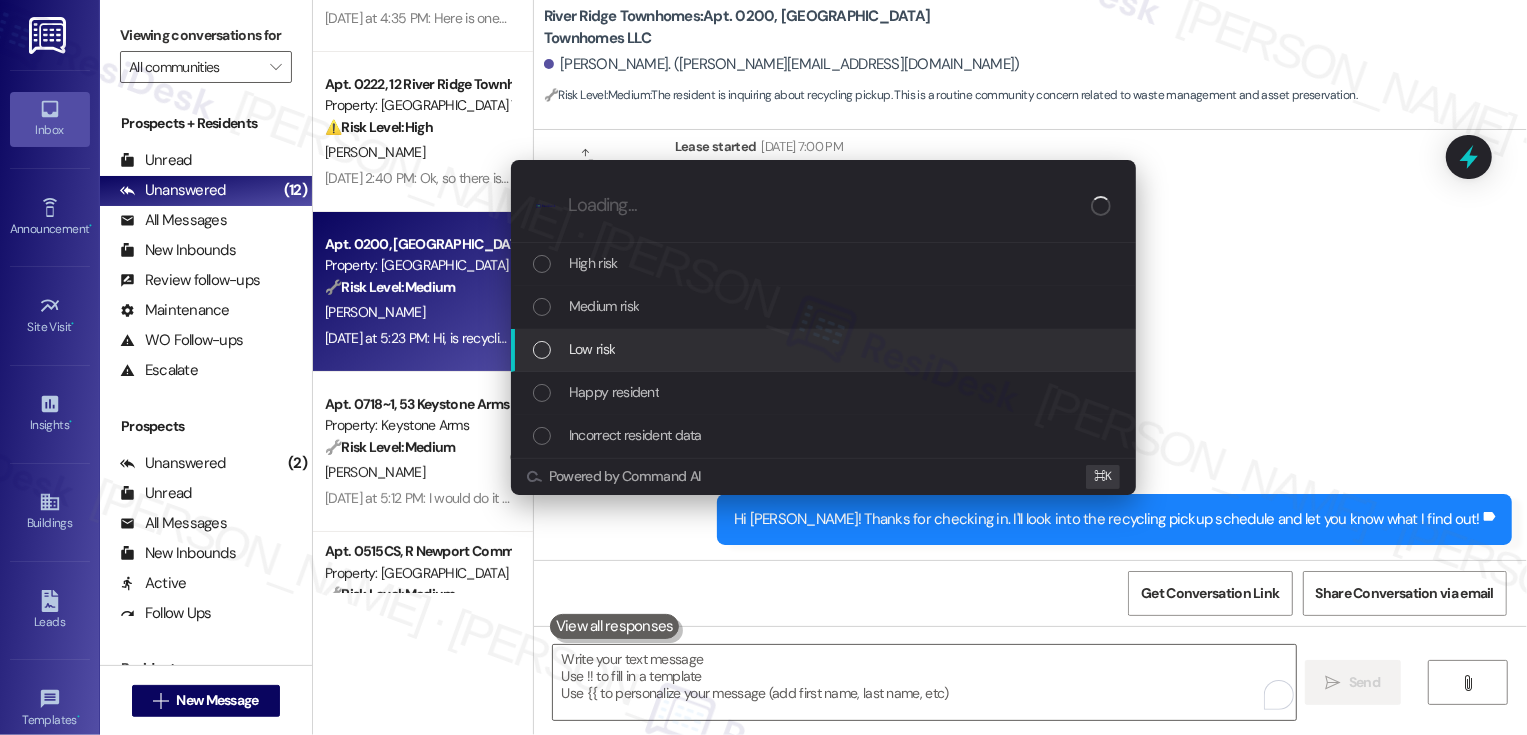 click on "Low risk" at bounding box center (592, 349) 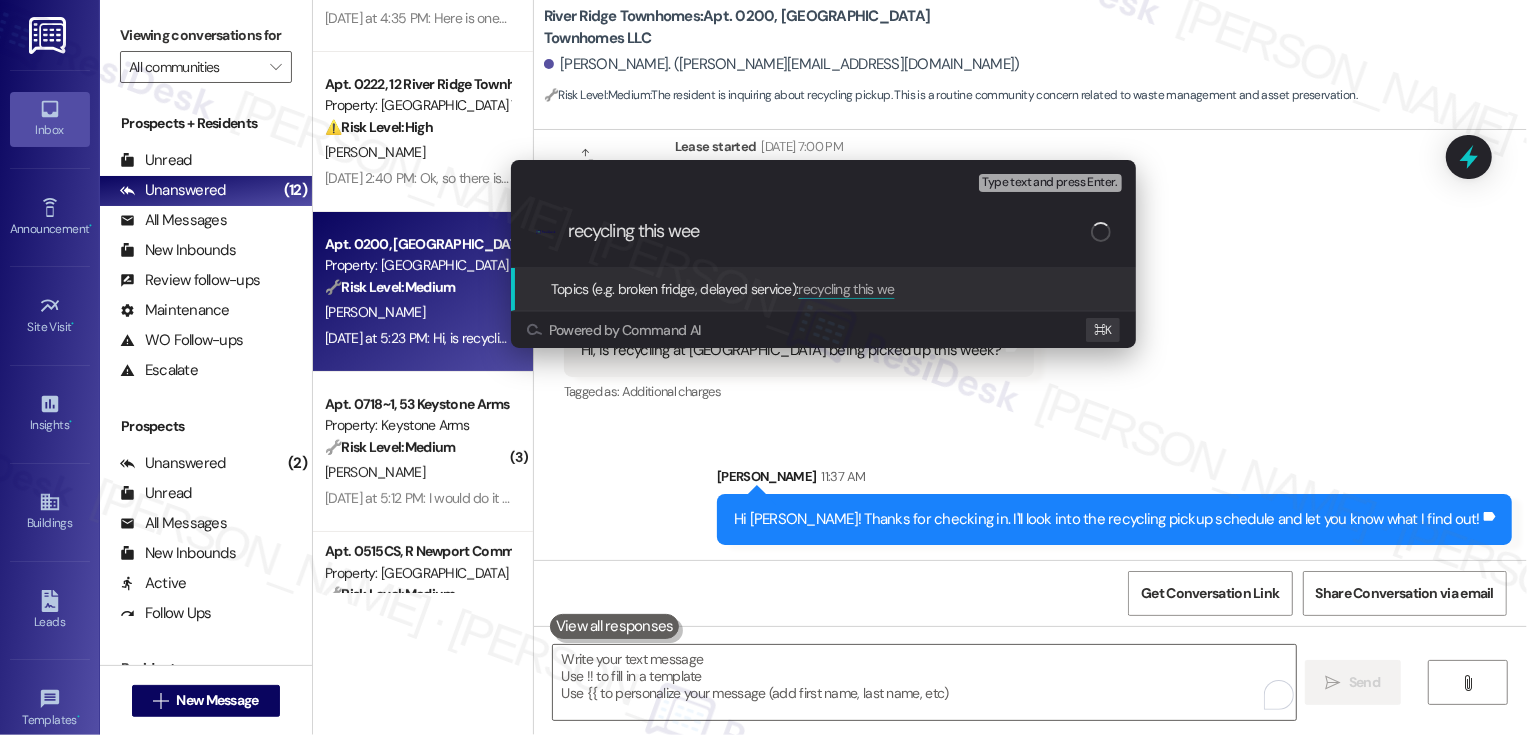 type on "recycling this week" 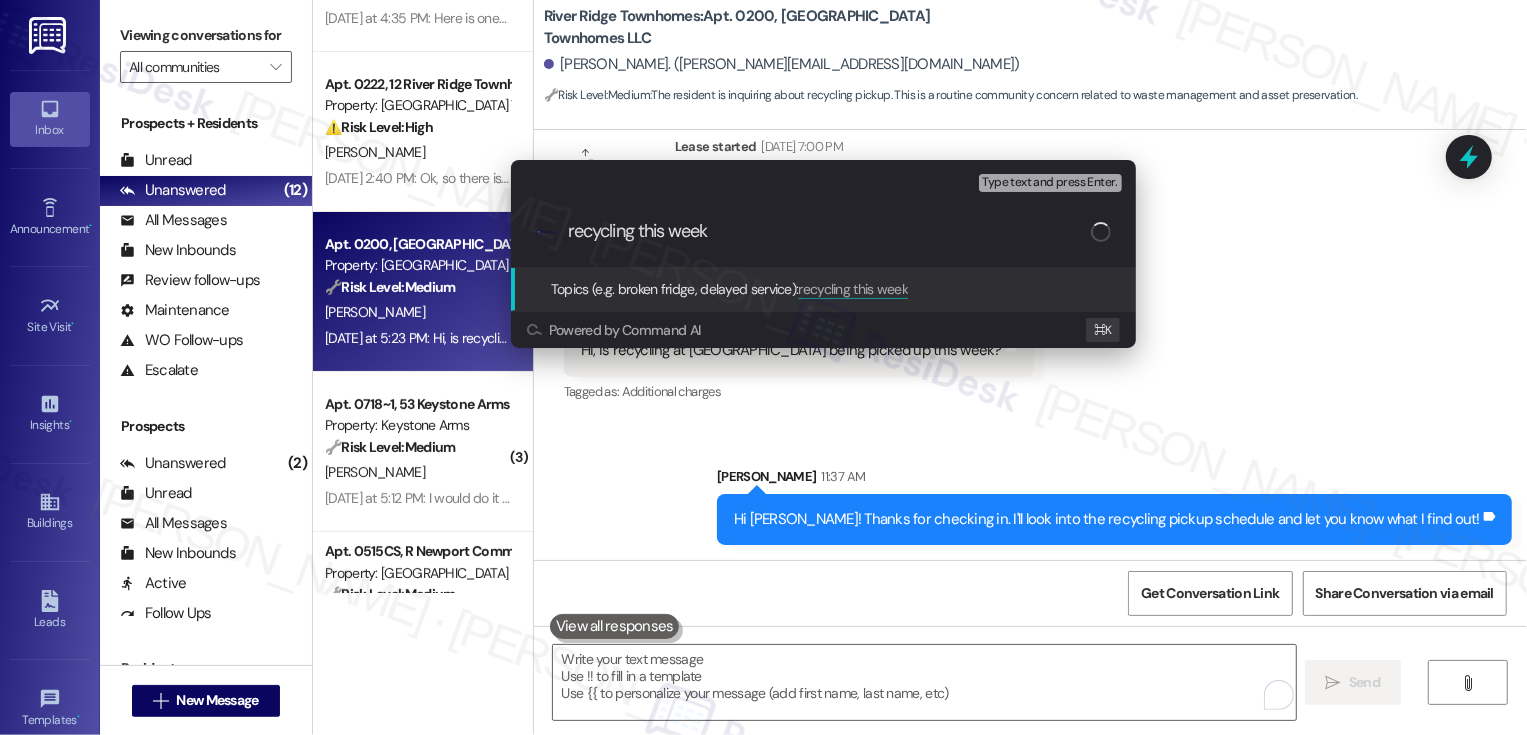type 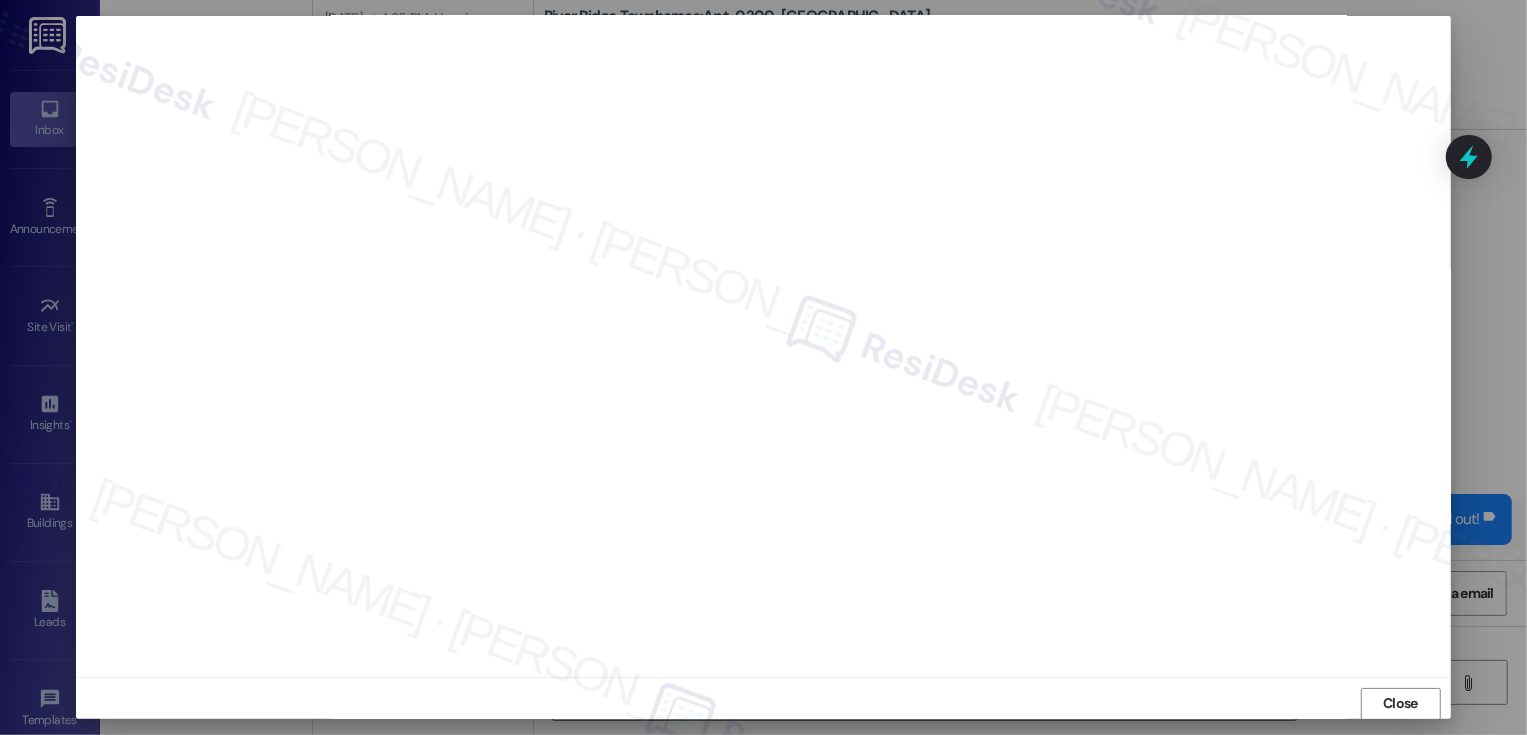 scroll, scrollTop: 11, scrollLeft: 0, axis: vertical 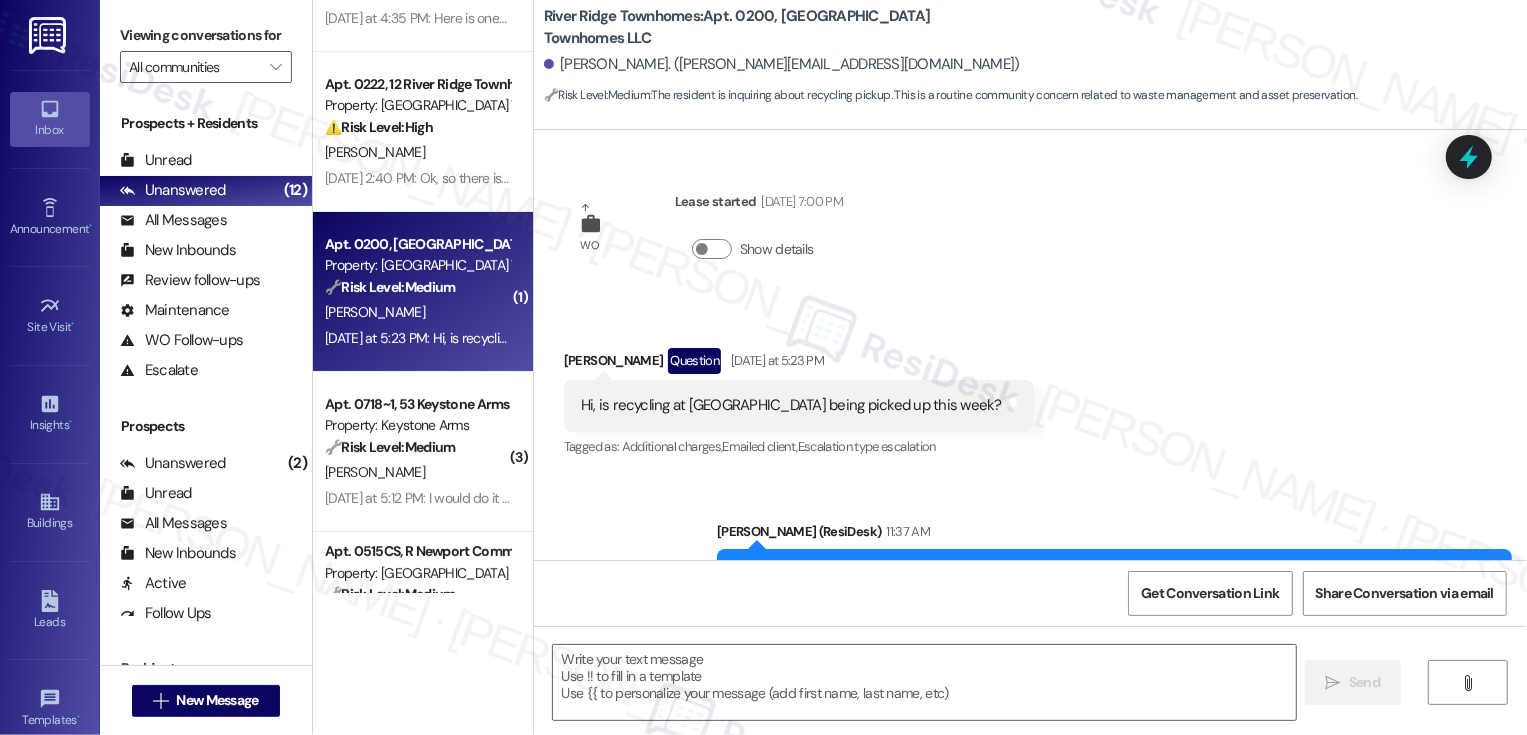 type on "Fetching suggested responses. Please feel free to read through the conversation in the meantime." 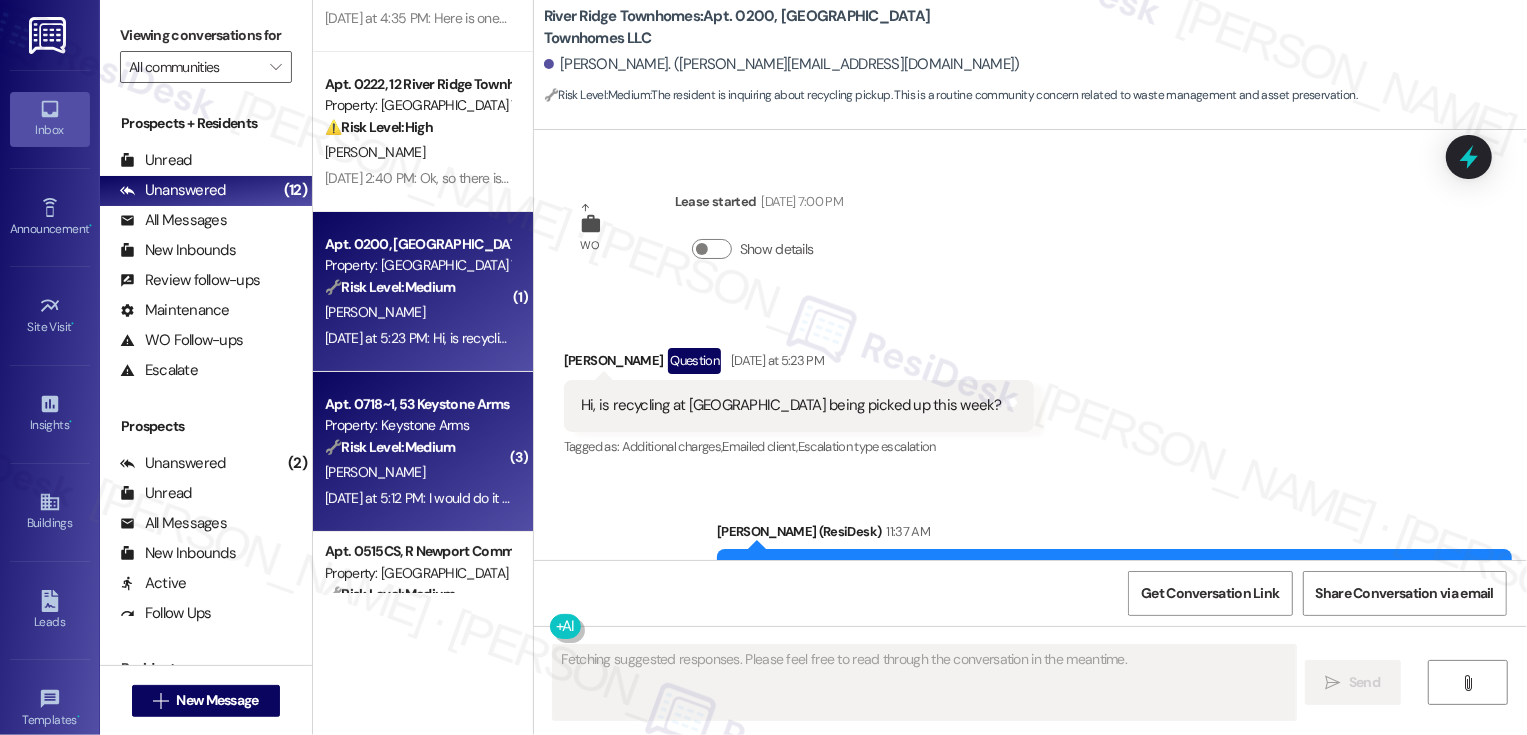 click on "Property: Keystone Arms" at bounding box center (417, 425) 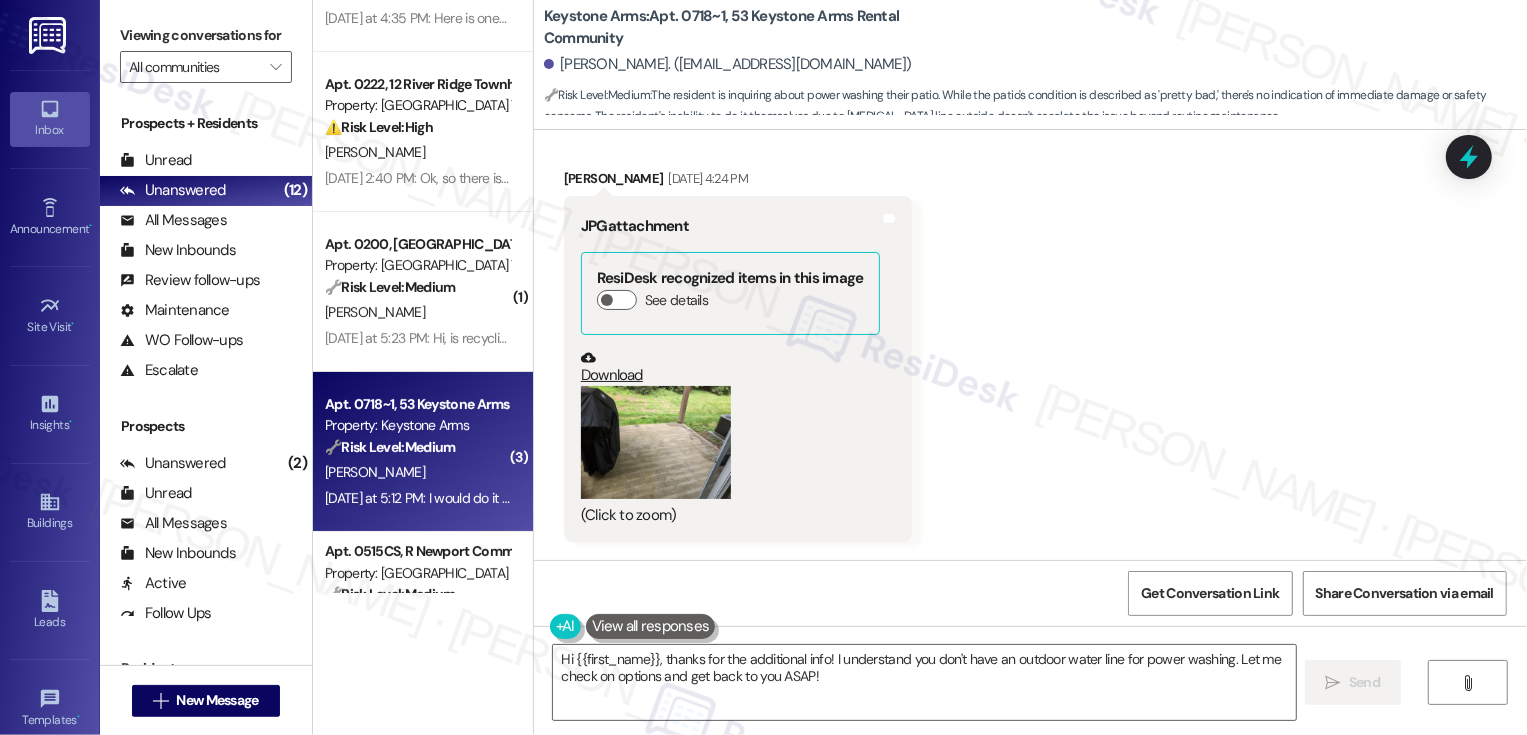 scroll, scrollTop: 3477, scrollLeft: 0, axis: vertical 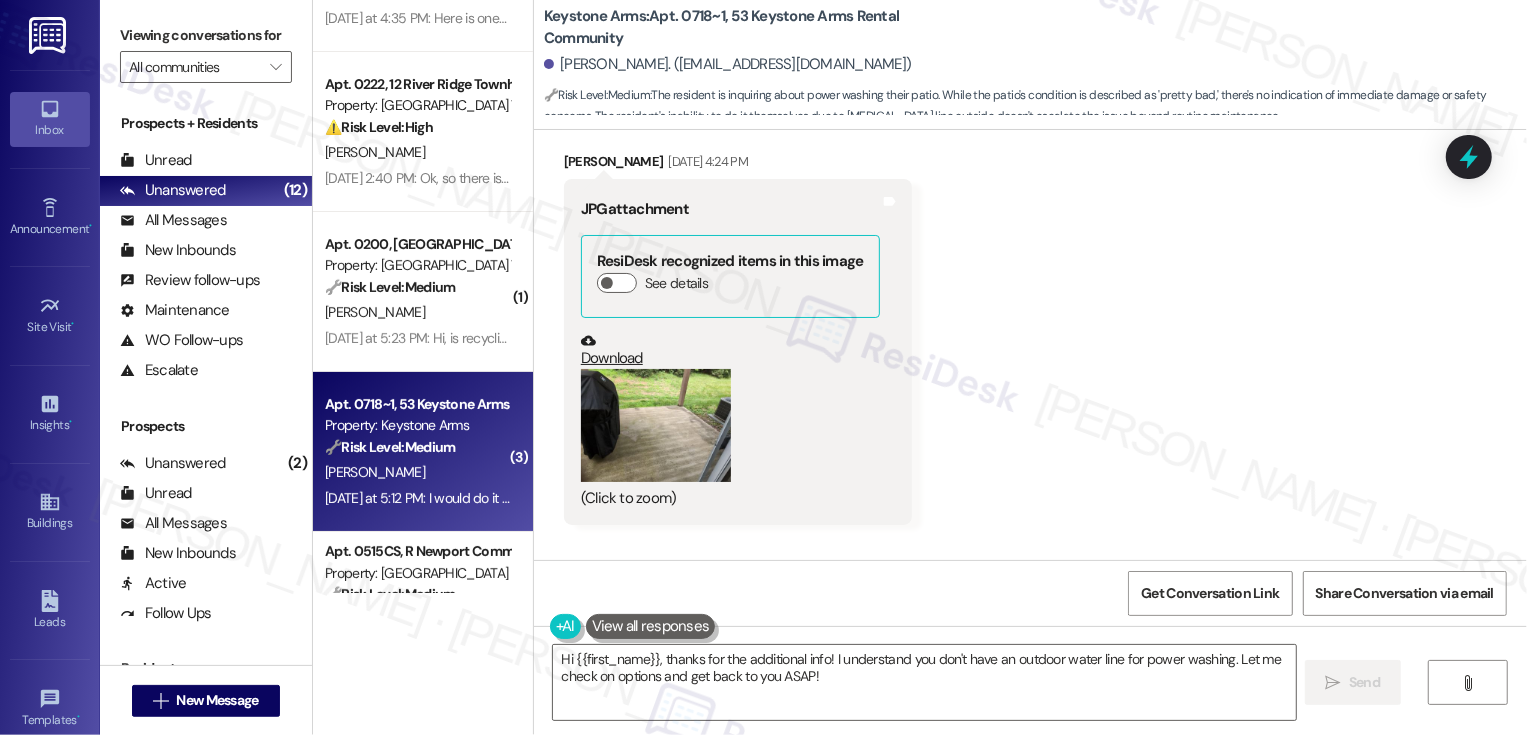 click at bounding box center [656, 425] 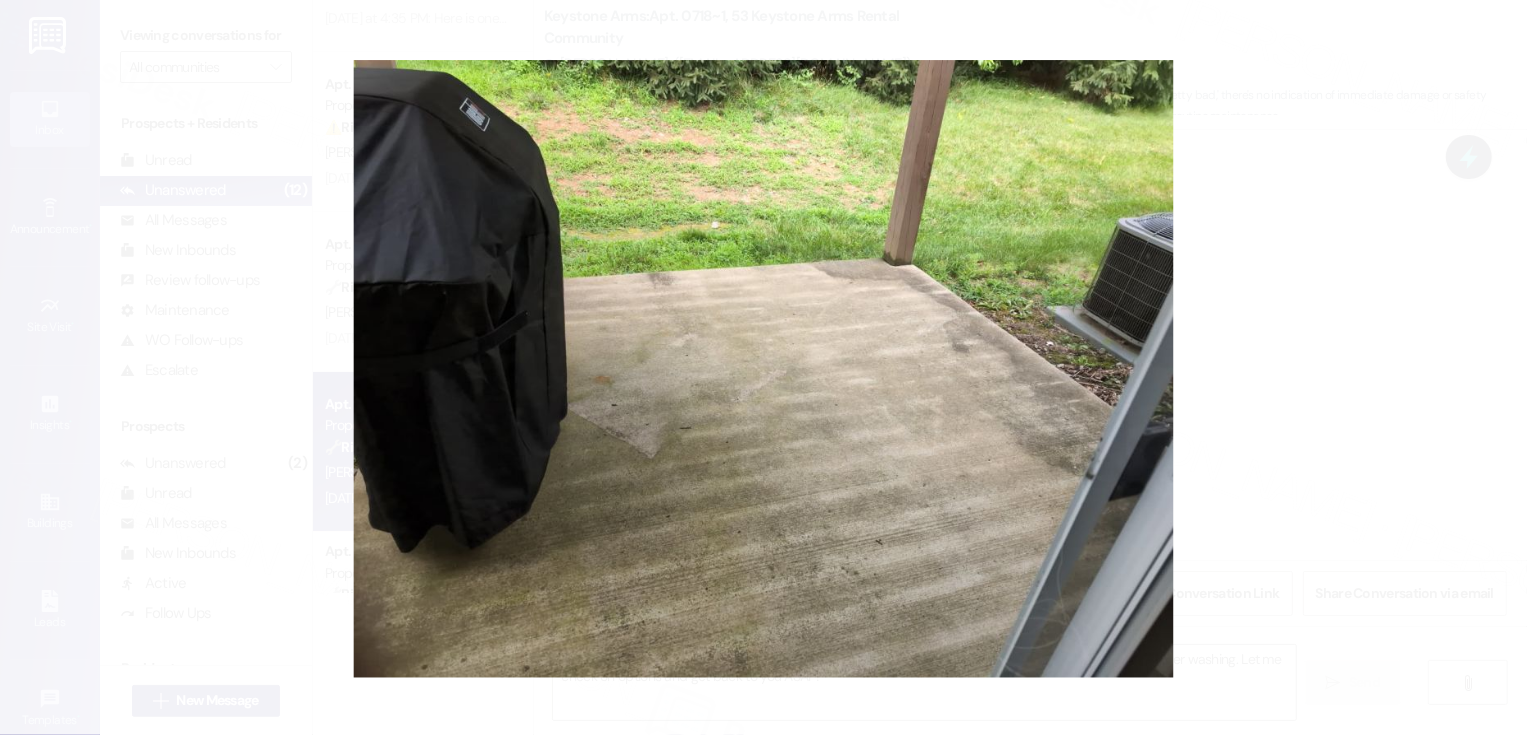 click at bounding box center [763, 367] 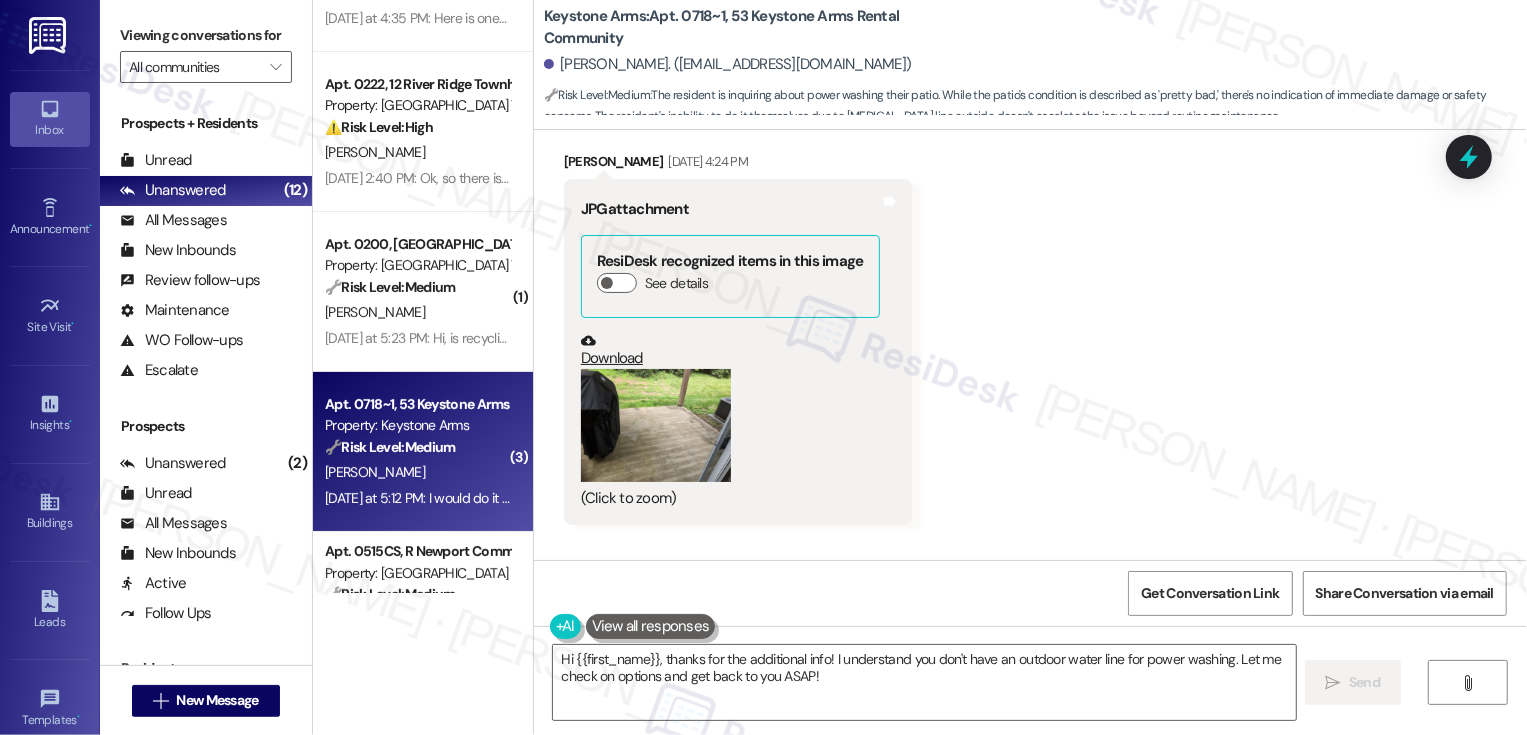 scroll, scrollTop: 3700, scrollLeft: 0, axis: vertical 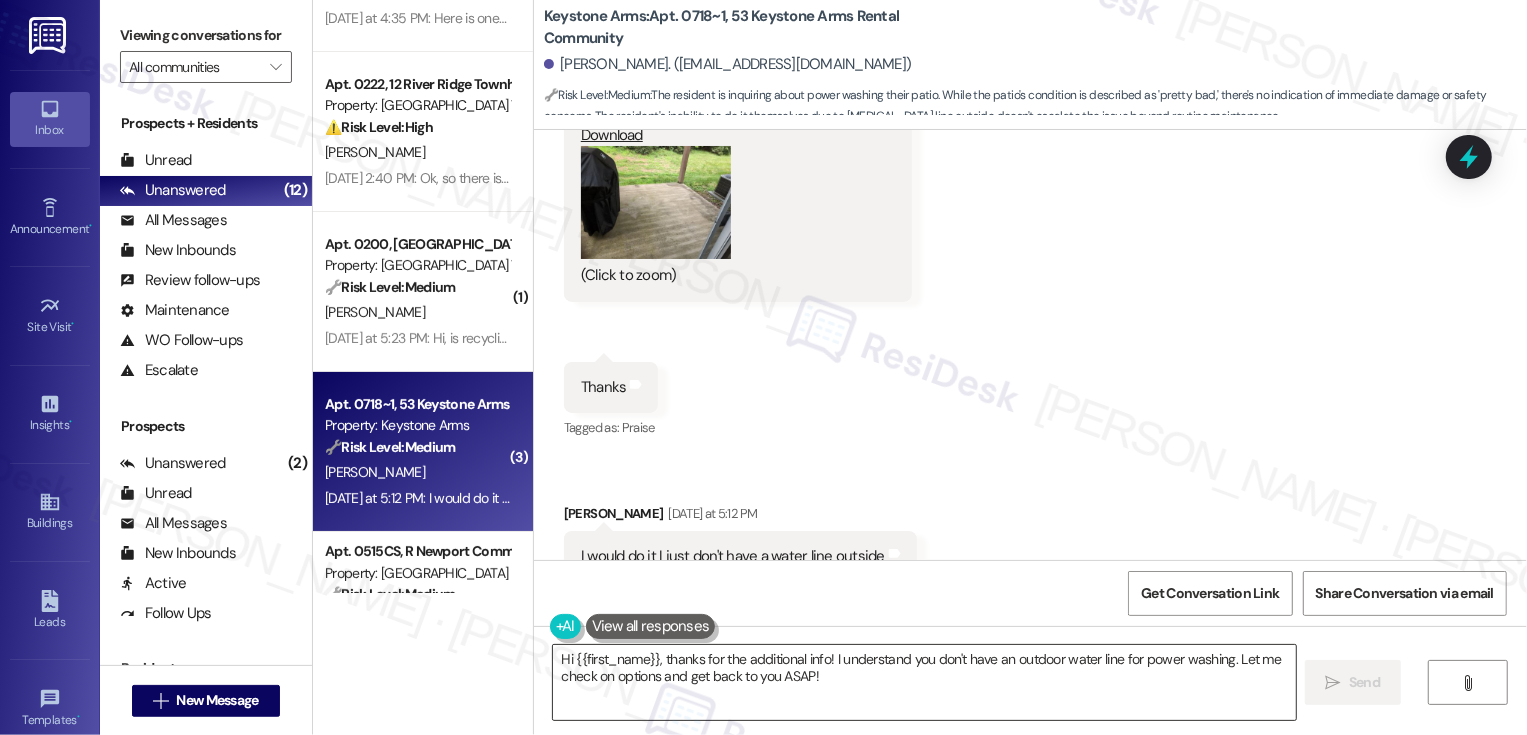click on "Hi {{first_name}}, thanks for the additional info! I understand you don't have an outdoor water line for power washing. Let me check on options and get back to you ASAP!" at bounding box center [924, 682] 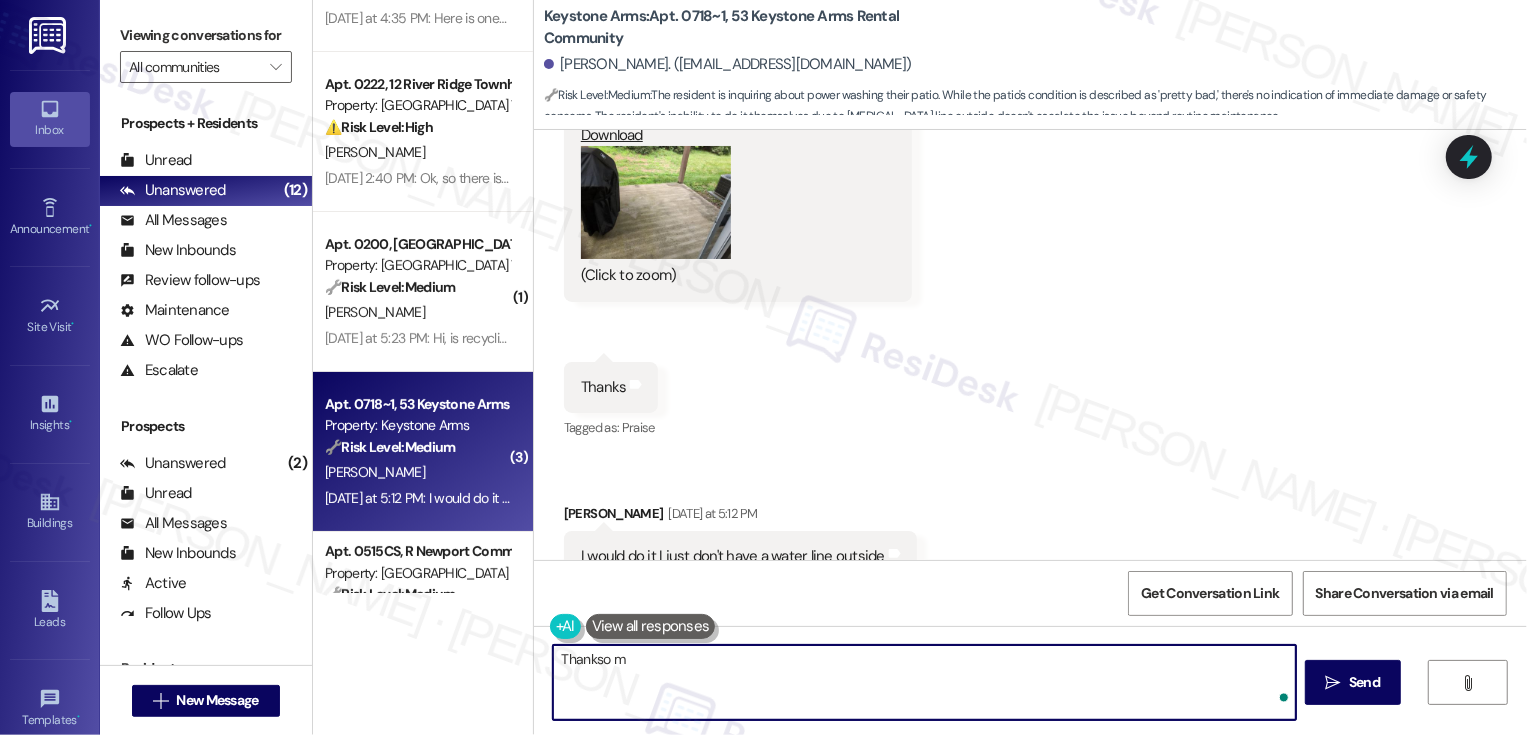type on "Thankso" 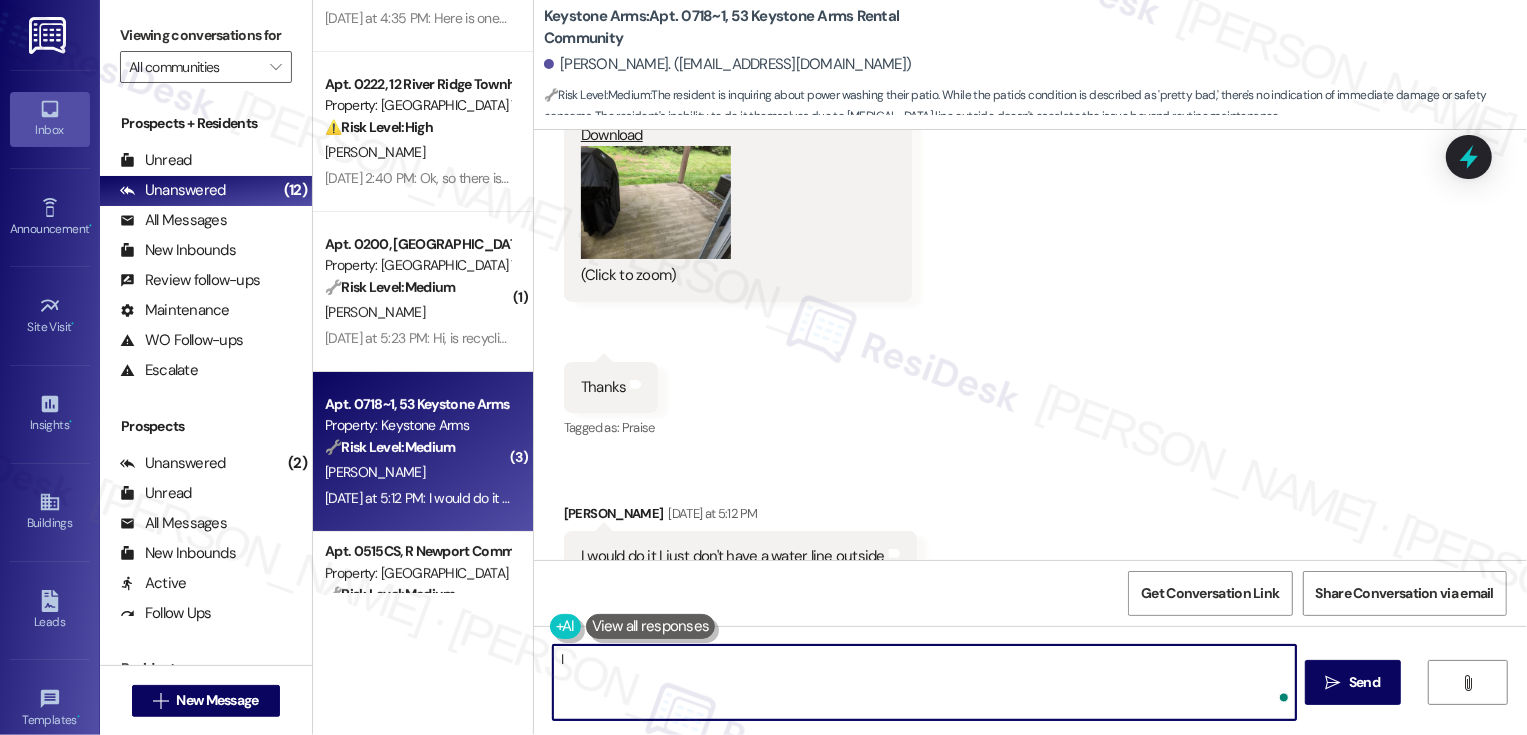 type on "I" 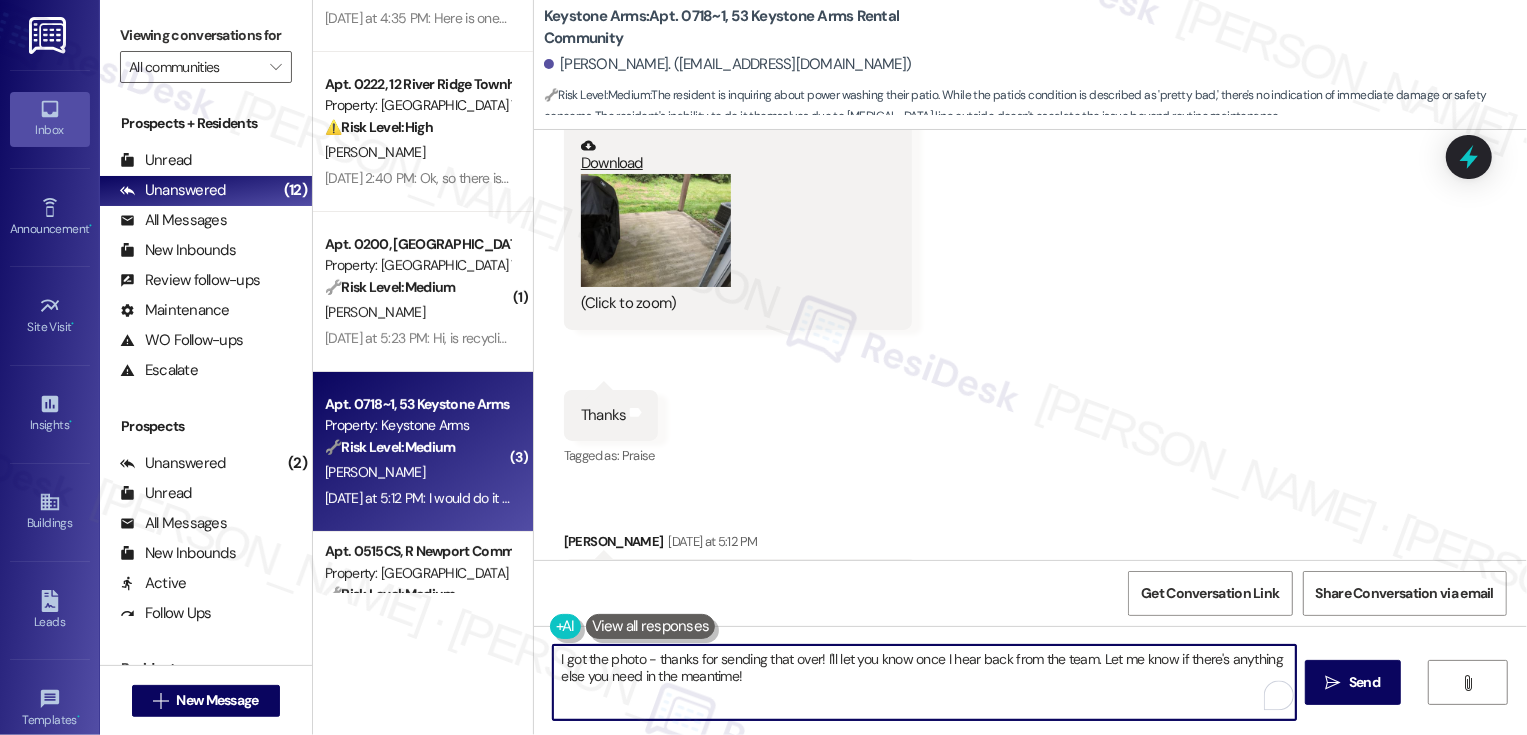scroll, scrollTop: 3700, scrollLeft: 0, axis: vertical 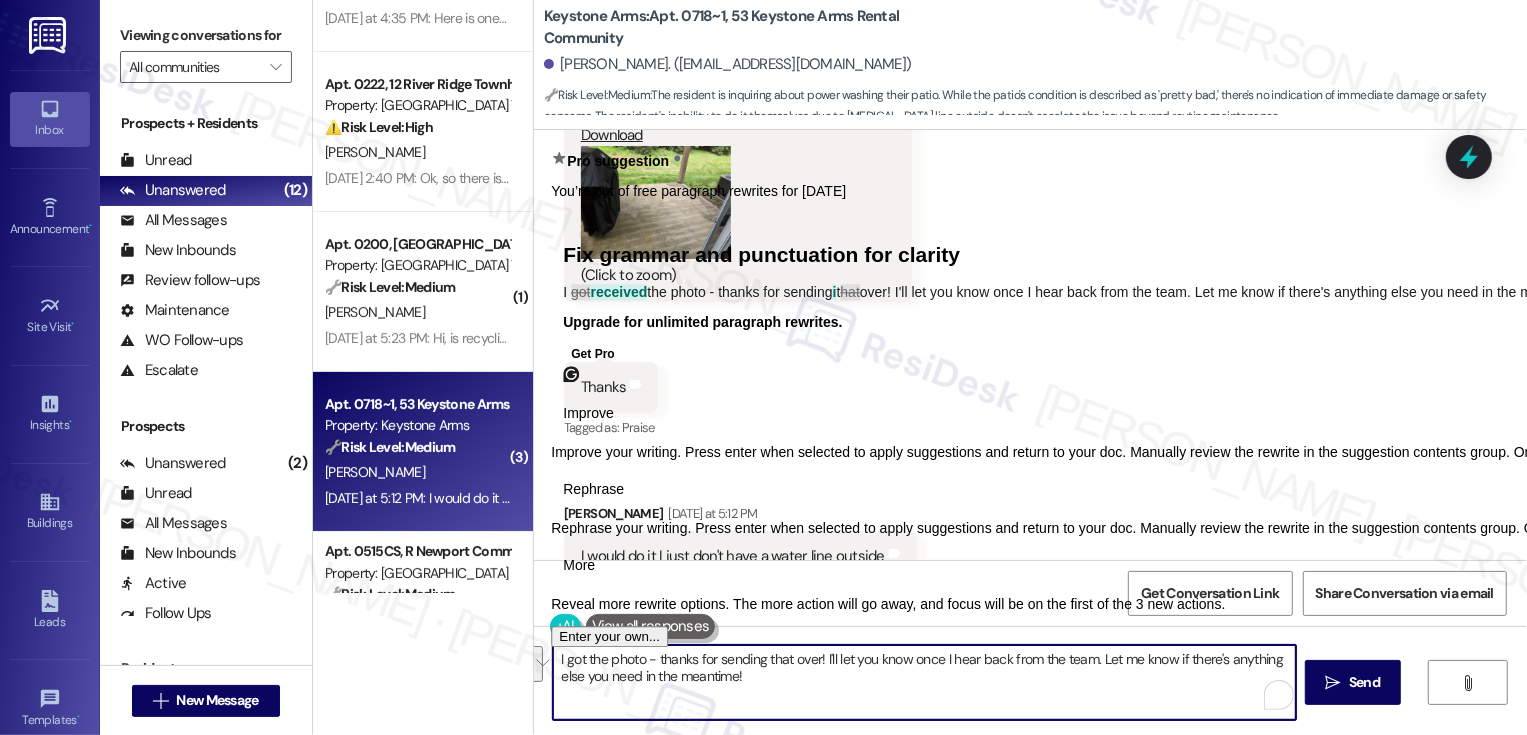 click on "I got the photo - thanks for sending that over! I'll let you know once I hear back from the team. Let me know if there's anything else you need in the meantime!" at bounding box center [924, 682] 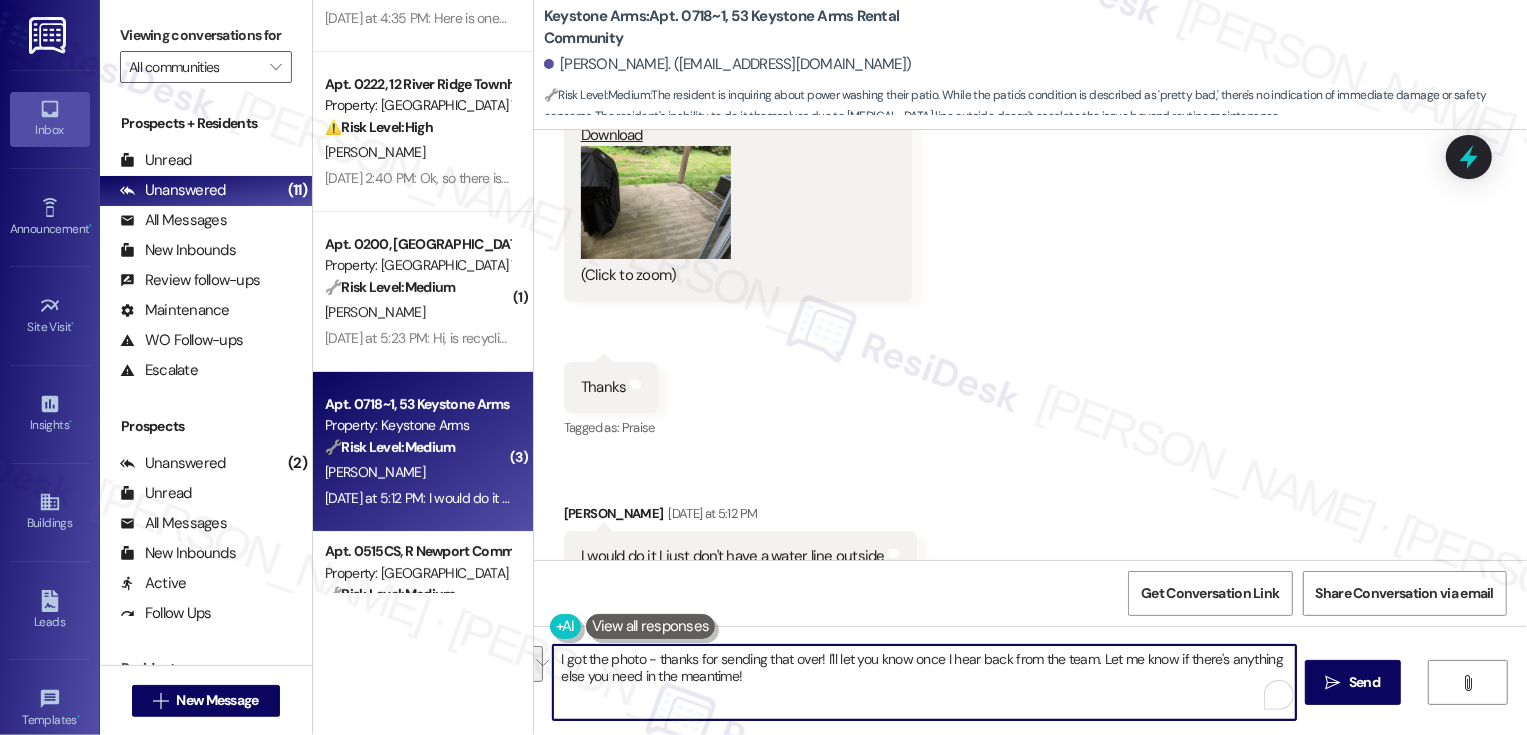 click on "I got the photo - thanks for sending that over! I'll let you know once I hear back from the team. Let me know if there's anything else you need in the meantime!" at bounding box center (924, 682) 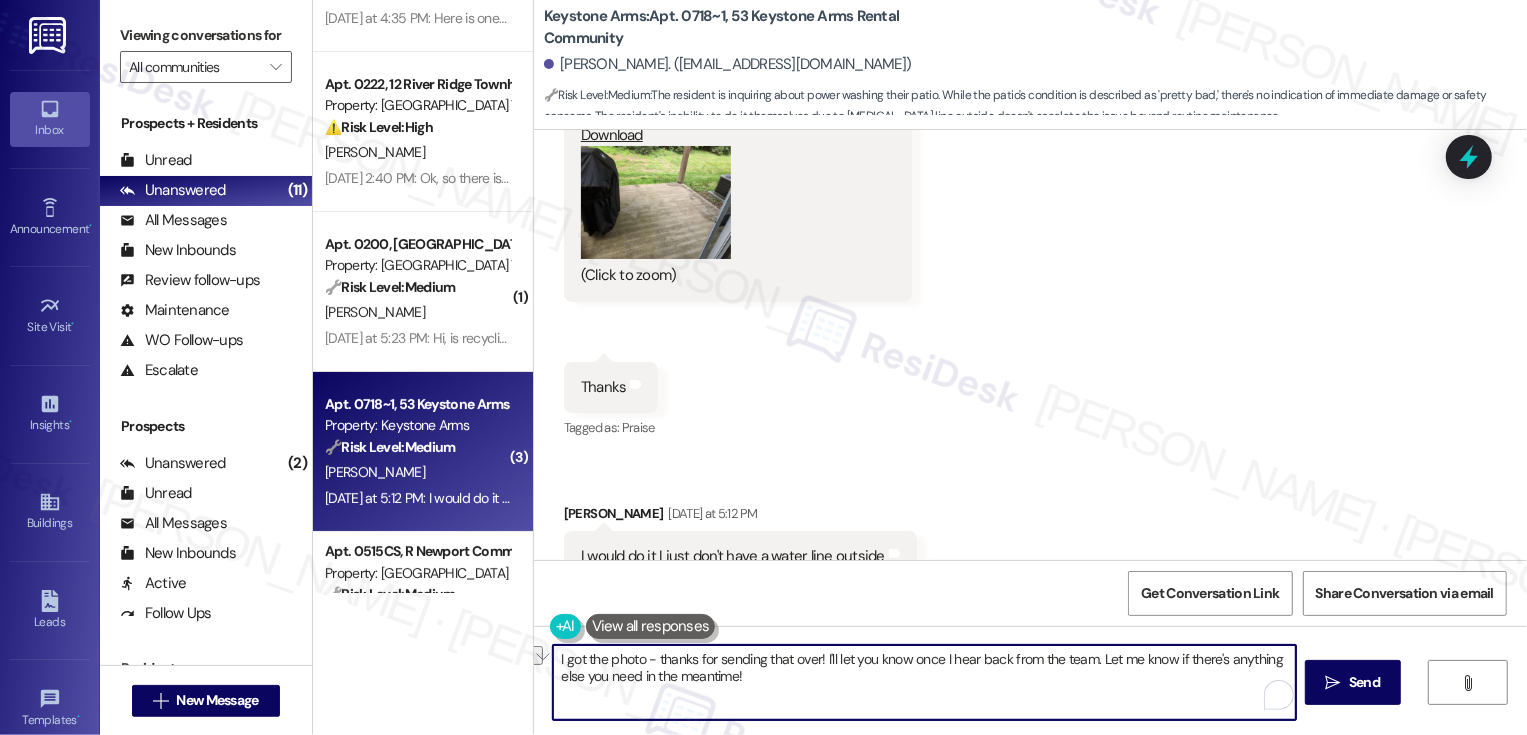 drag, startPoint x: 811, startPoint y: 660, endPoint x: 520, endPoint y: 660, distance: 291 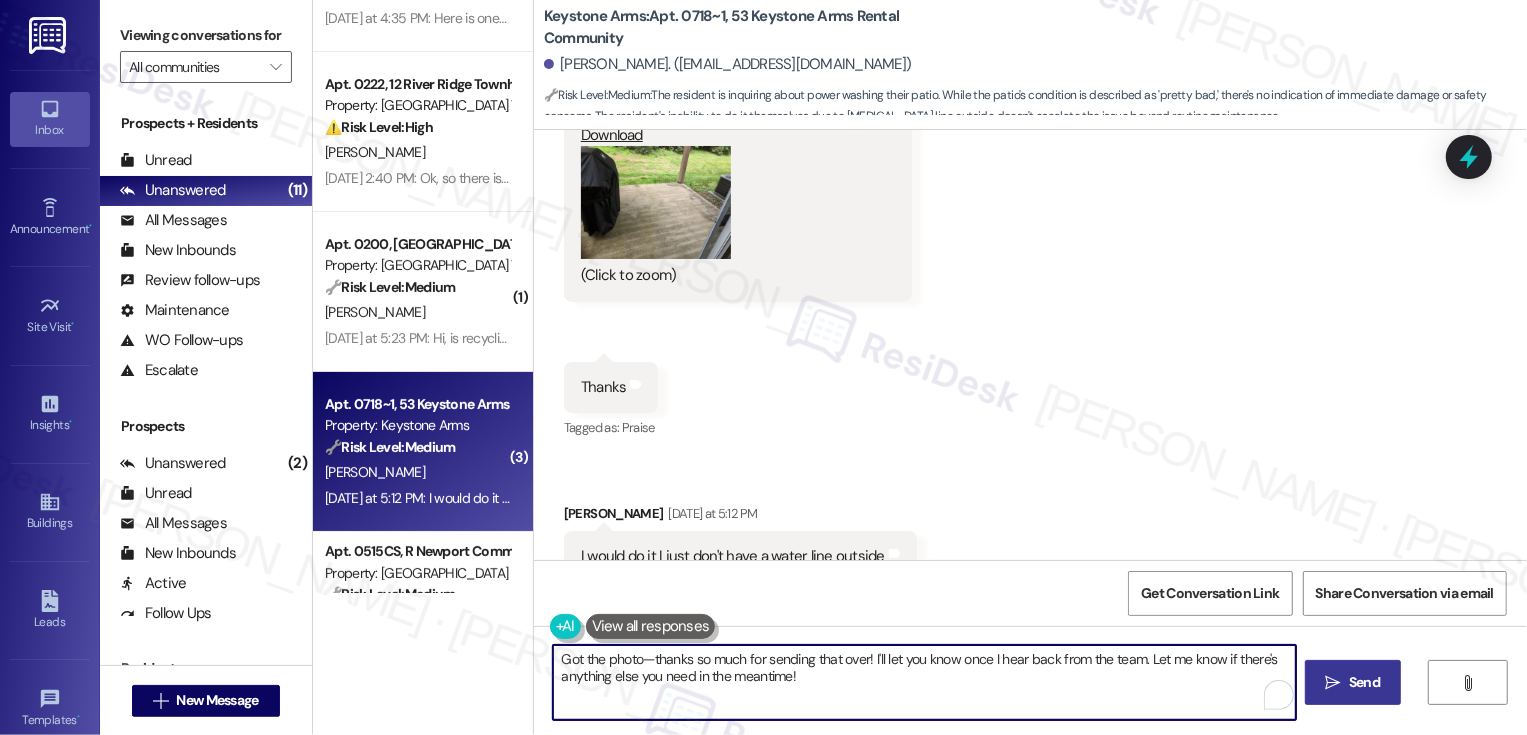 type on "Got the photo—thanks so much for sending that over! I'll let you know once I hear back from the team. Let me know if there's anything else you need in the meantime!" 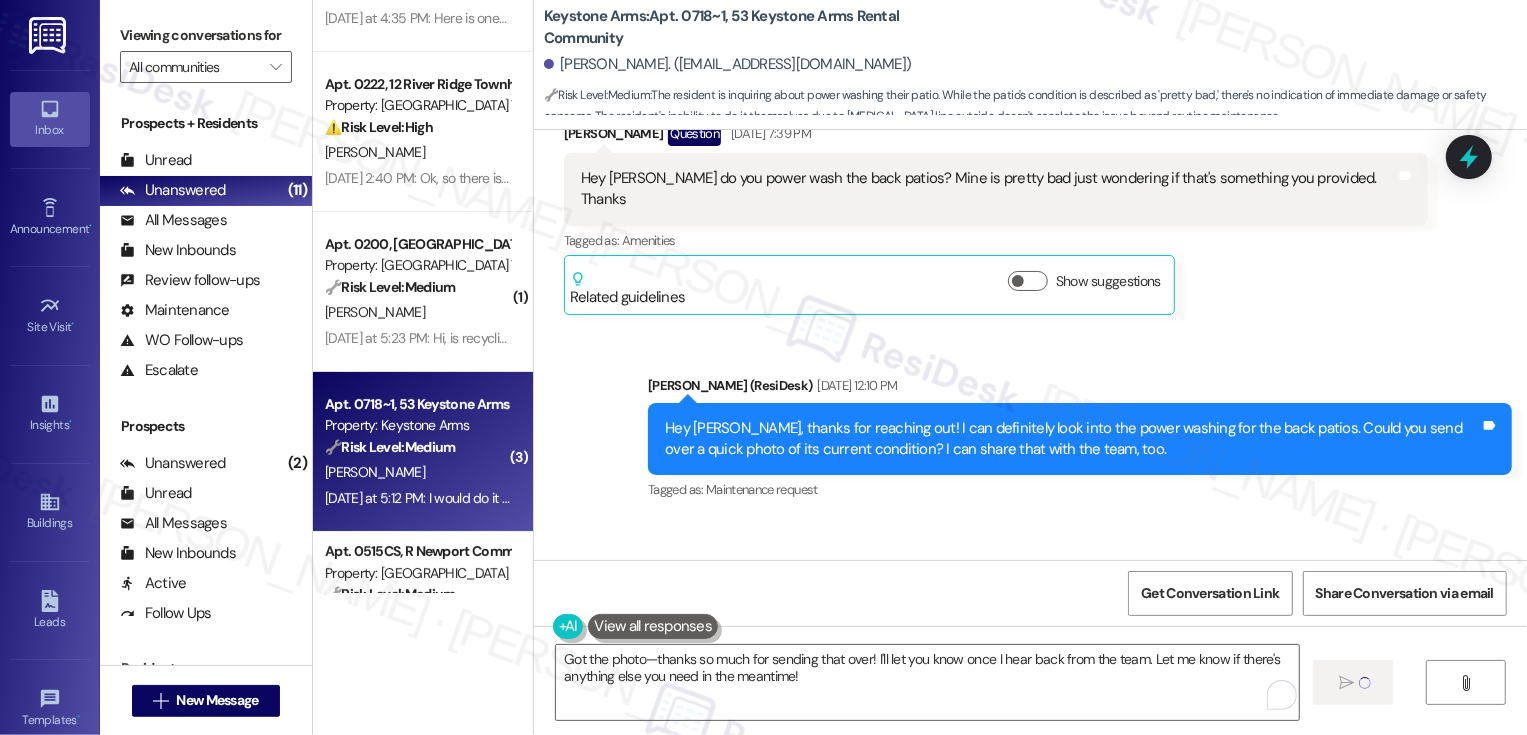 scroll, scrollTop: 3049, scrollLeft: 0, axis: vertical 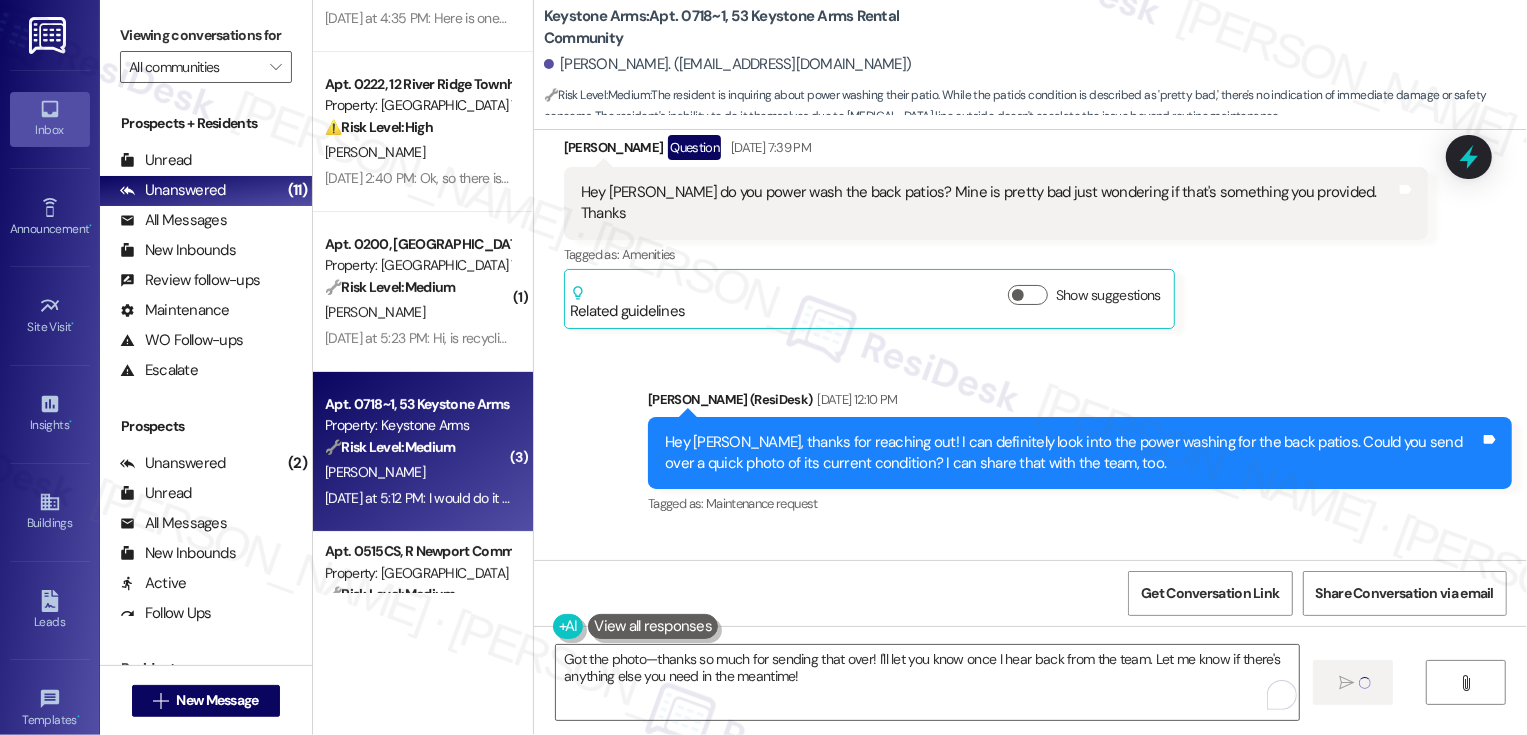 type 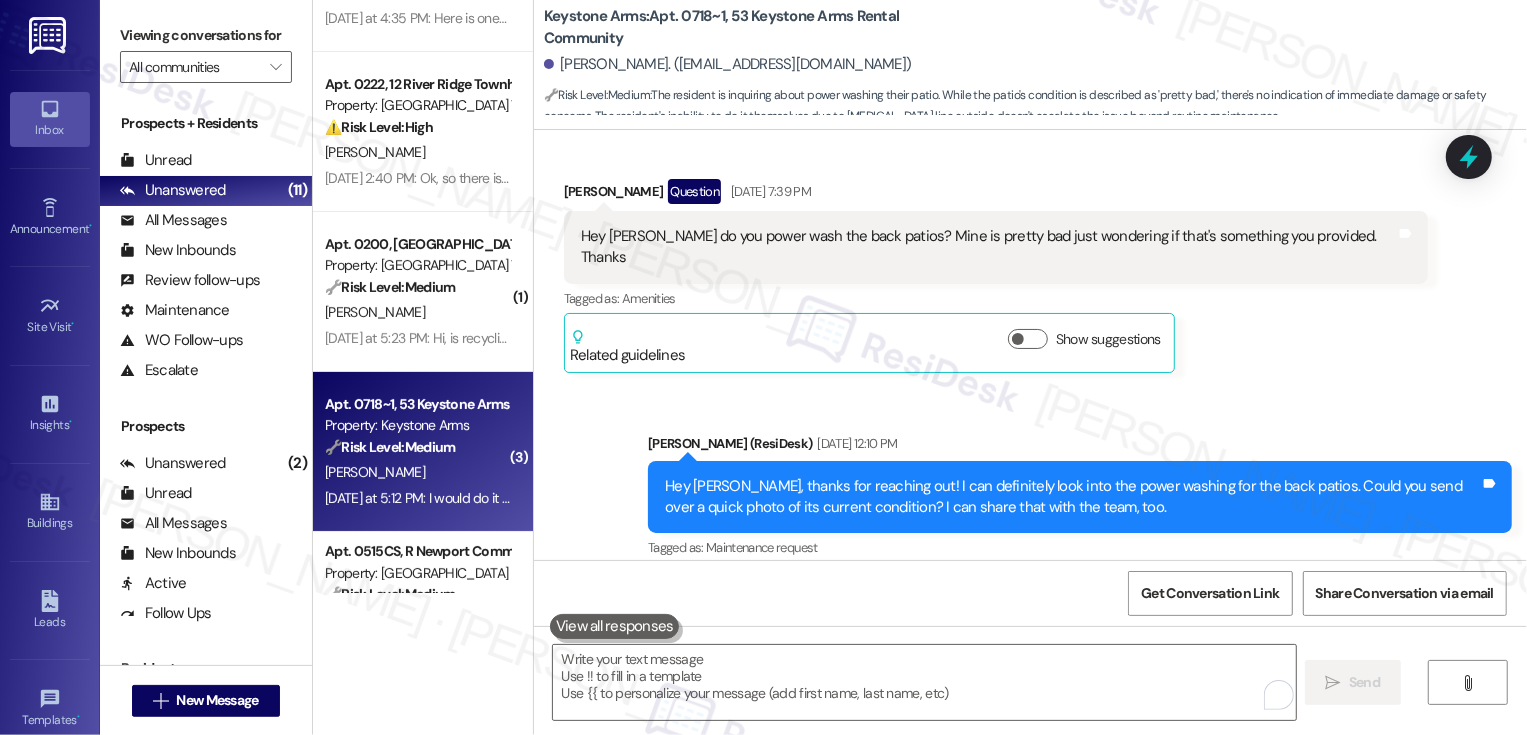 scroll, scrollTop: 2975, scrollLeft: 0, axis: vertical 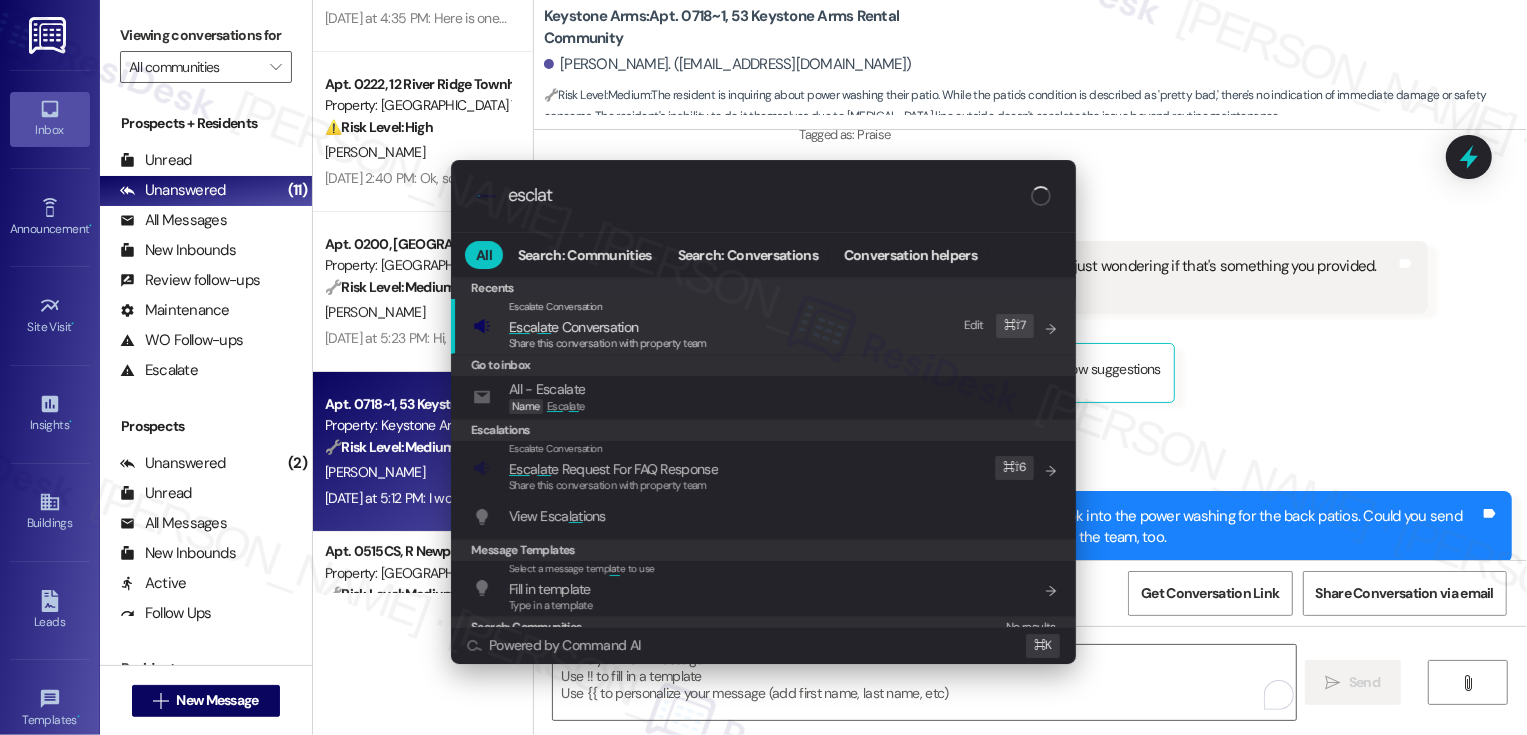 type on "esclate" 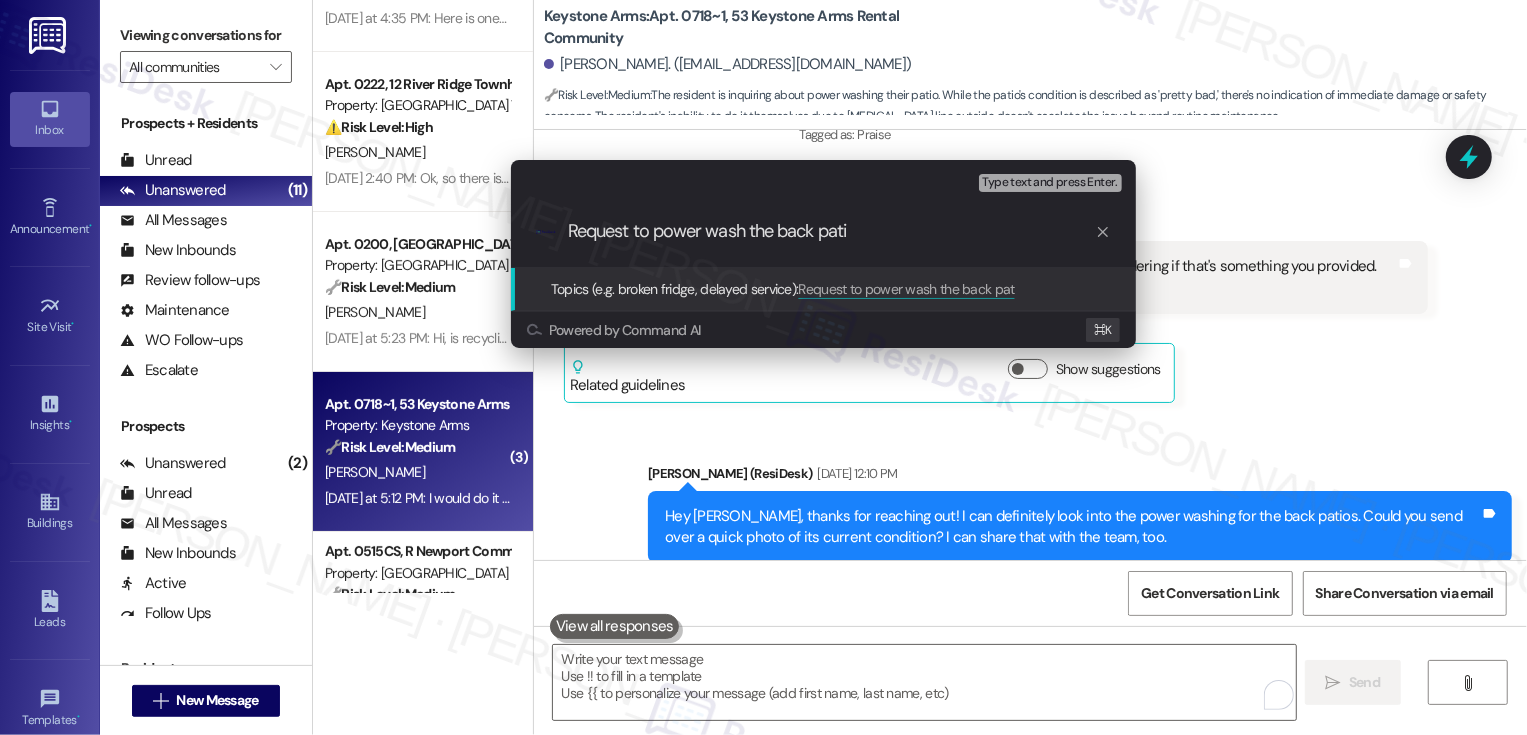 type on "Request to power wash the back patio" 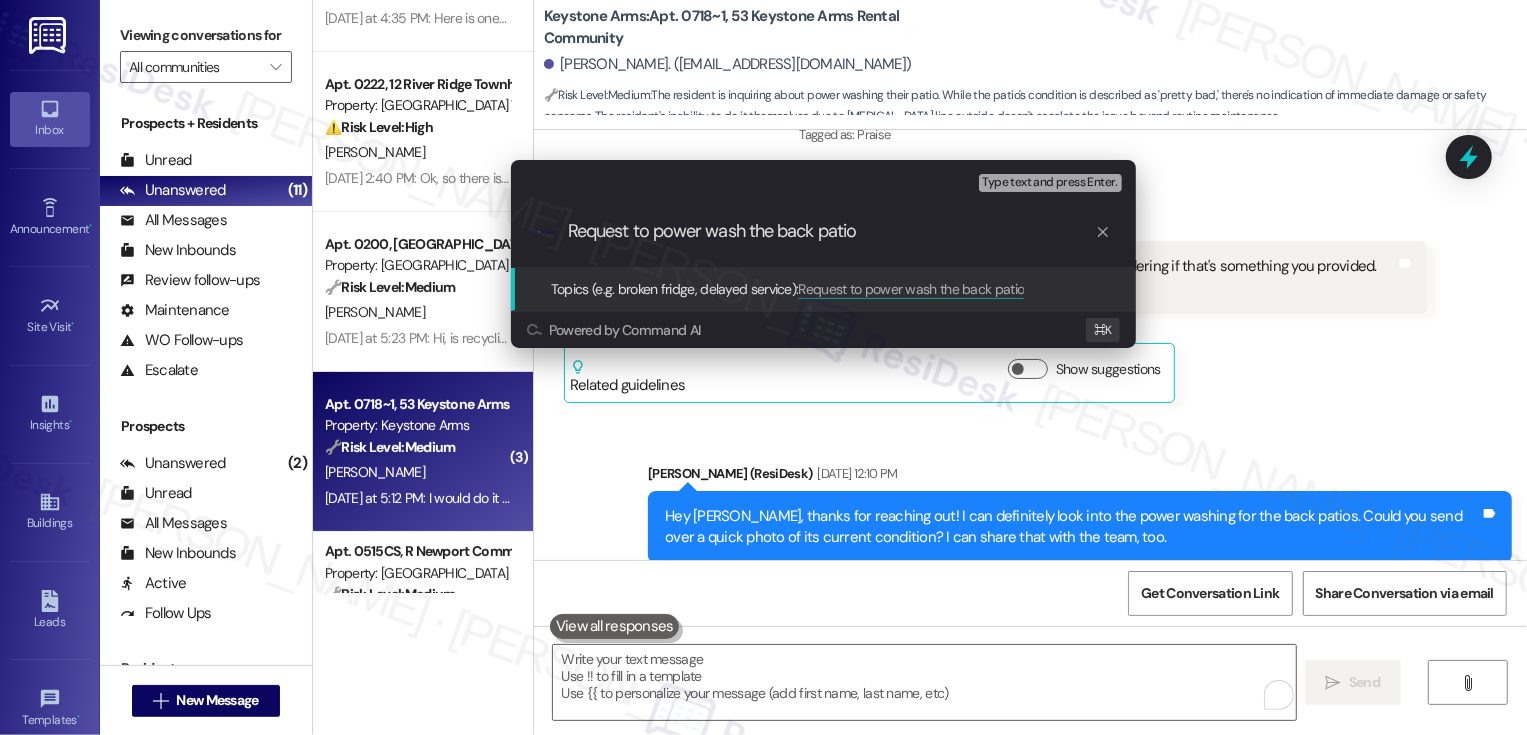 type 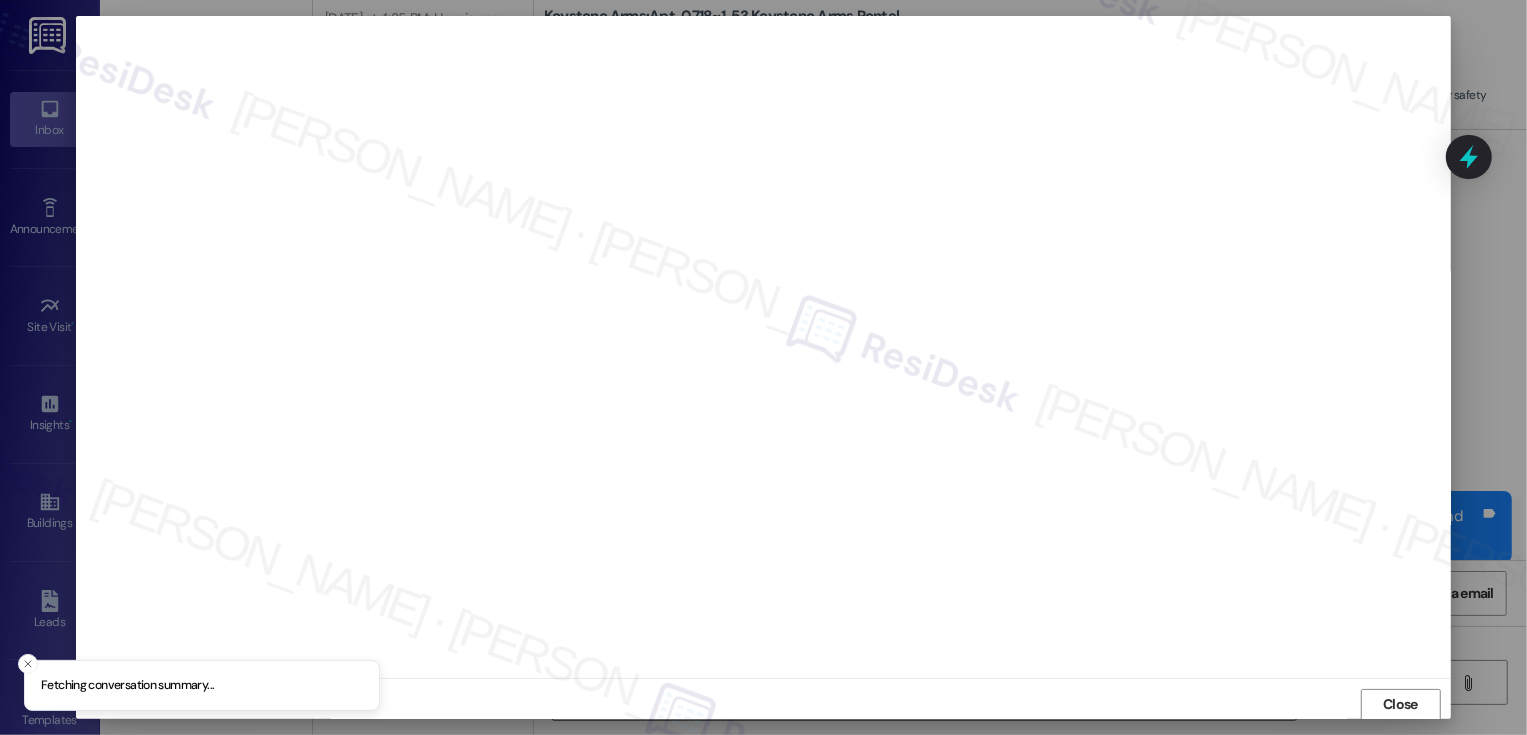 scroll, scrollTop: 1, scrollLeft: 0, axis: vertical 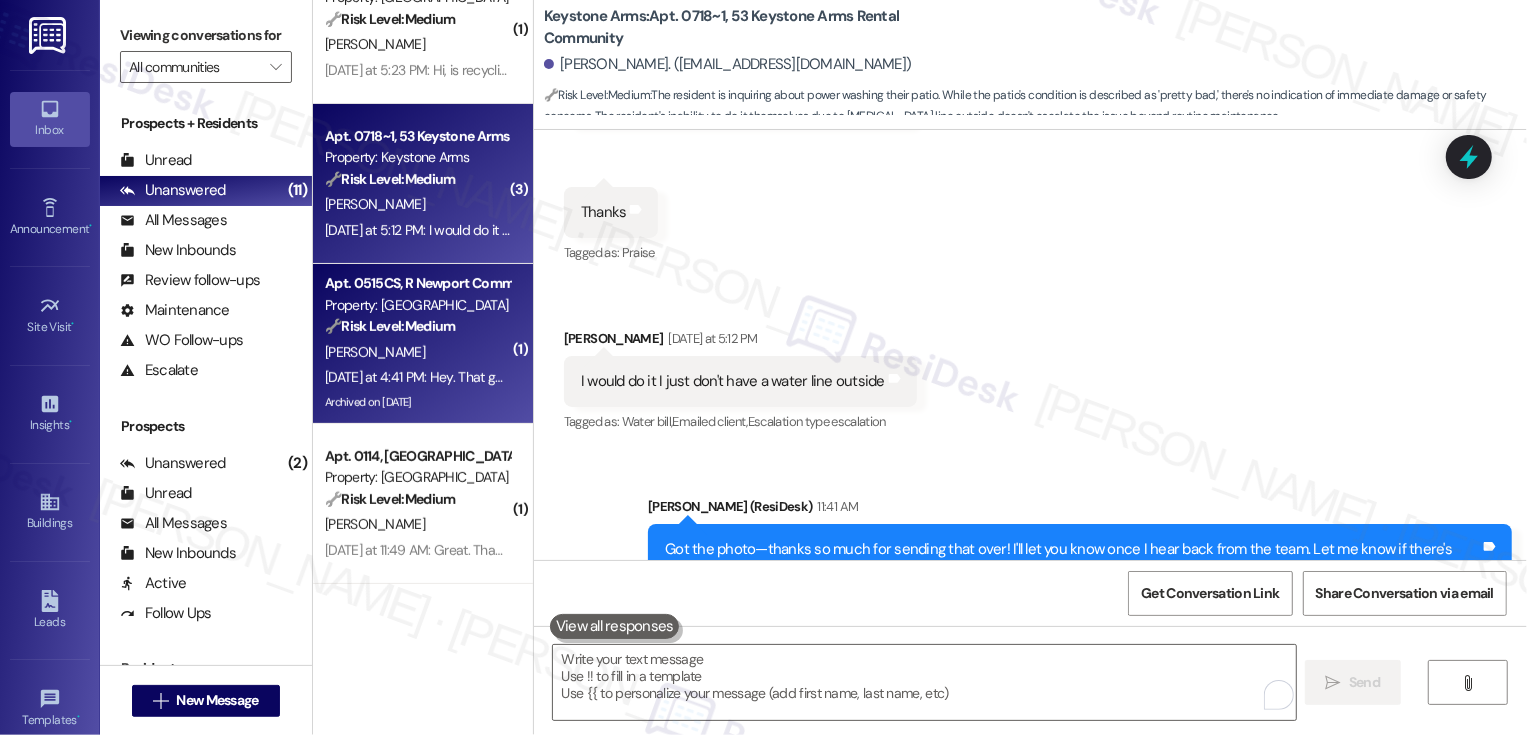 click on "[PERSON_NAME]" at bounding box center [417, 352] 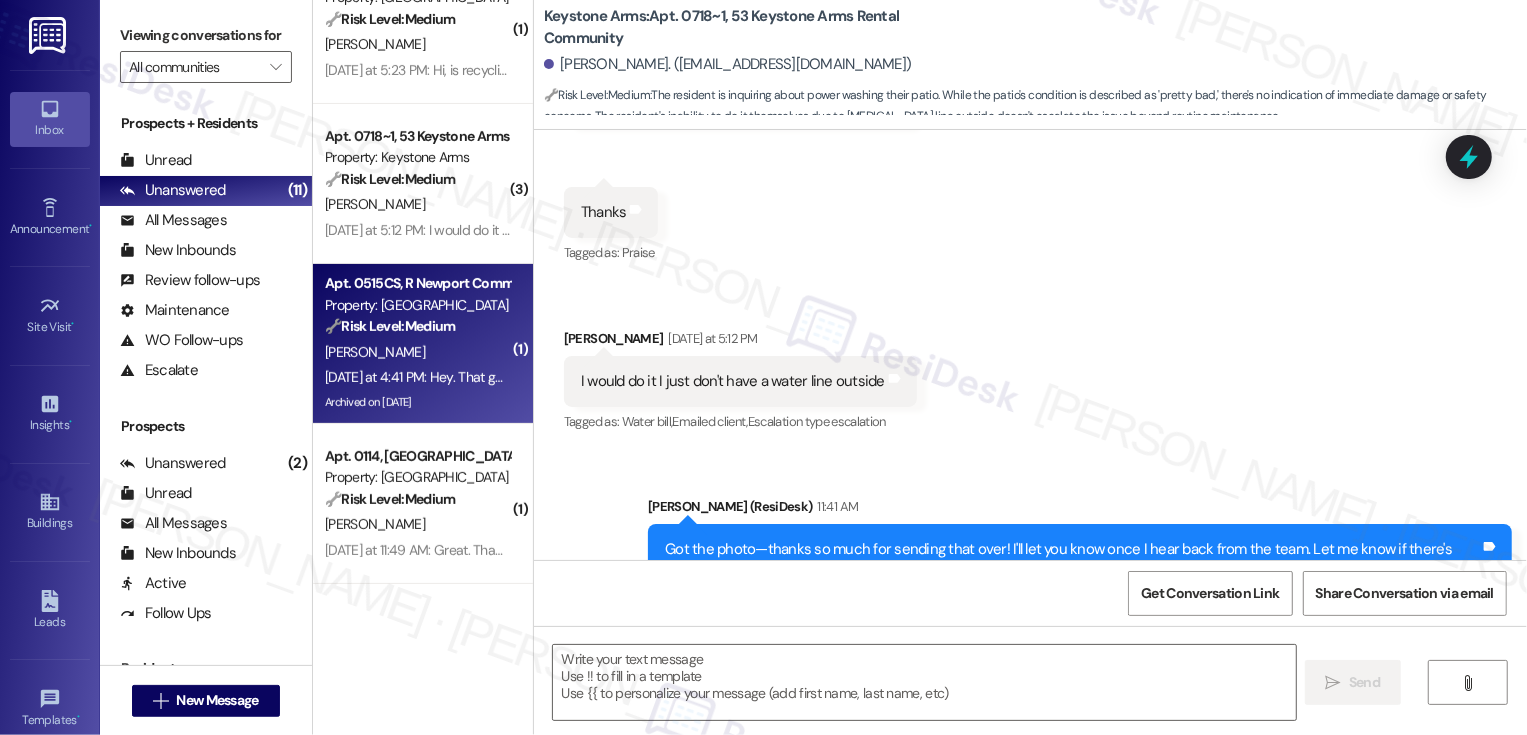 type on "Fetching suggested responses. Please feel free to read through the conversation in the meantime." 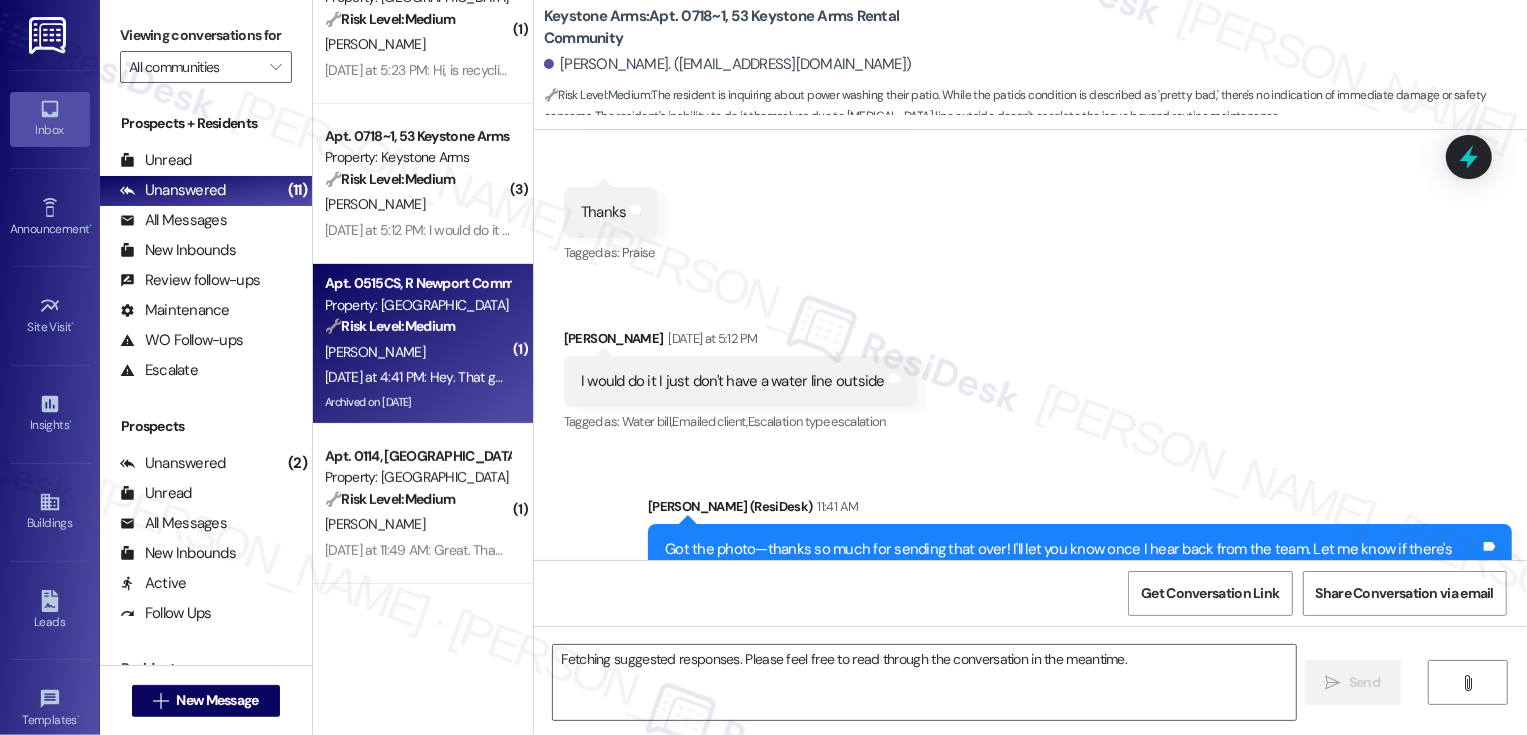 click on "[PERSON_NAME]" at bounding box center [417, 352] 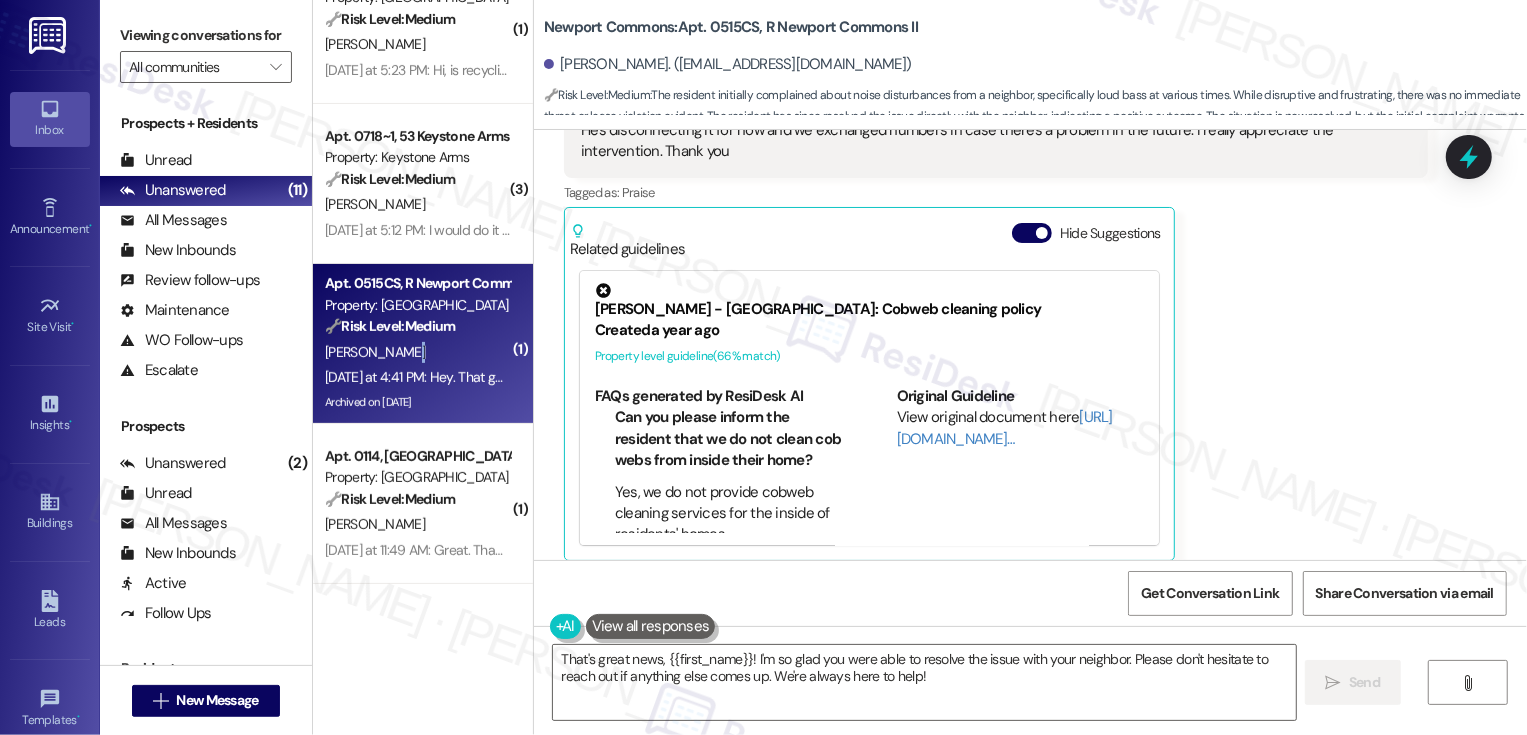 scroll, scrollTop: 15965, scrollLeft: 0, axis: vertical 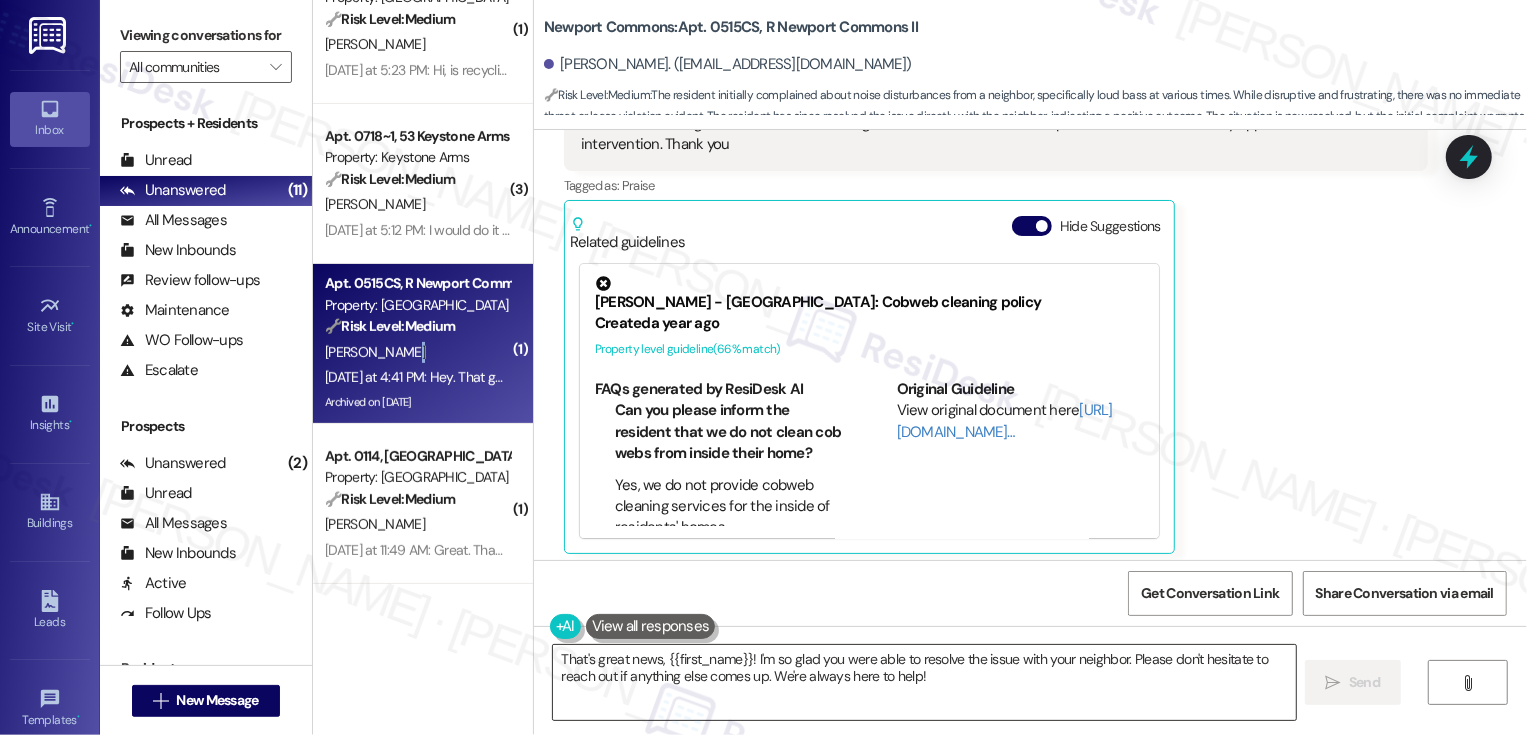 click on "That's great news, {{first_name}}! I'm so glad you were able to resolve the issue with your neighbor. Please don't hesitate to reach out if anything else comes up. We're always here to help!" at bounding box center [924, 682] 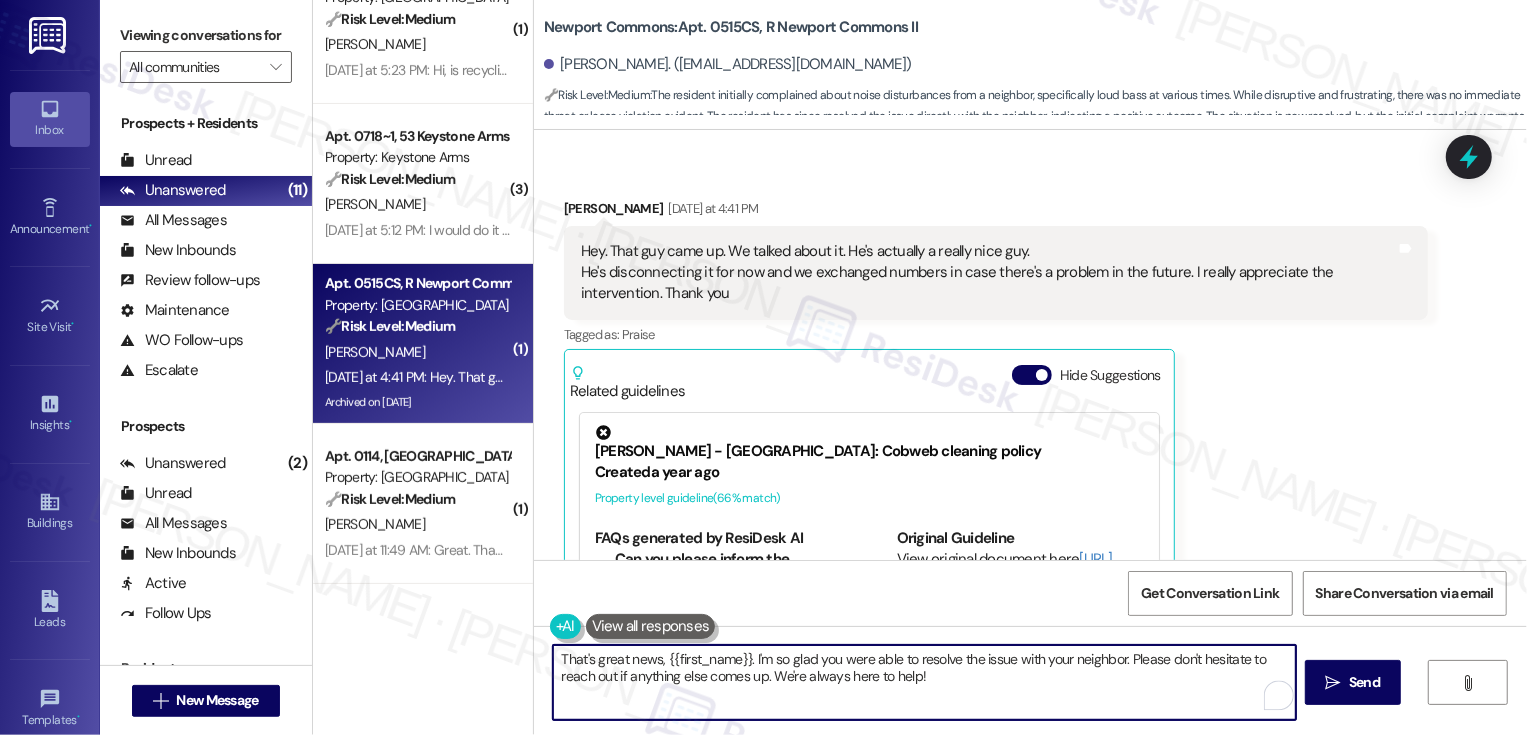 scroll, scrollTop: 15811, scrollLeft: 0, axis: vertical 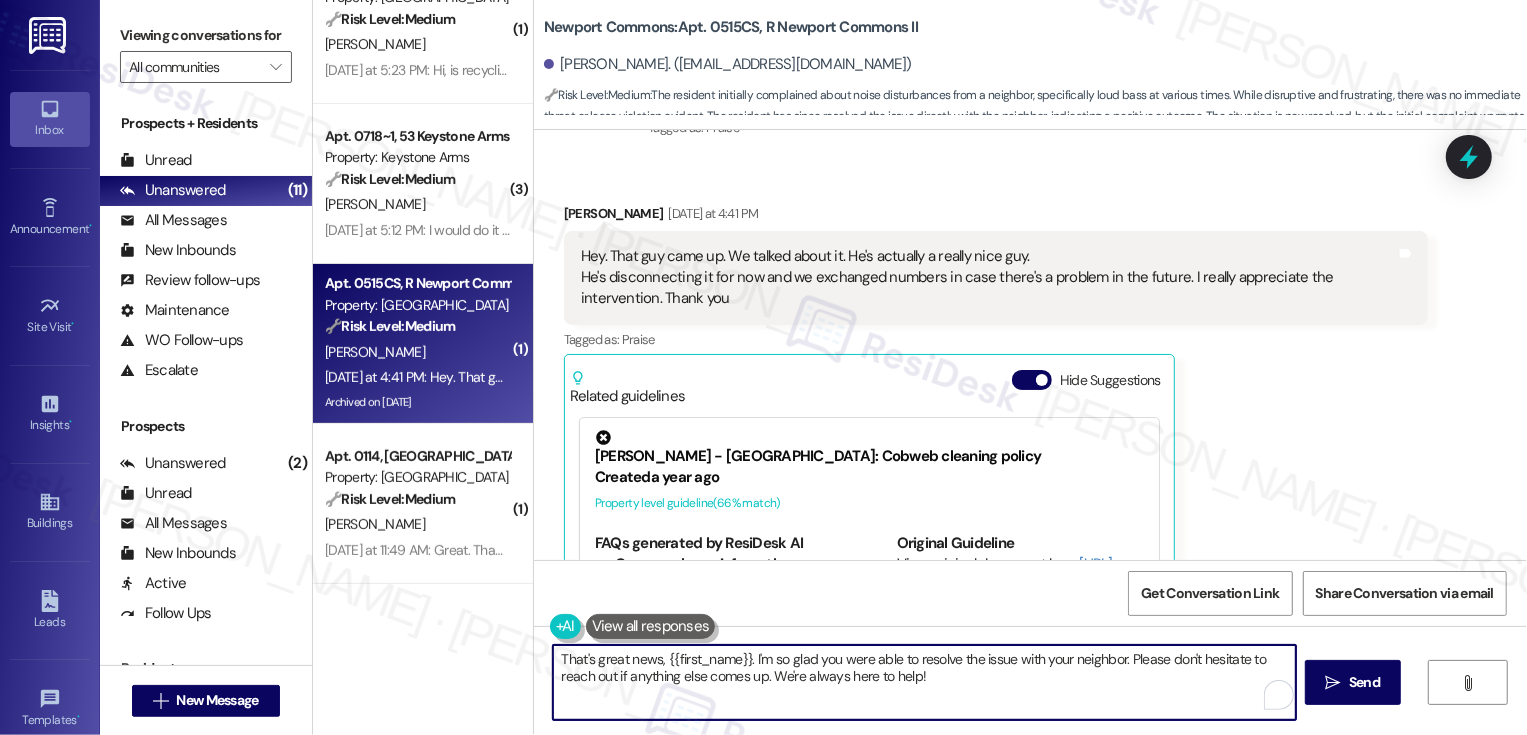 click on "That's great news, {{first_name}}. I'm so glad you were able to resolve the issue with your neighbor. Please don't hesitate to reach out if anything else comes up. We're always here to help!" at bounding box center [924, 682] 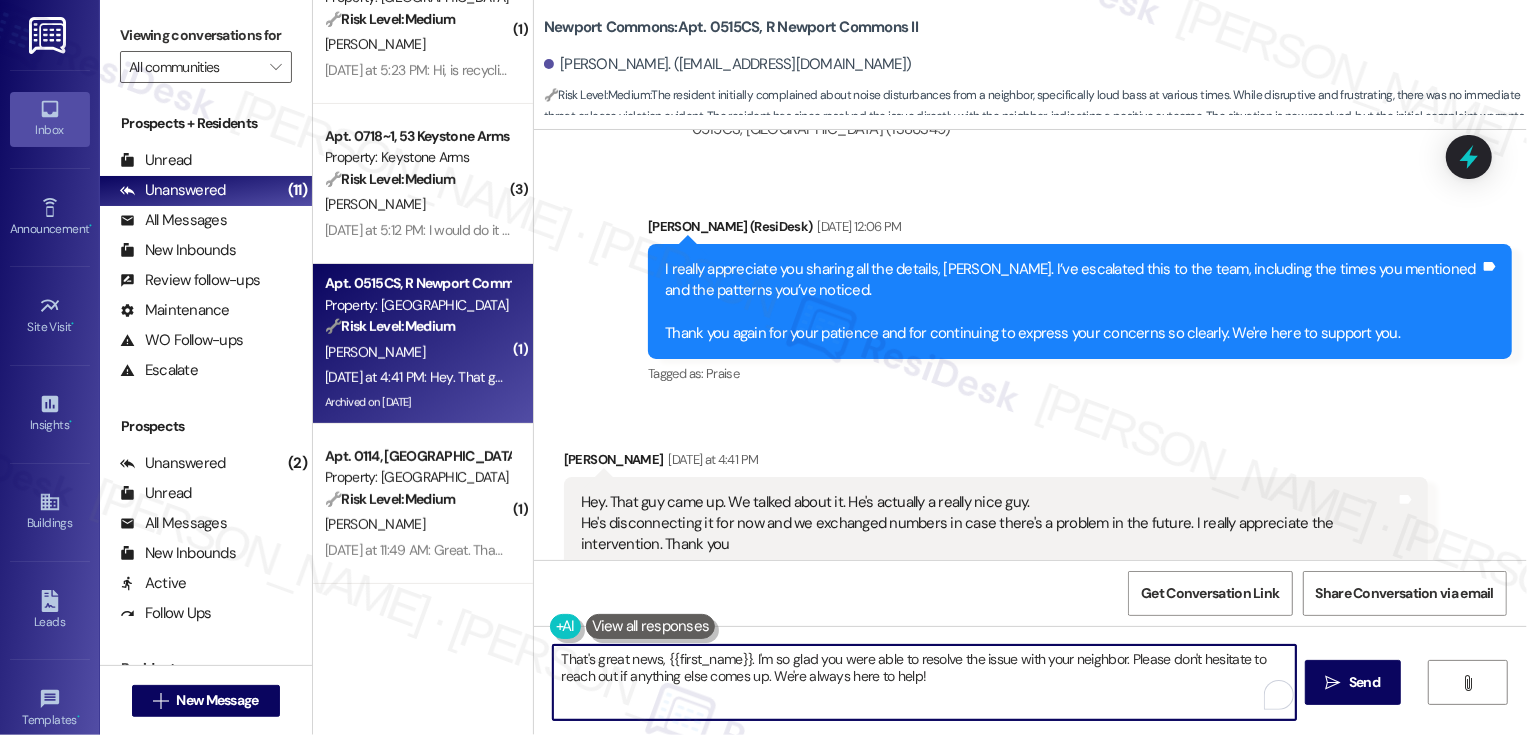 scroll, scrollTop: 15554, scrollLeft: 0, axis: vertical 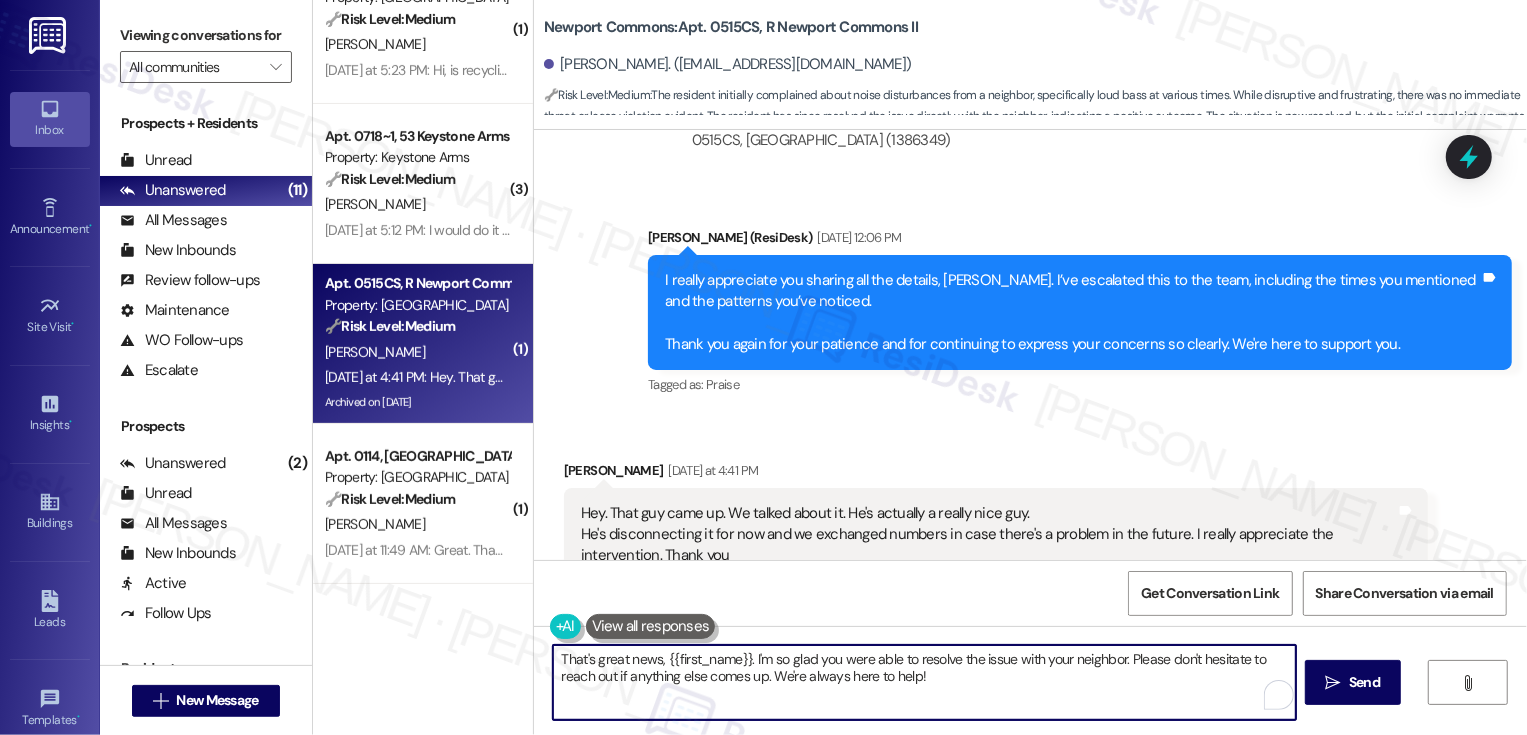 drag, startPoint x: 763, startPoint y: 676, endPoint x: 944, endPoint y: 685, distance: 181.22362 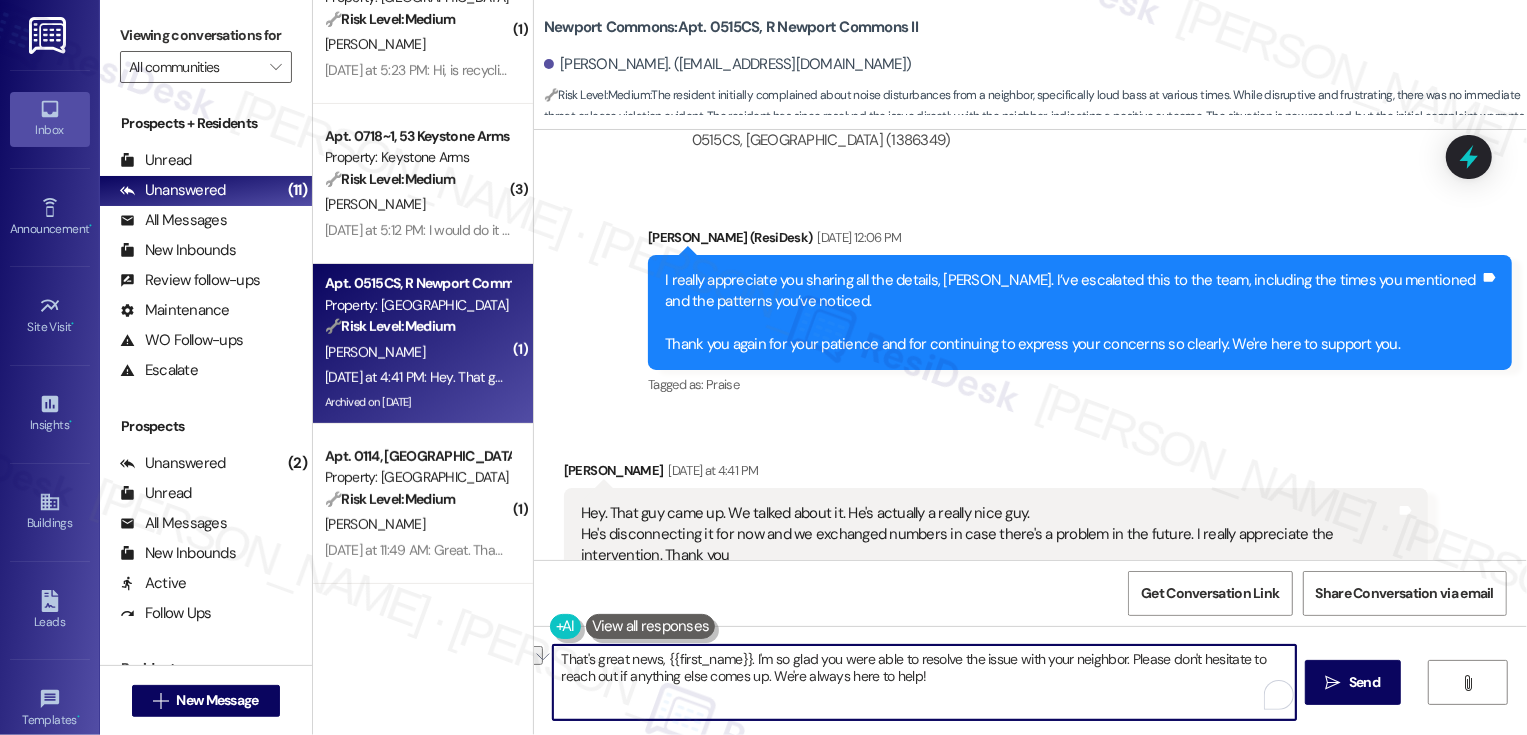 type on "That's great news, {{first_name}}. I'm so glad you were able to resolve the issue with your neighbor. Please don't hesitate to reach out if anything else comes up." 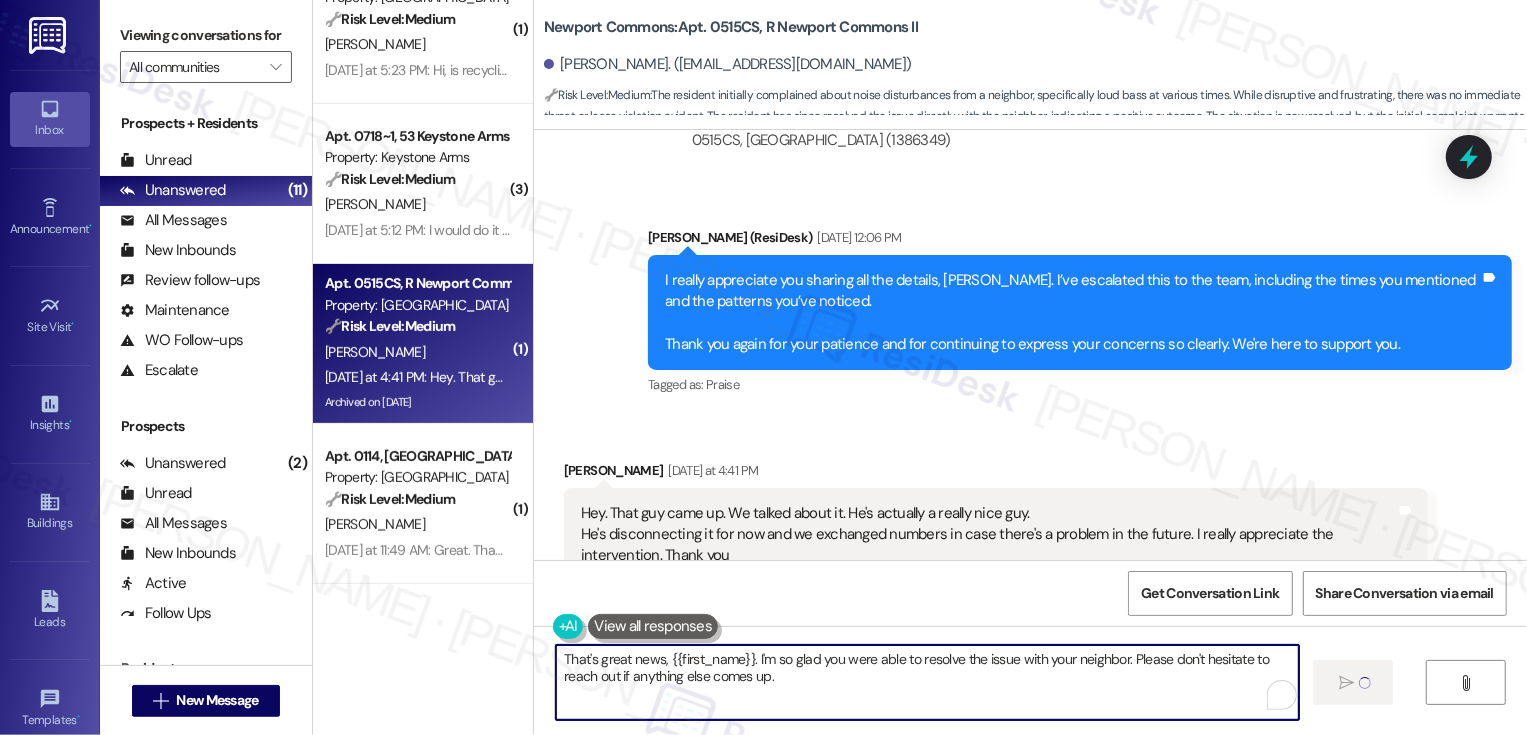 type 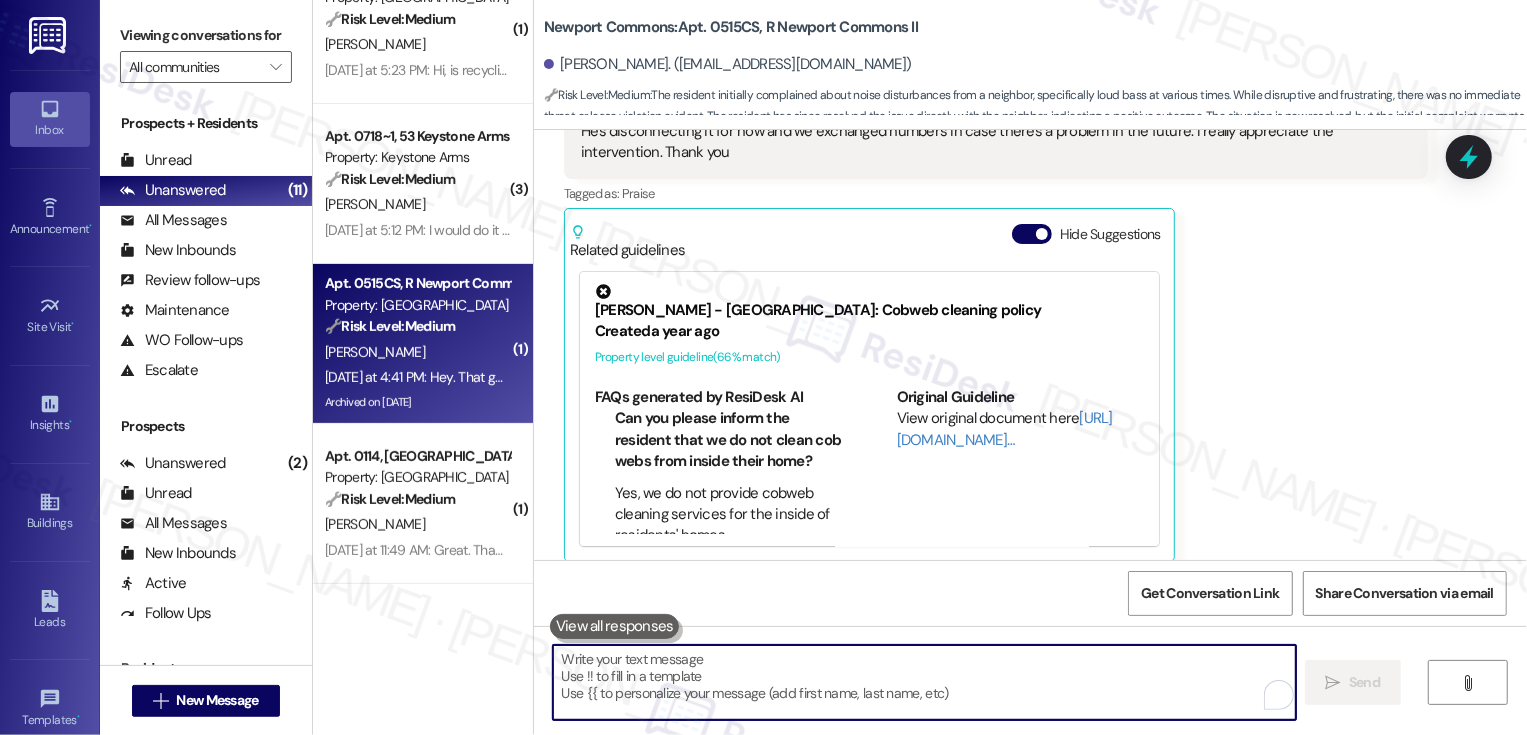 scroll, scrollTop: 15991, scrollLeft: 0, axis: vertical 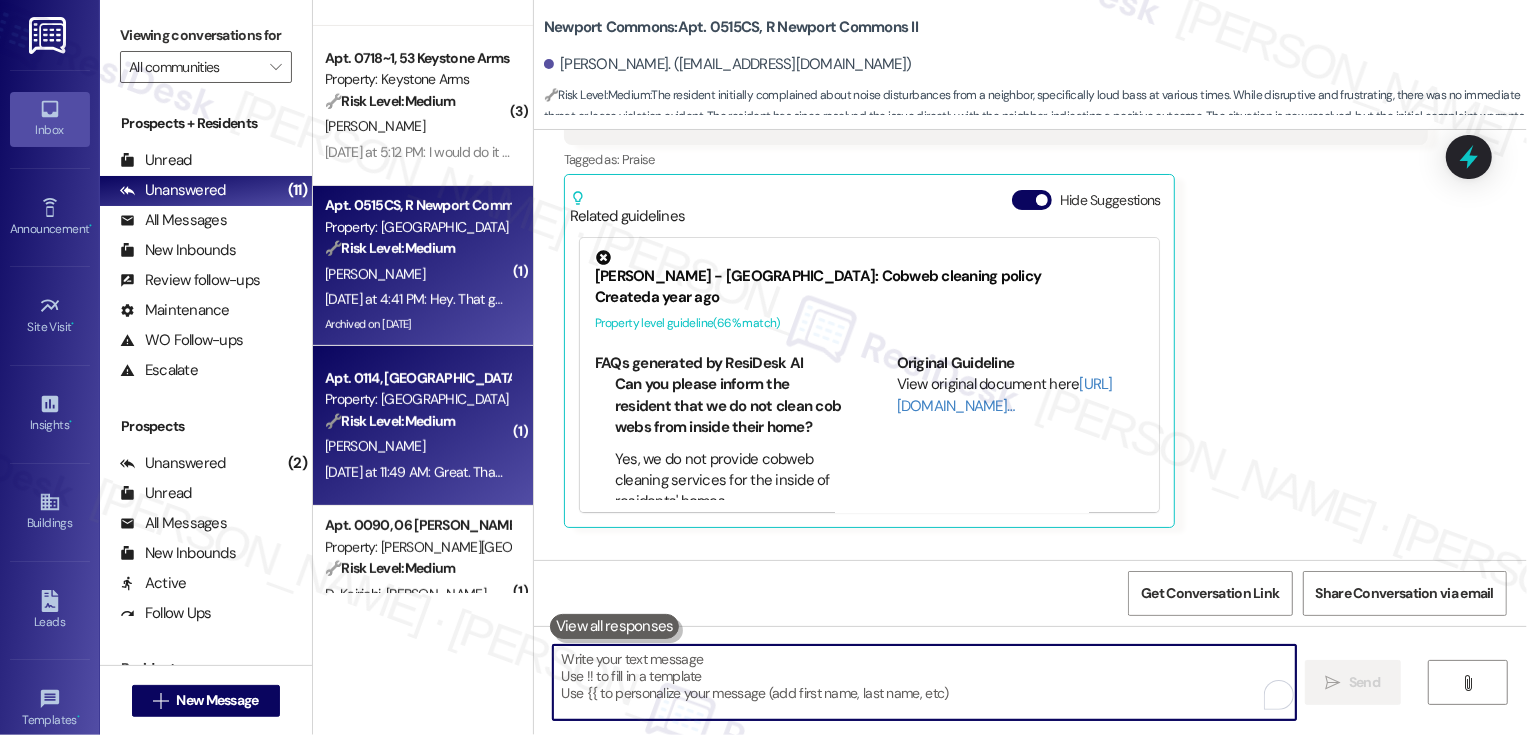 click on "🔧  Risk Level:  Medium" at bounding box center (390, 421) 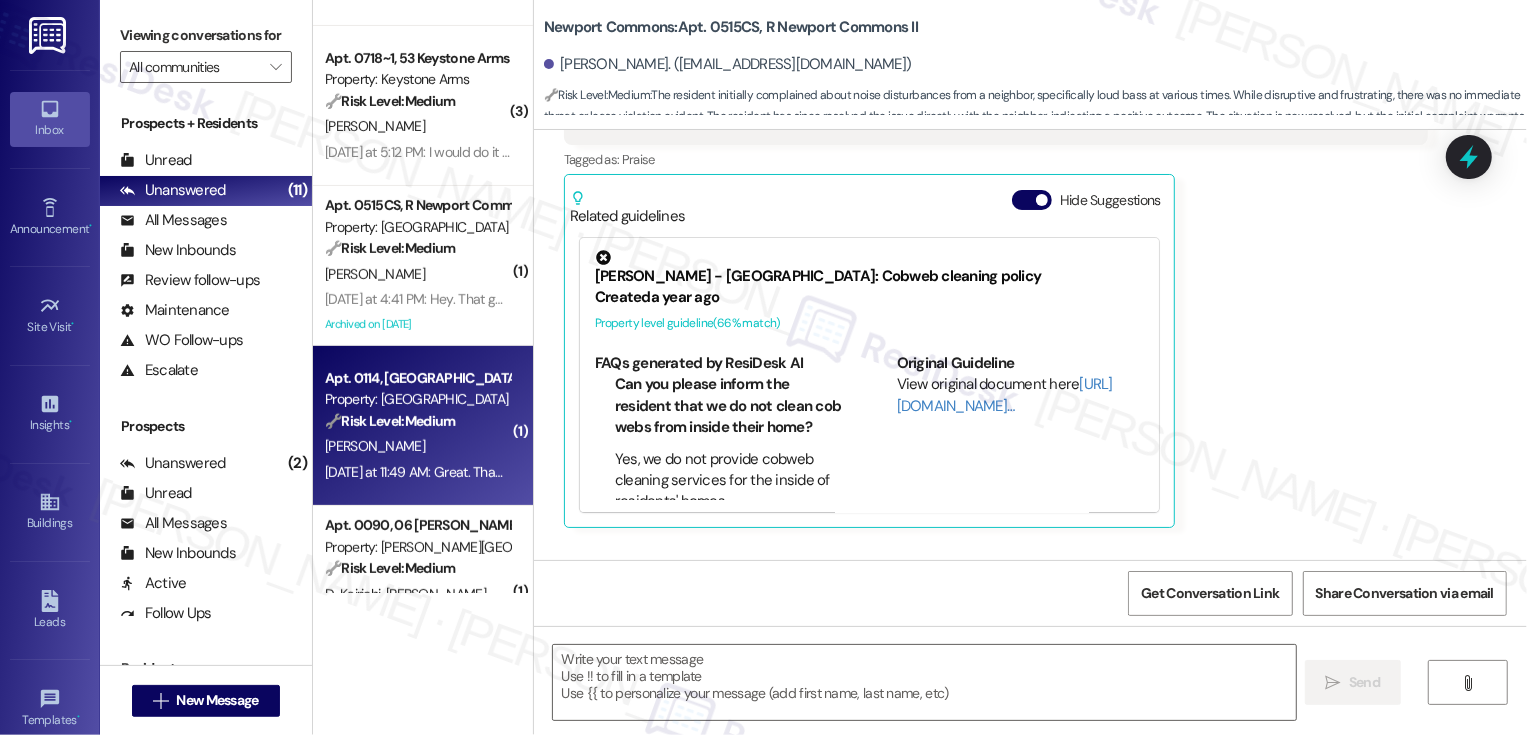 click on "🔧  Risk Level:  Medium" at bounding box center (390, 421) 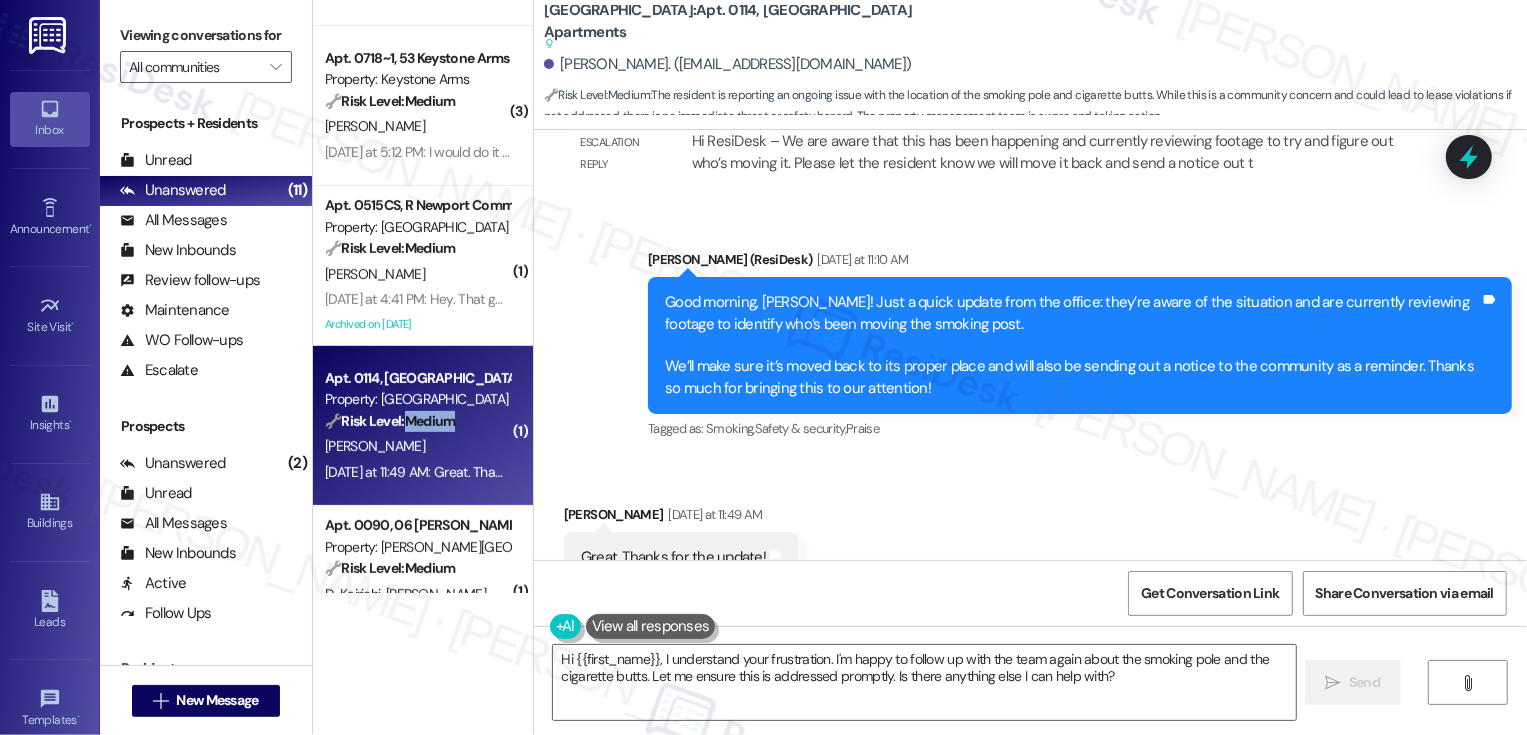 scroll, scrollTop: 6753, scrollLeft: 0, axis: vertical 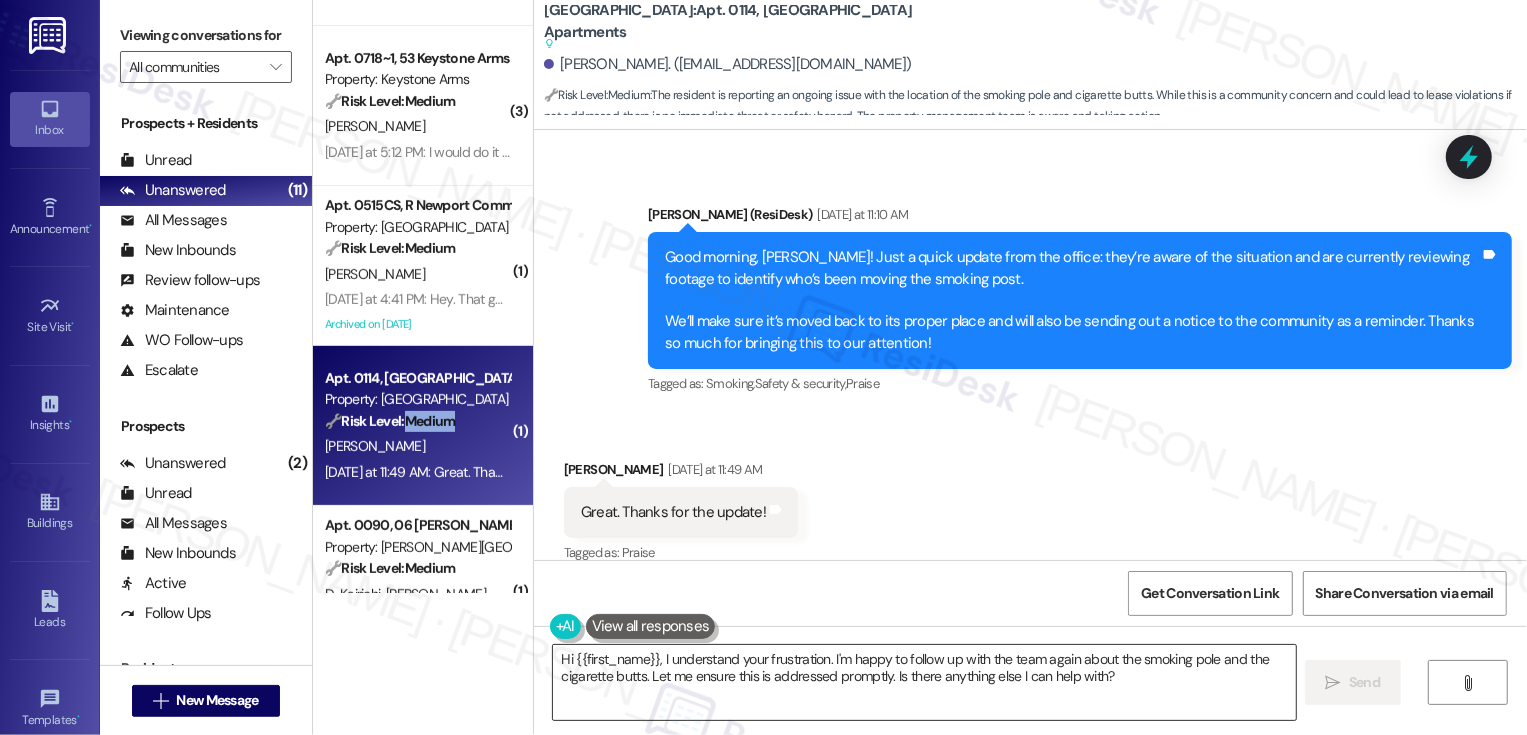click on "Hi {{first_name}}, I understand your frustration. I'm happy to follow up with the team again about the smoking pole and the cigarette butts. Let me ensure this is addressed promptly. Is there anything else I can help with?" at bounding box center (924, 682) 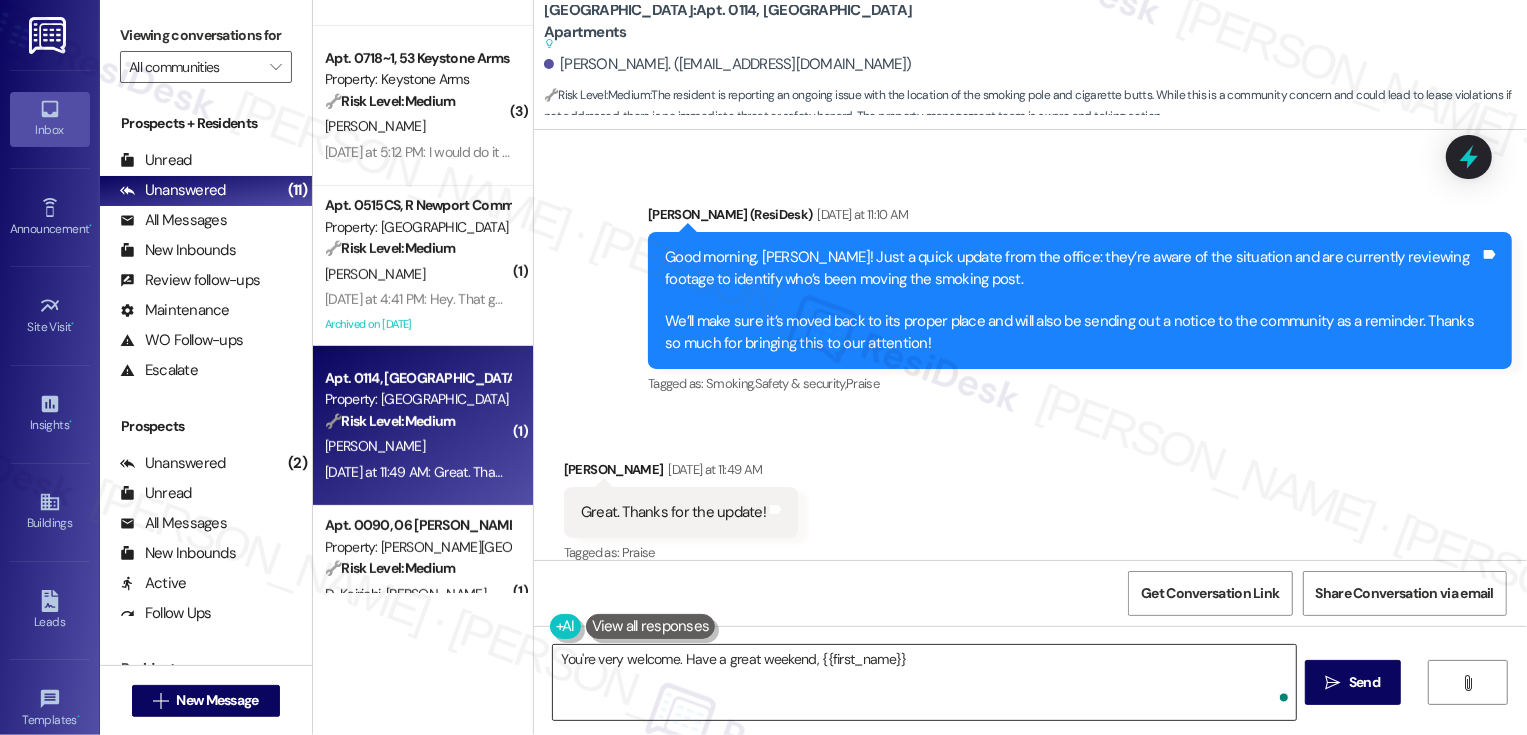 type on "You're very welcome. Have a great weekend, {{first_name}}!" 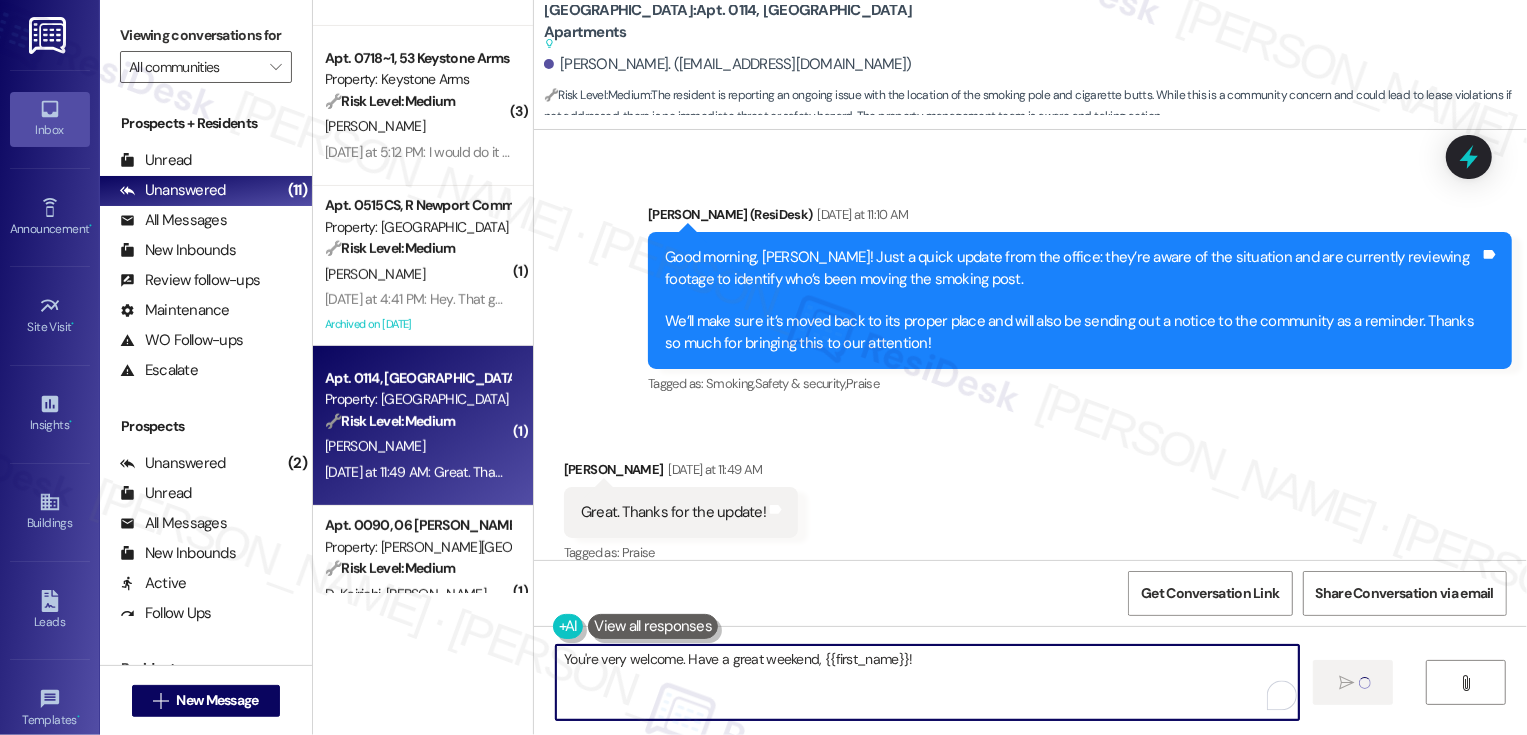 type 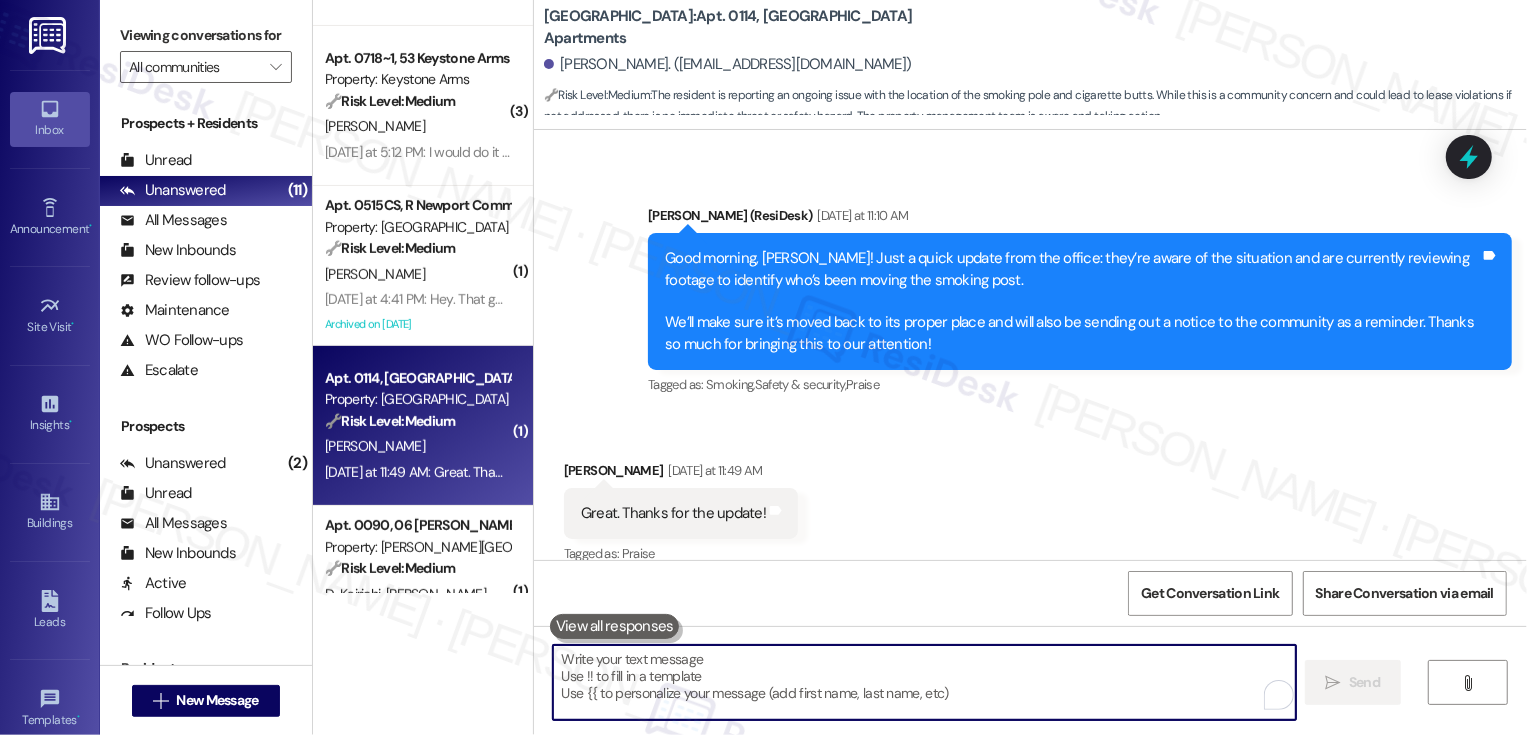 scroll, scrollTop: 6893, scrollLeft: 0, axis: vertical 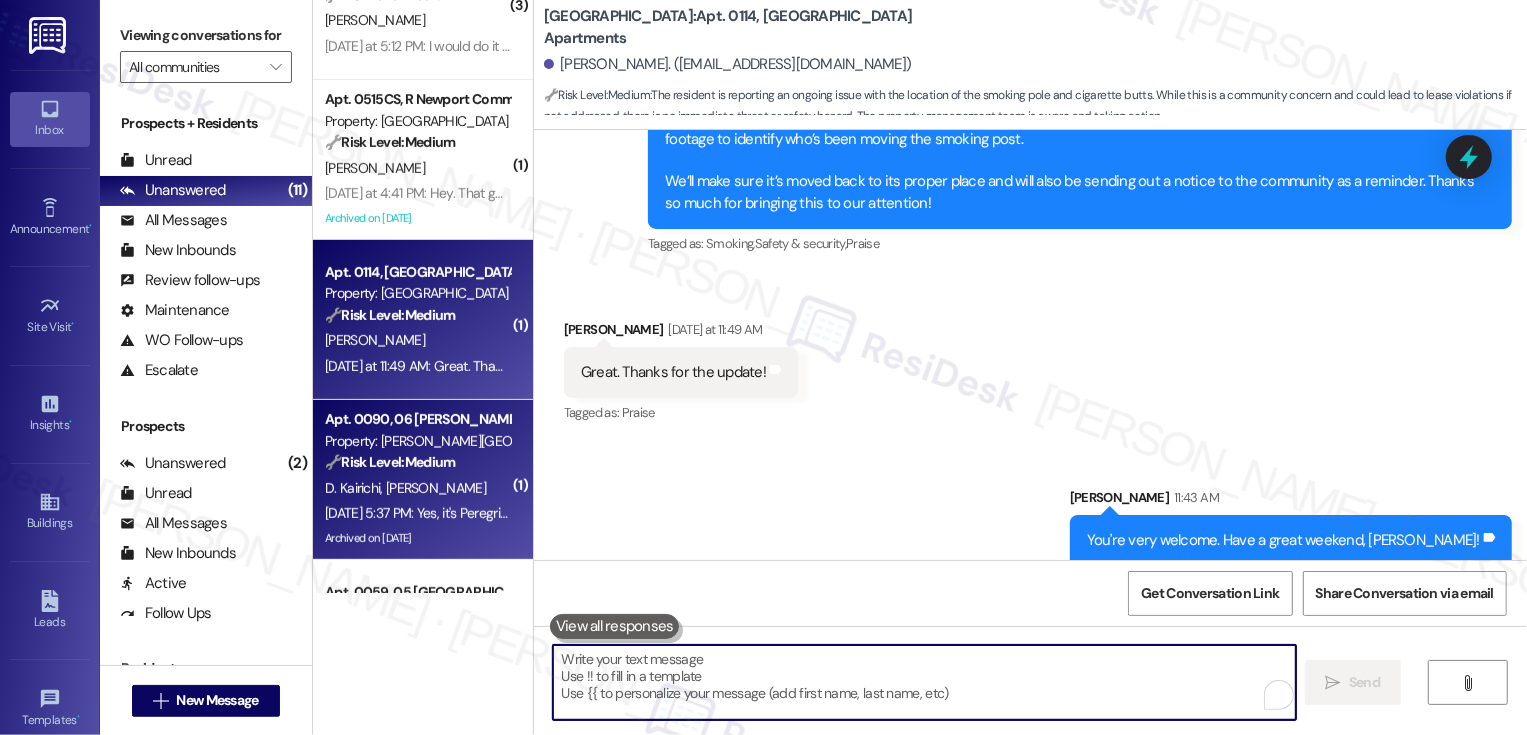 click on "Apt. 0090, 06 [PERSON_NAME][GEOGRAPHIC_DATA]" at bounding box center (417, 419) 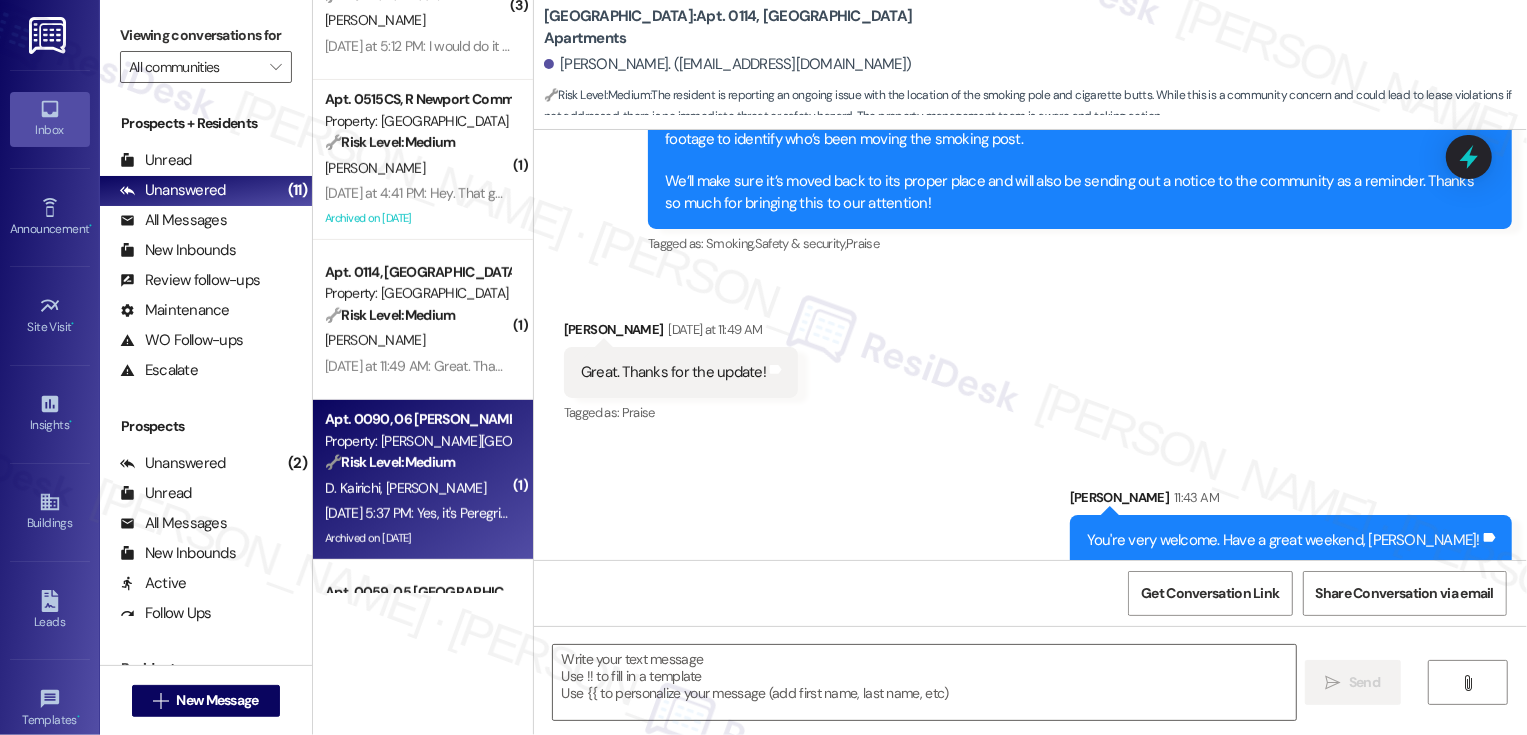 type on "Fetching suggested responses. Please feel free to read through the conversation in the meantime." 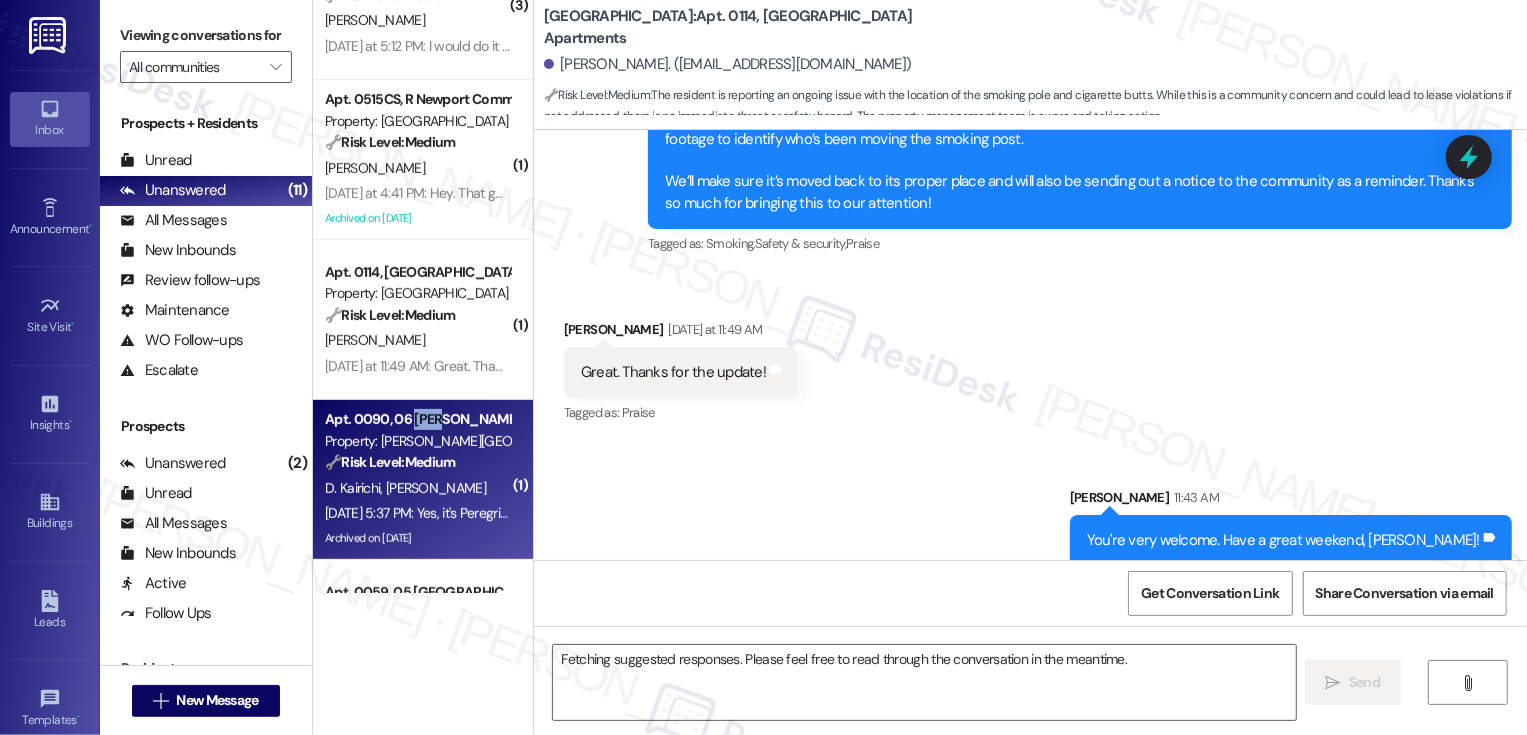 click on "Apt. 0090, 06 [PERSON_NAME][GEOGRAPHIC_DATA]" at bounding box center [417, 419] 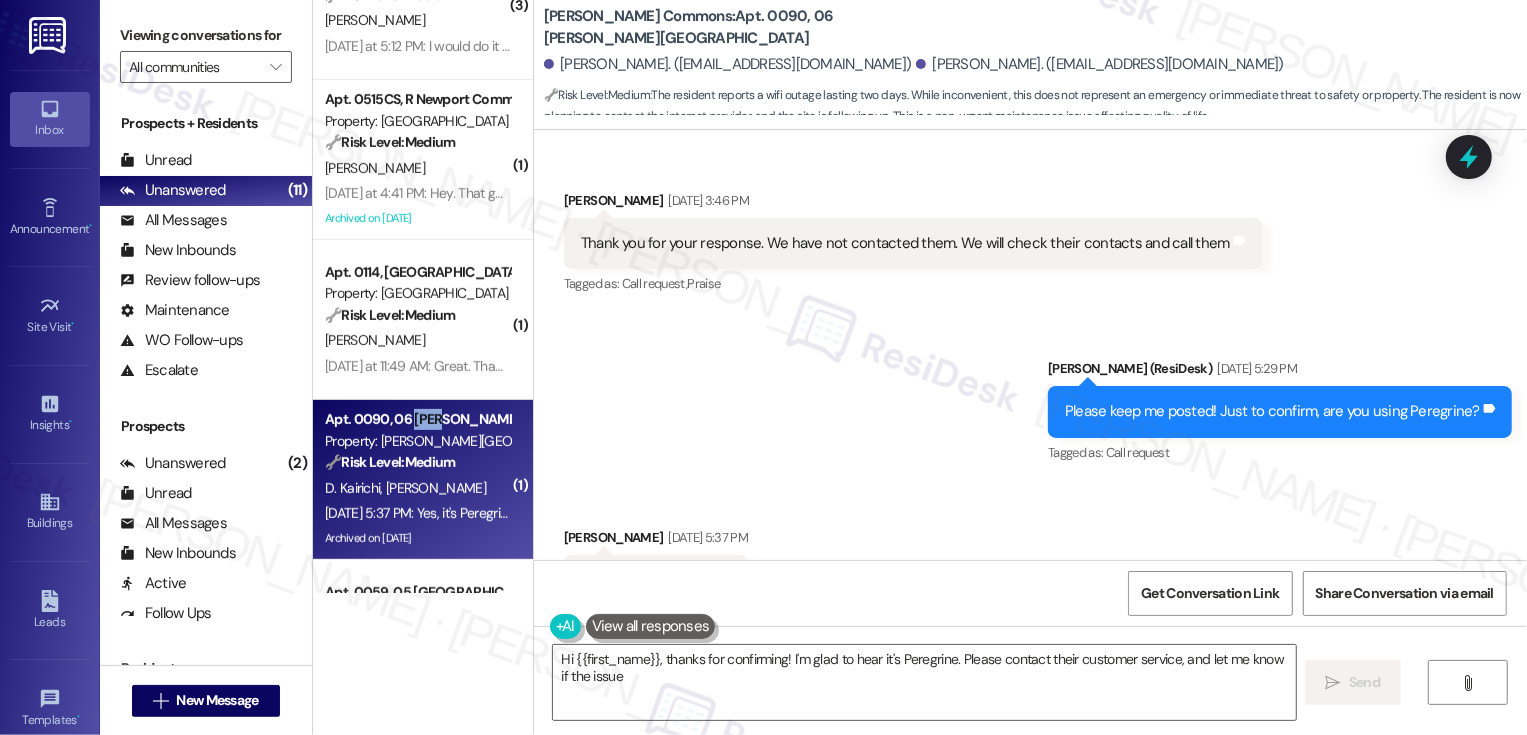 scroll, scrollTop: 12068, scrollLeft: 0, axis: vertical 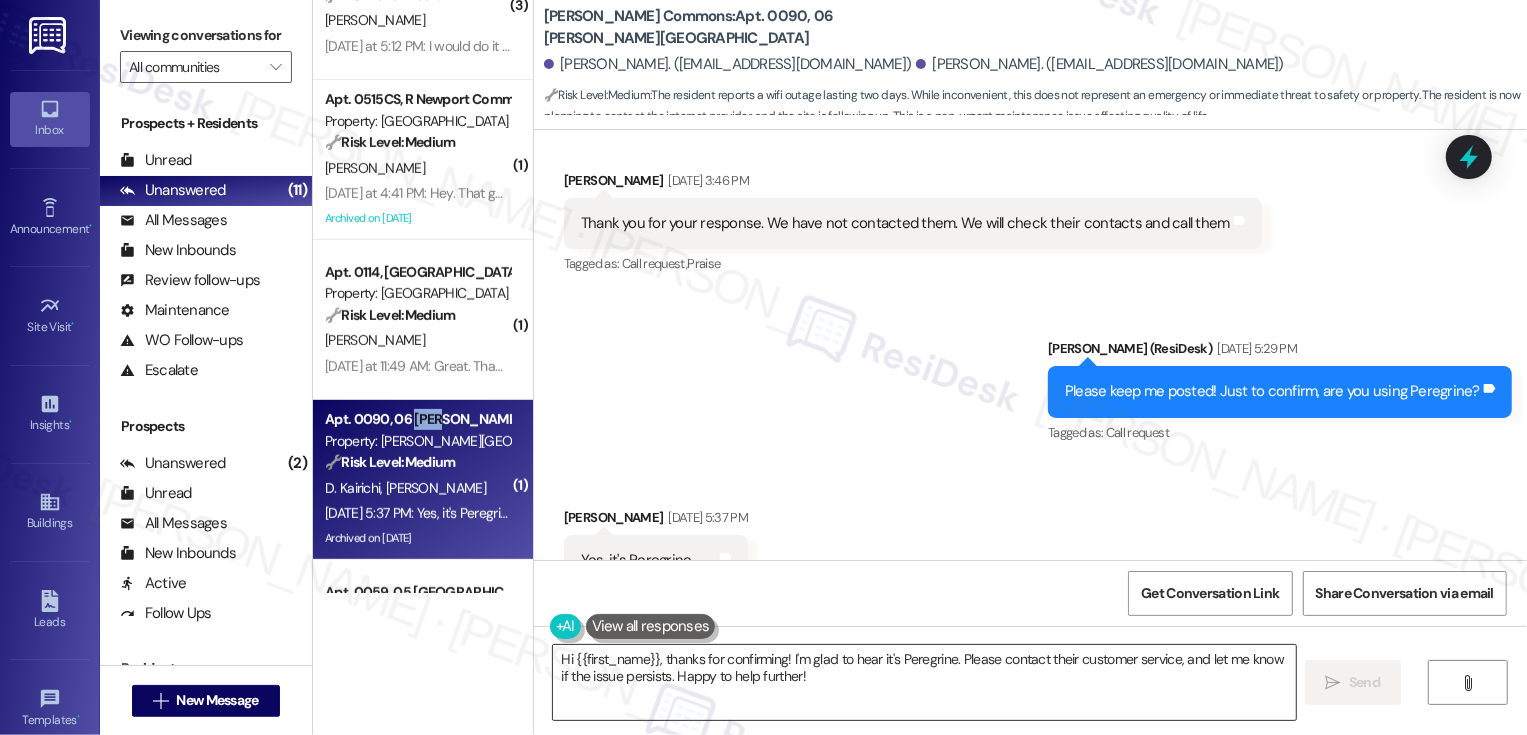 click on "Hi {{first_name}}, thanks for confirming! I'm glad to hear it's Peregrine. Please contact their customer service, and let me know if the issue persists. Happy to help further!" at bounding box center [924, 682] 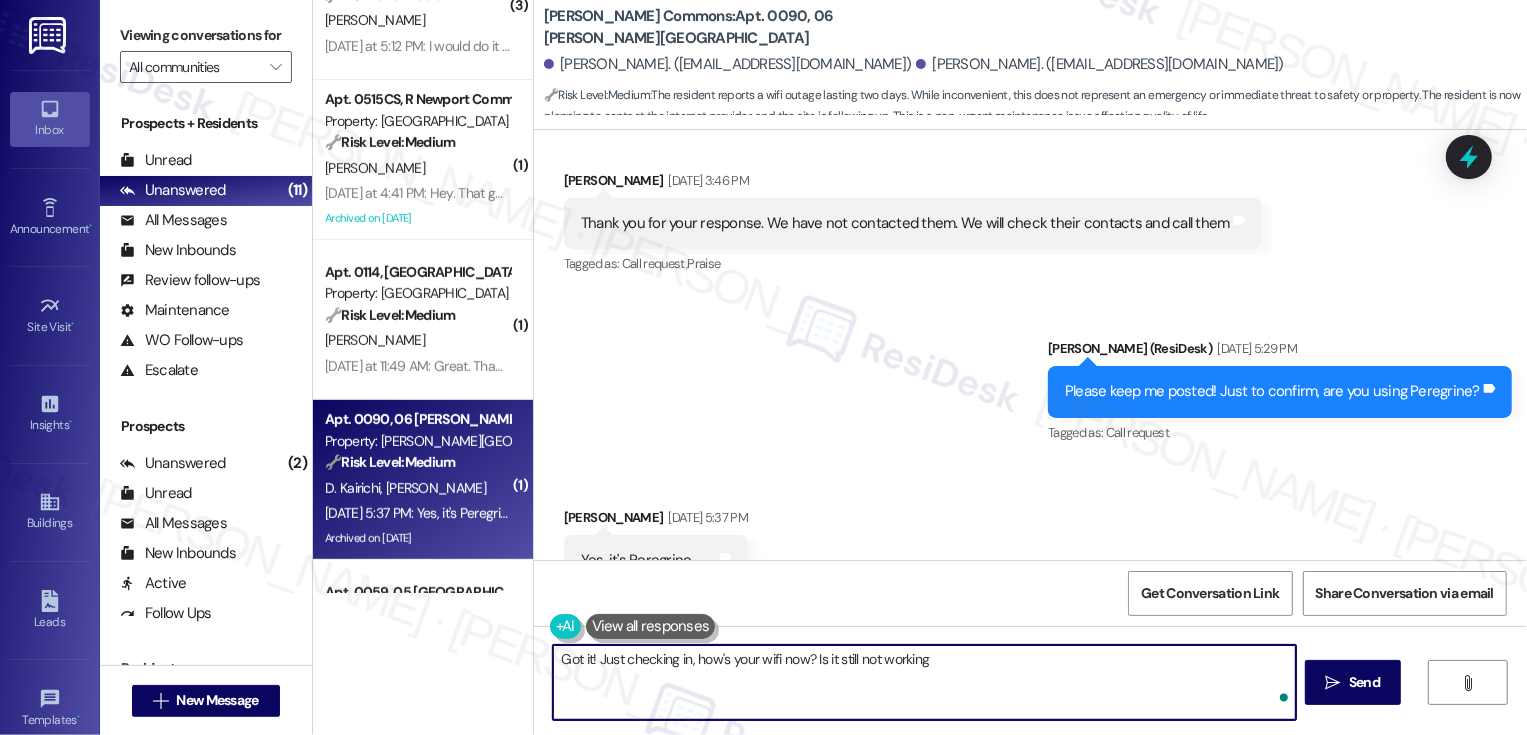 type on "Got it! Just checking in, how's your wifi now? Is it still not working?" 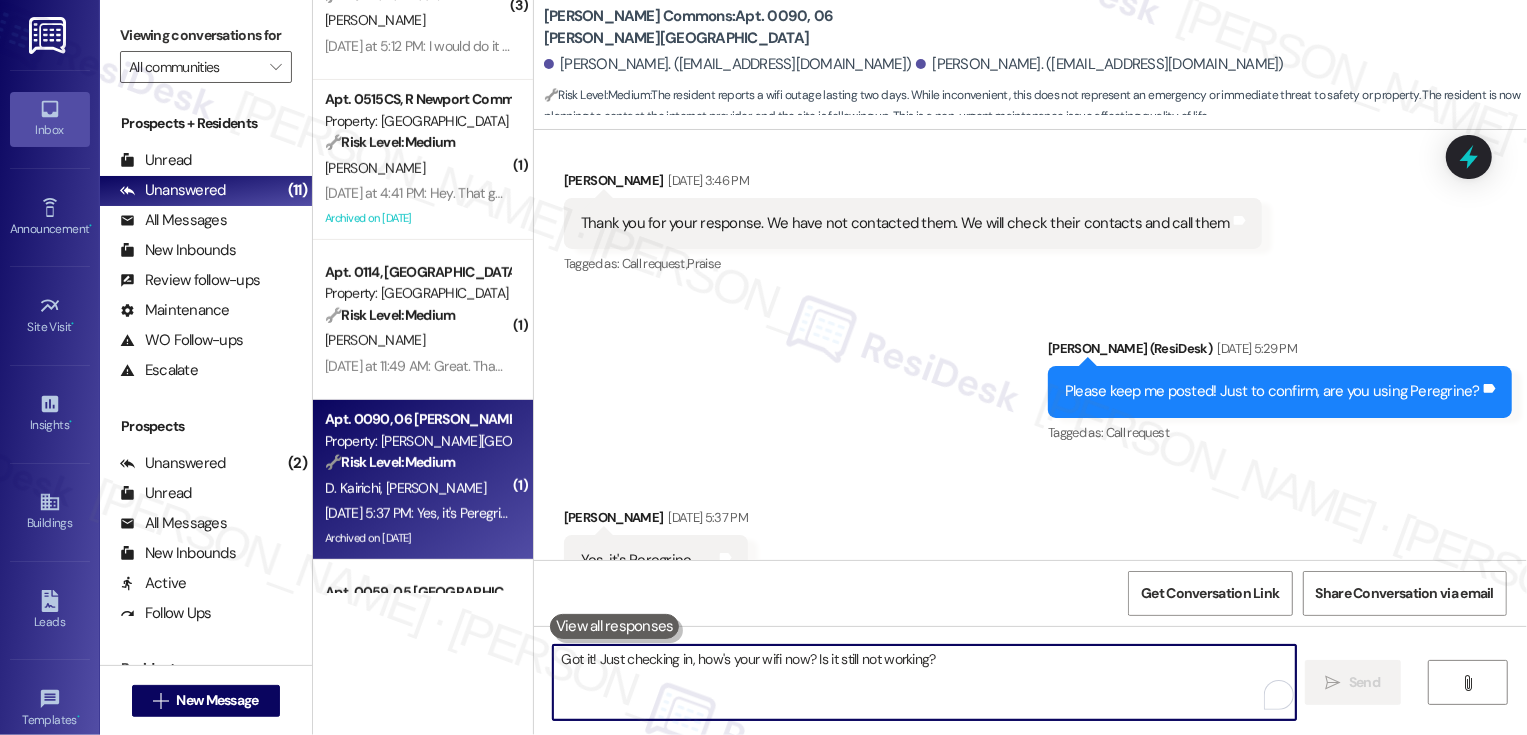 type 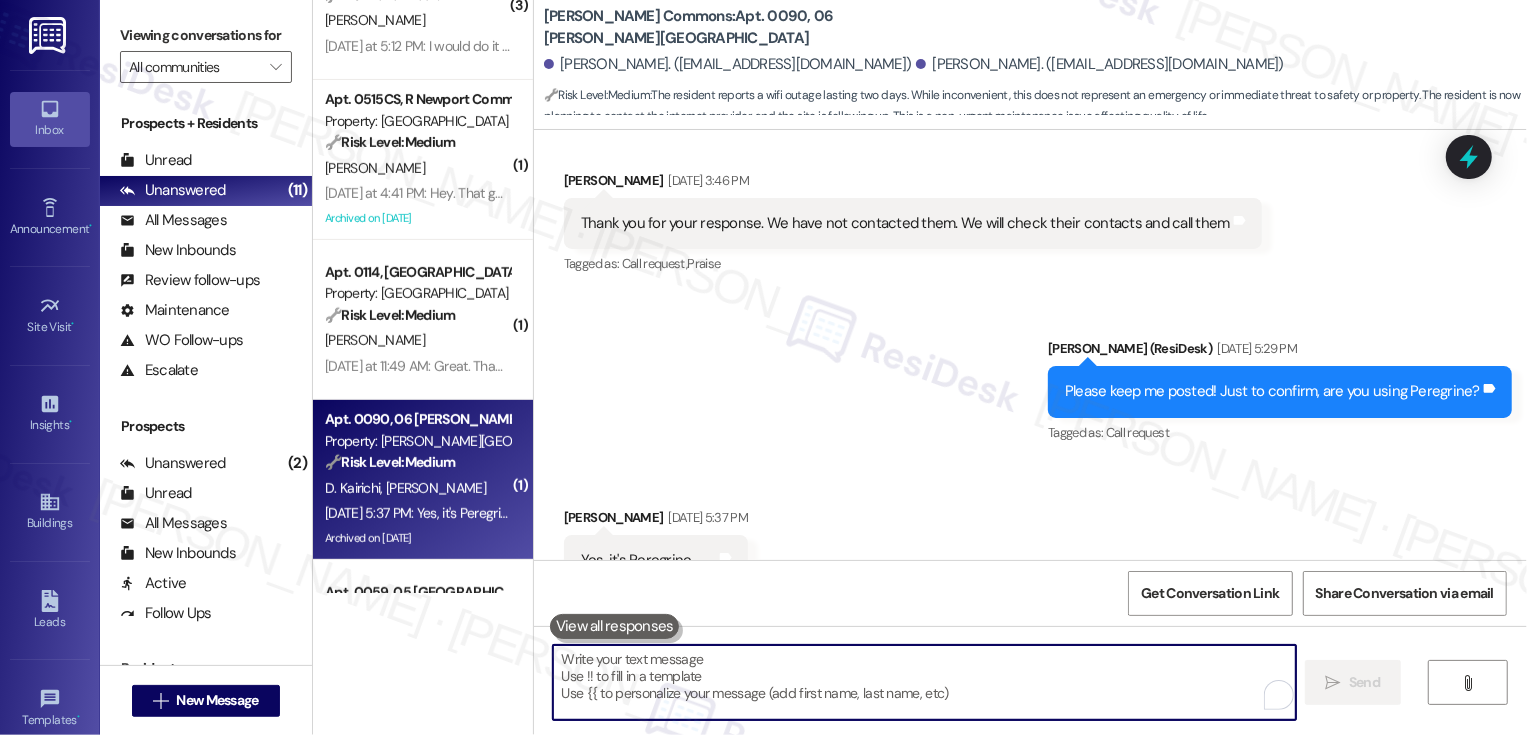 scroll, scrollTop: 12067, scrollLeft: 0, axis: vertical 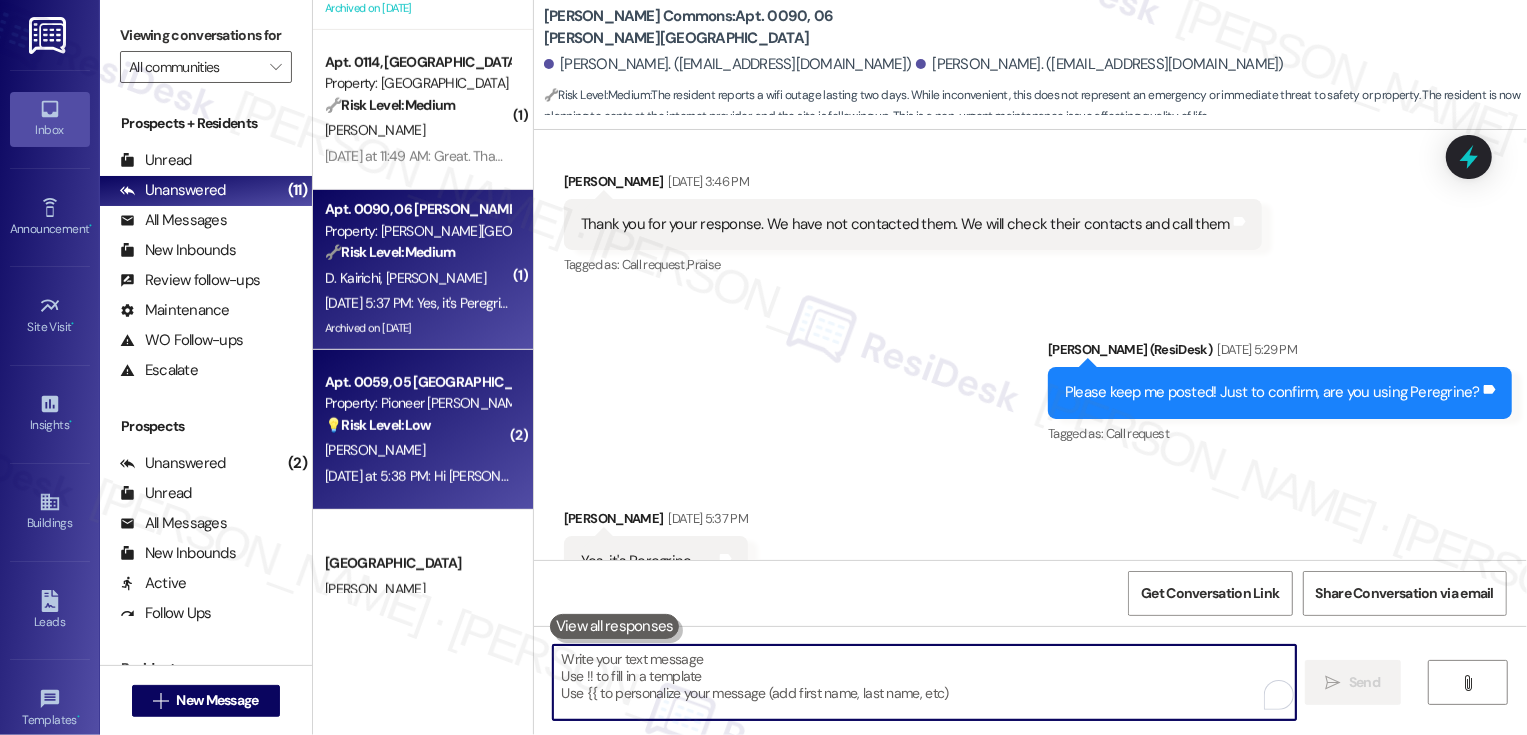 click on "💡  Risk Level:  Low The resident is relaying a comment from other residents about the lack of a pool. This is a non-essential request and falls under customer satisfaction." at bounding box center [417, 425] 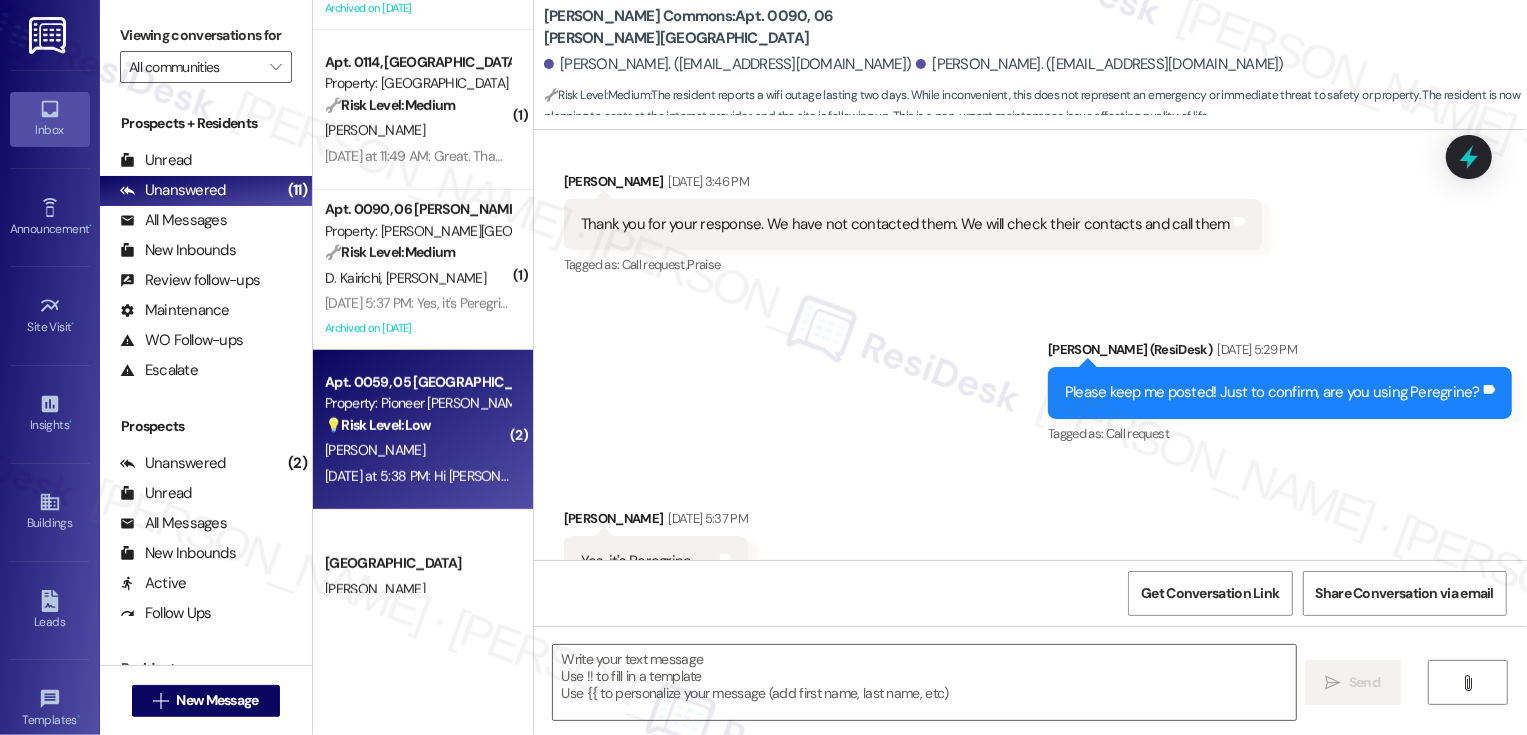 type on "Fetching suggested responses. Please feel free to read through the conversation in the meantime." 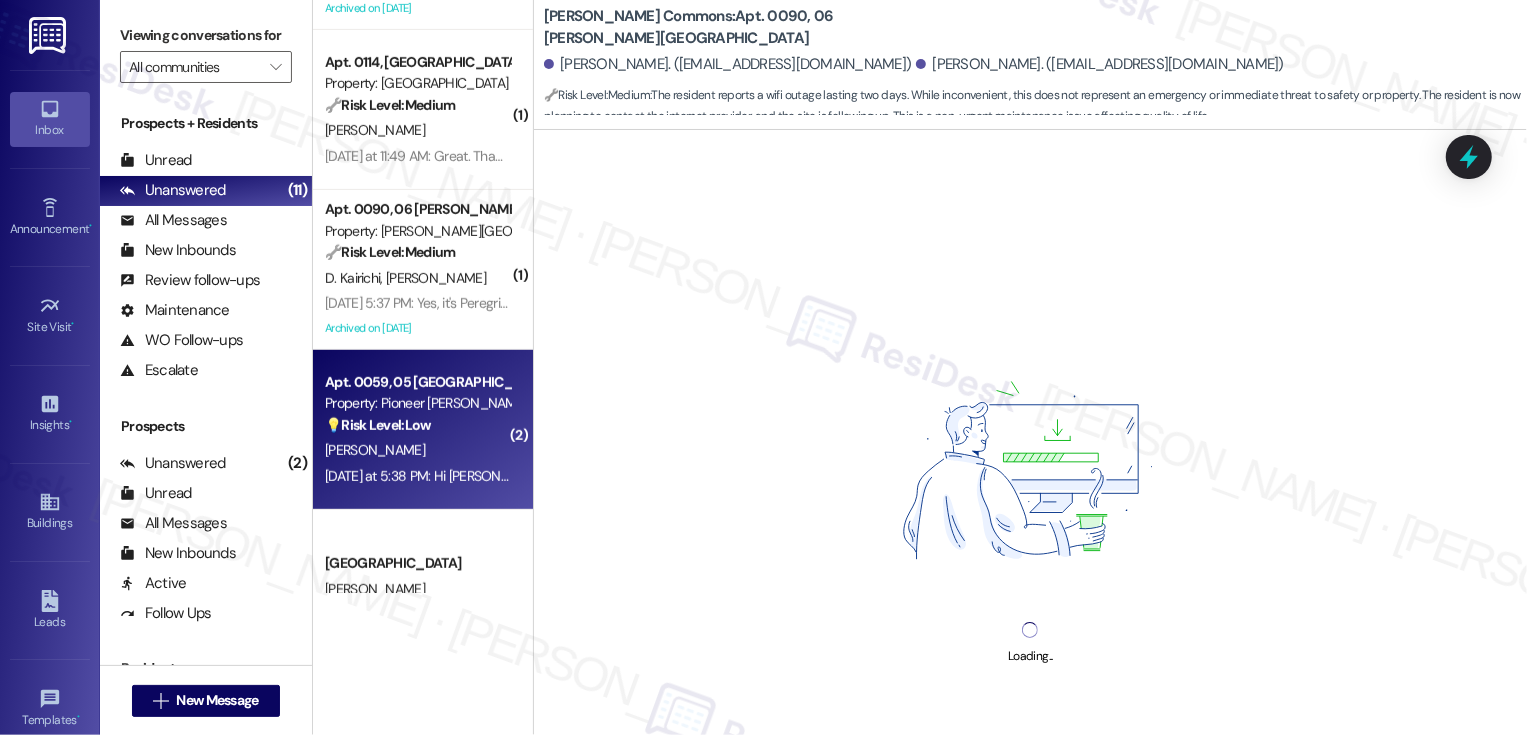 click on "💡  Risk Level:  Low The resident is relaying a comment from other residents about the lack of a pool. This is a non-essential request and falls under customer satisfaction." at bounding box center (417, 425) 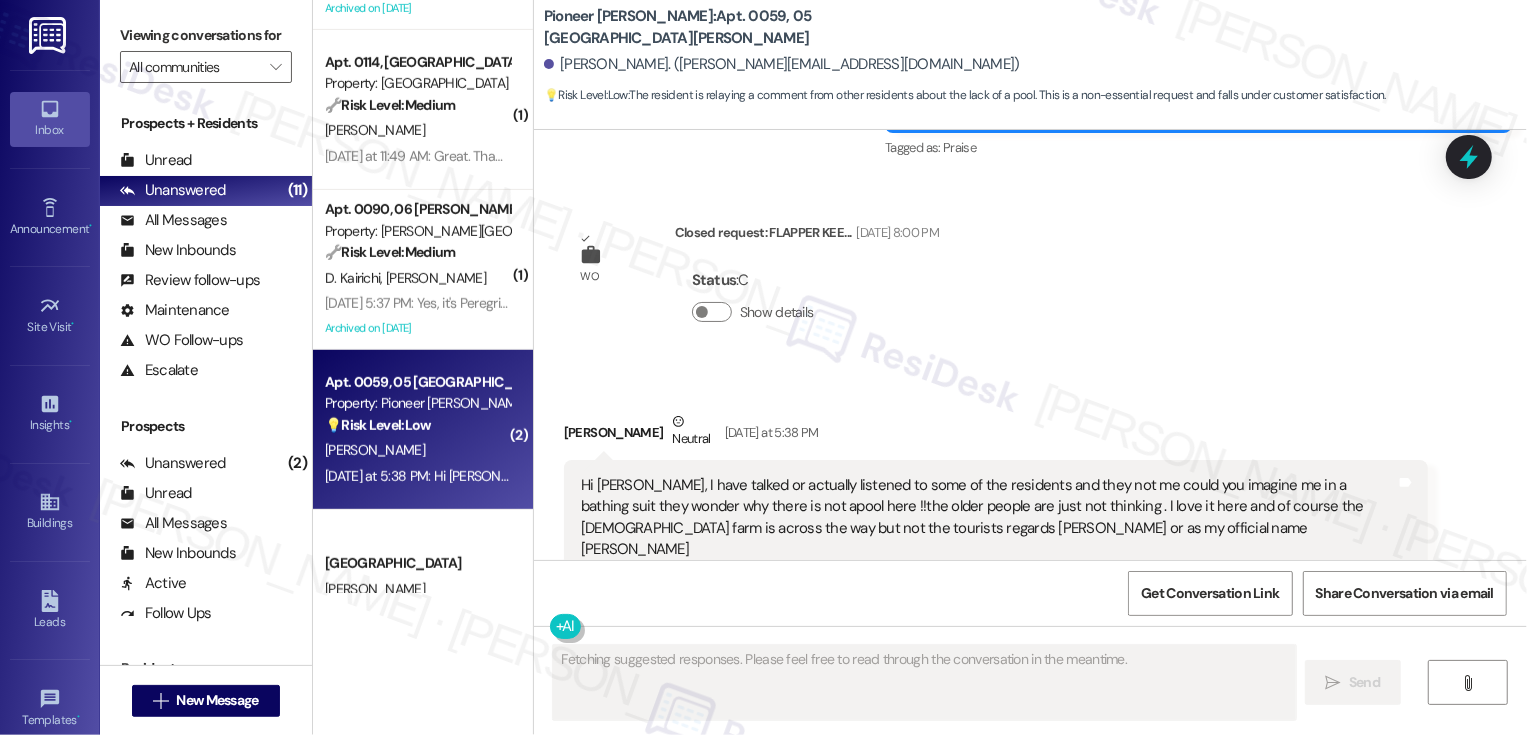 scroll, scrollTop: 6615, scrollLeft: 0, axis: vertical 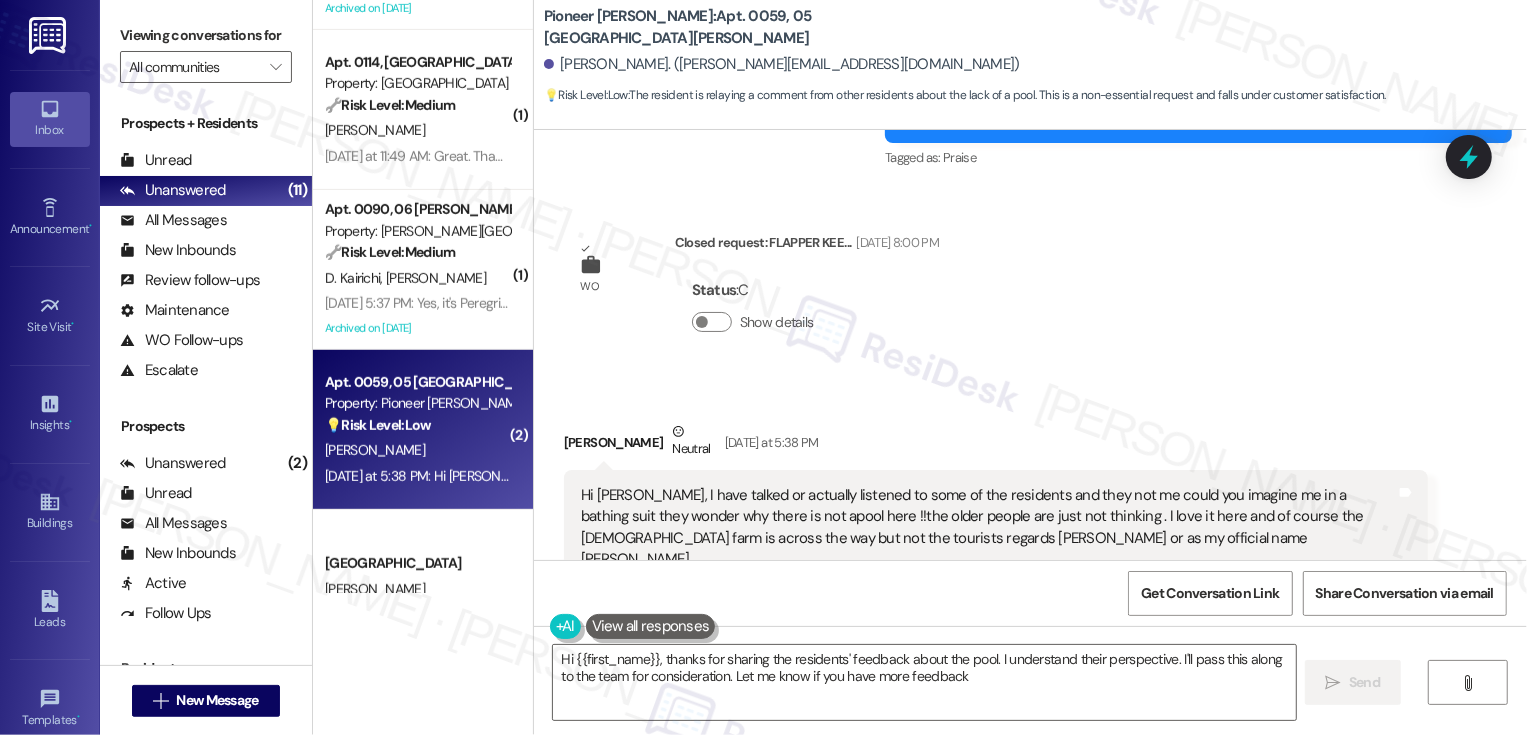 type on "Hi {{first_name}}, thanks for sharing the residents' feedback about the pool. I understand their perspective. I'll pass this along to the team for consideration. Let me know if you have more feedback!" 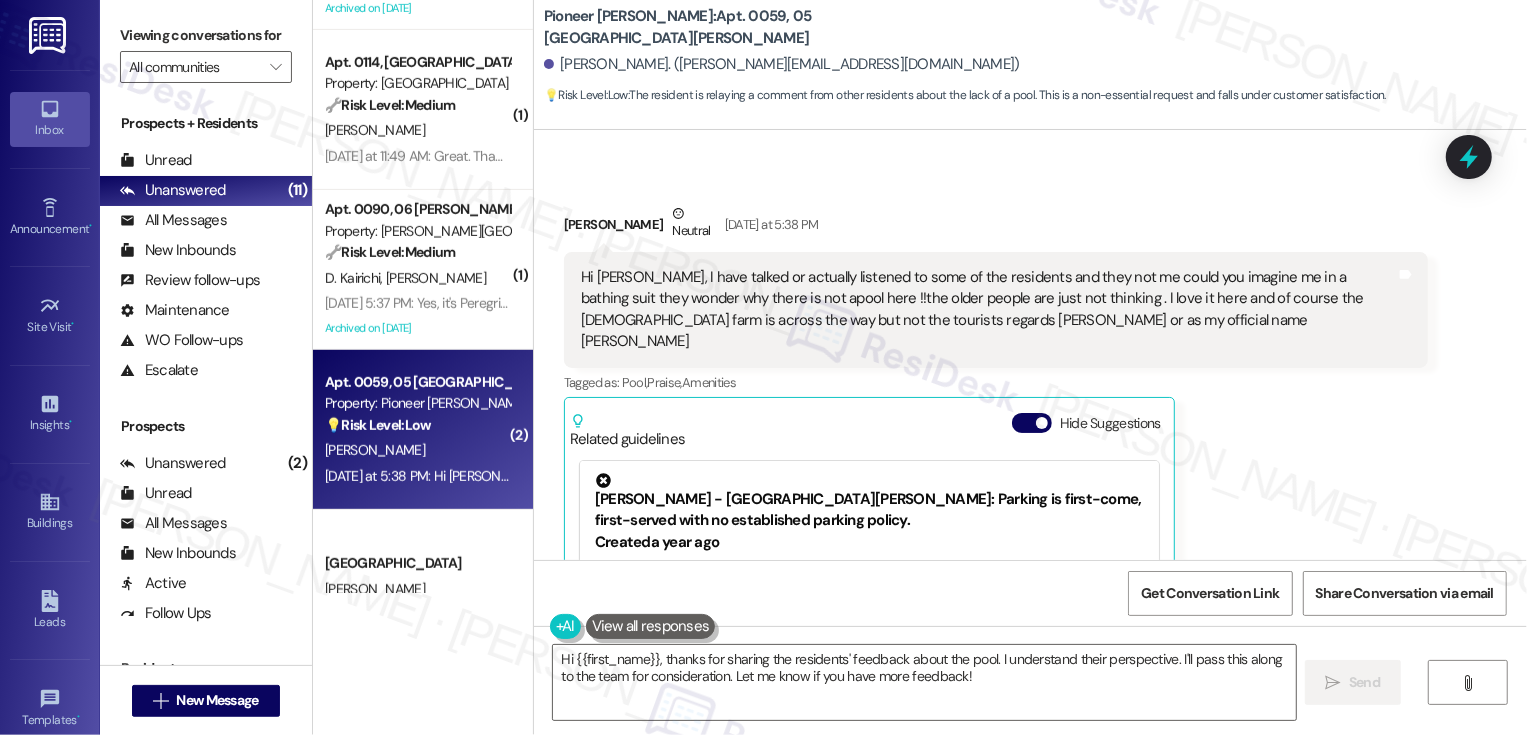 scroll, scrollTop: 6823, scrollLeft: 0, axis: vertical 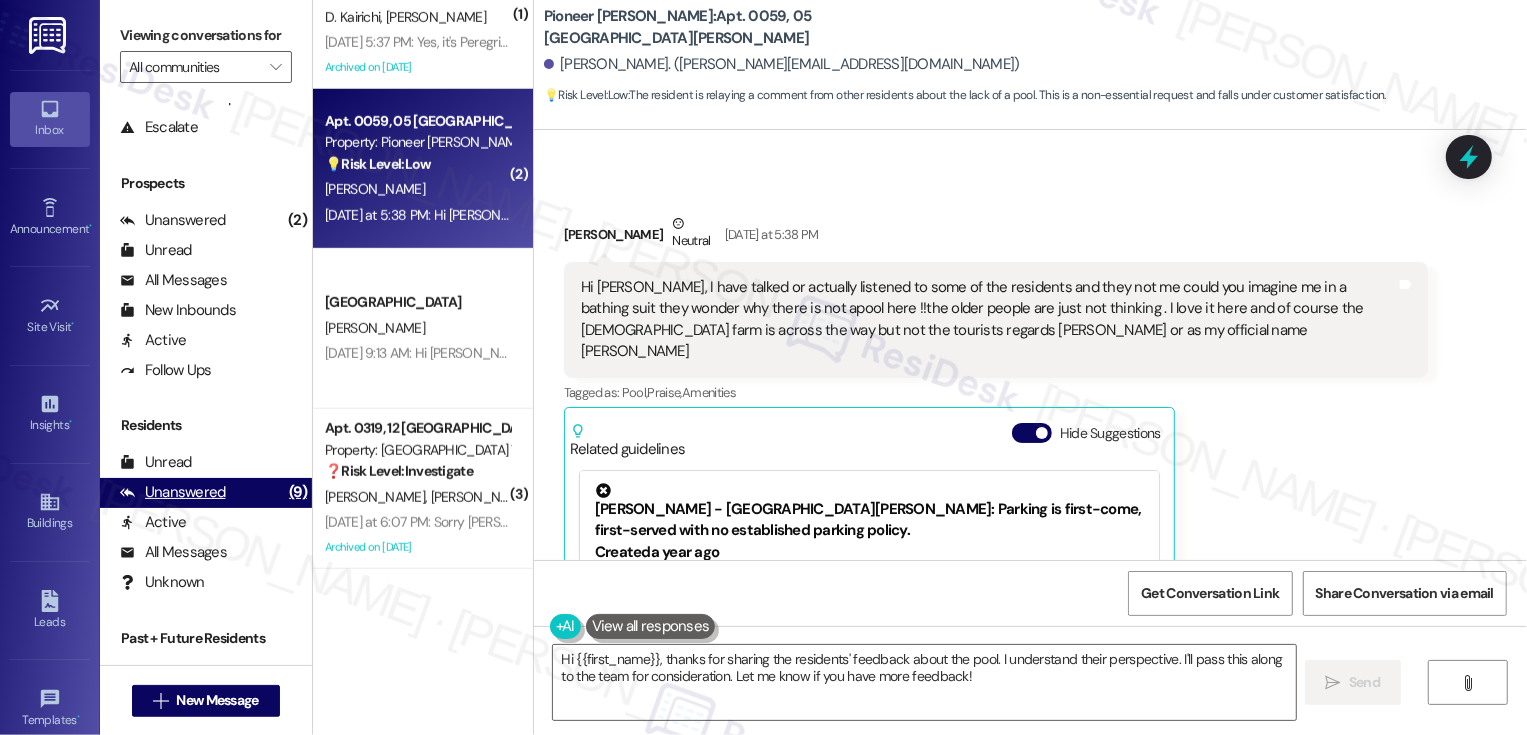 click on "Unanswered" at bounding box center (173, 492) 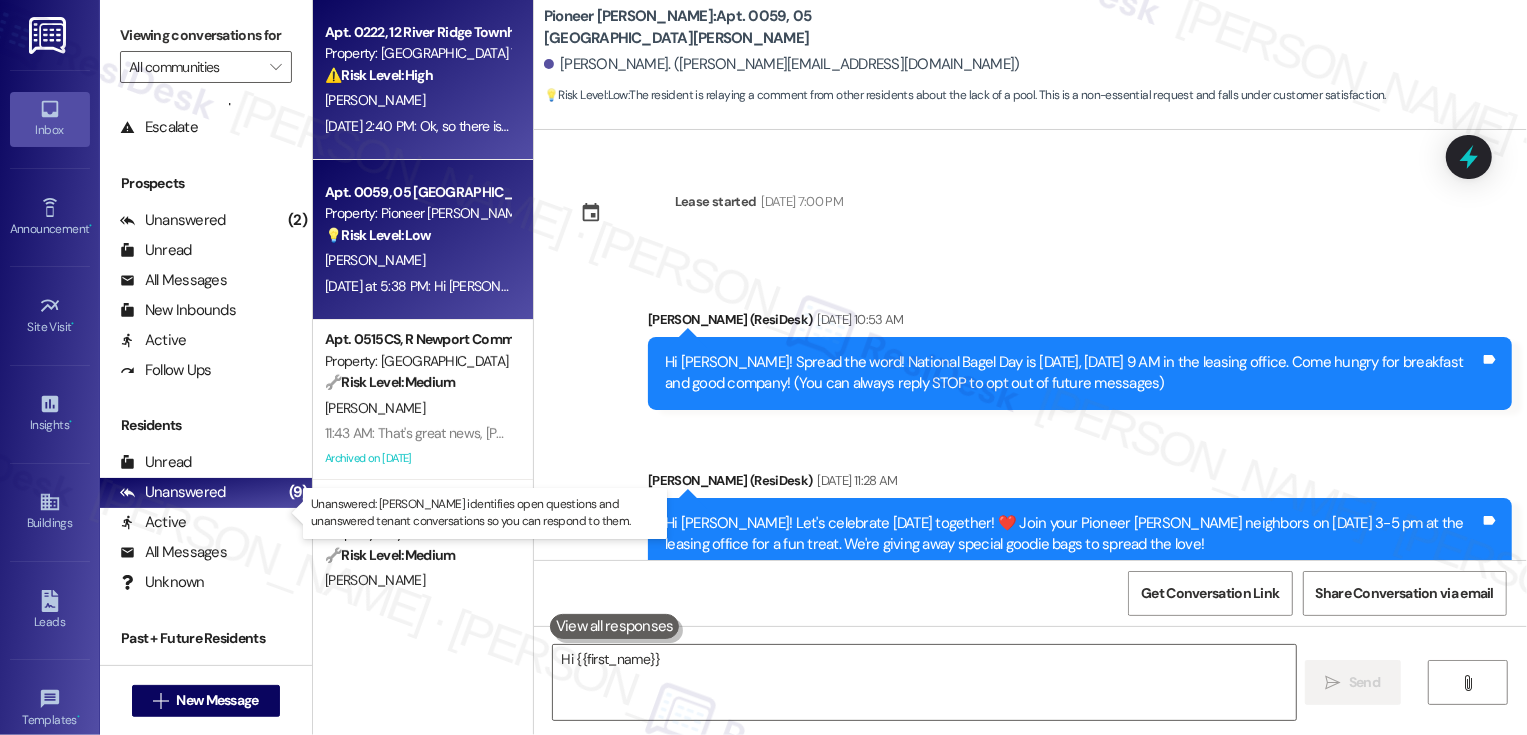 scroll, scrollTop: 6992, scrollLeft: 0, axis: vertical 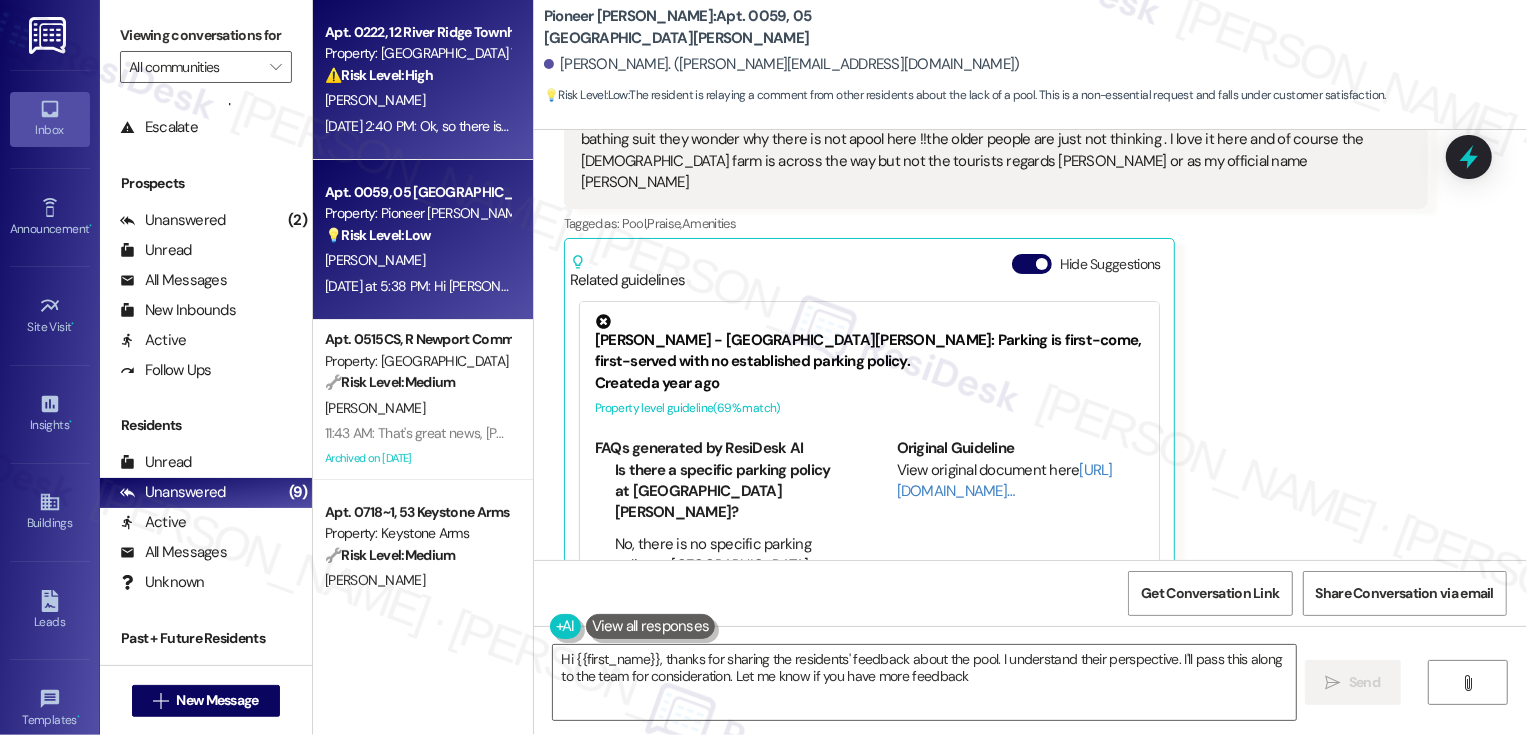 type on "Hi {{first_name}}, thanks for sharing the residents' feedback about the pool. I understand their perspective. I'll pass this along to the team for consideration. Let me know if you have more feedback!" 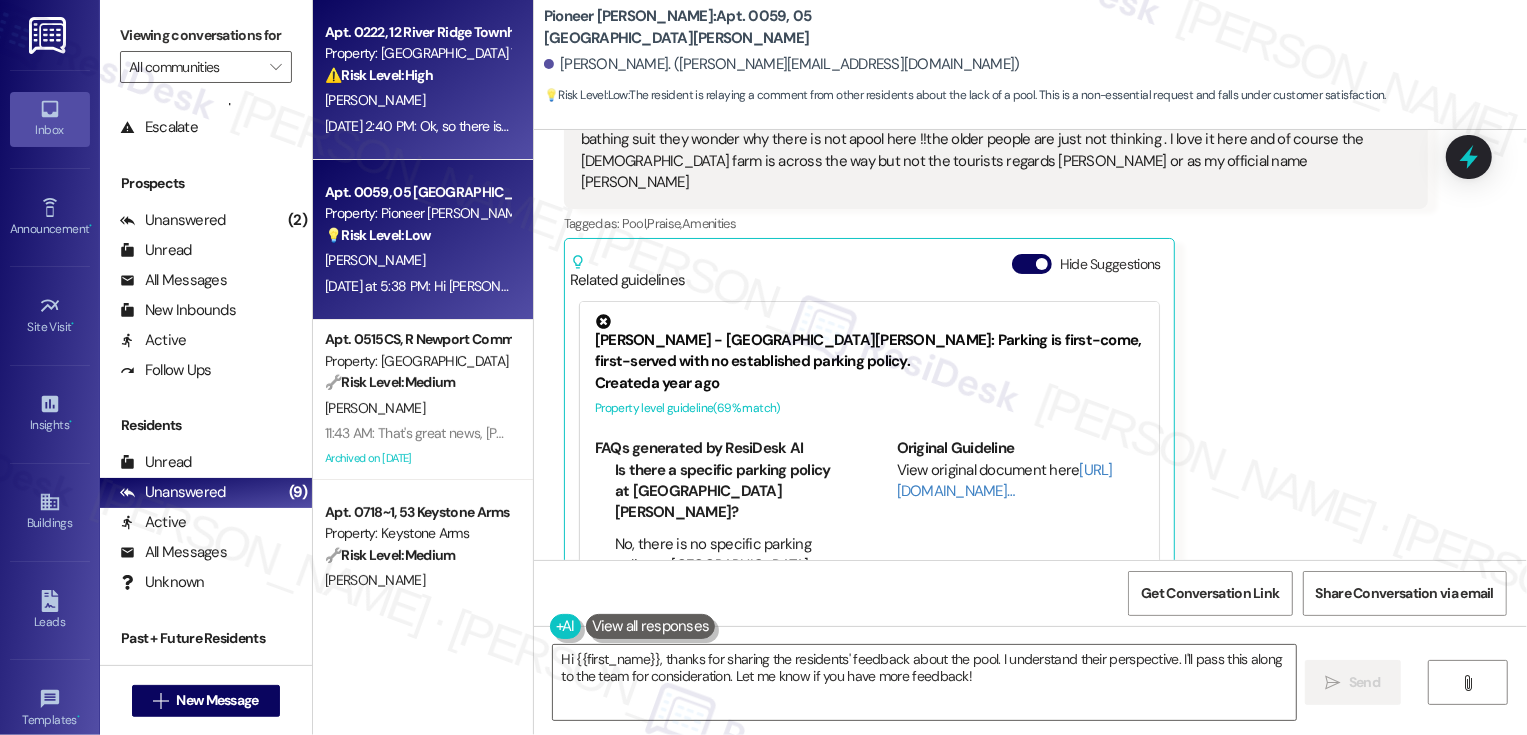 click on "[PERSON_NAME]" at bounding box center [417, 100] 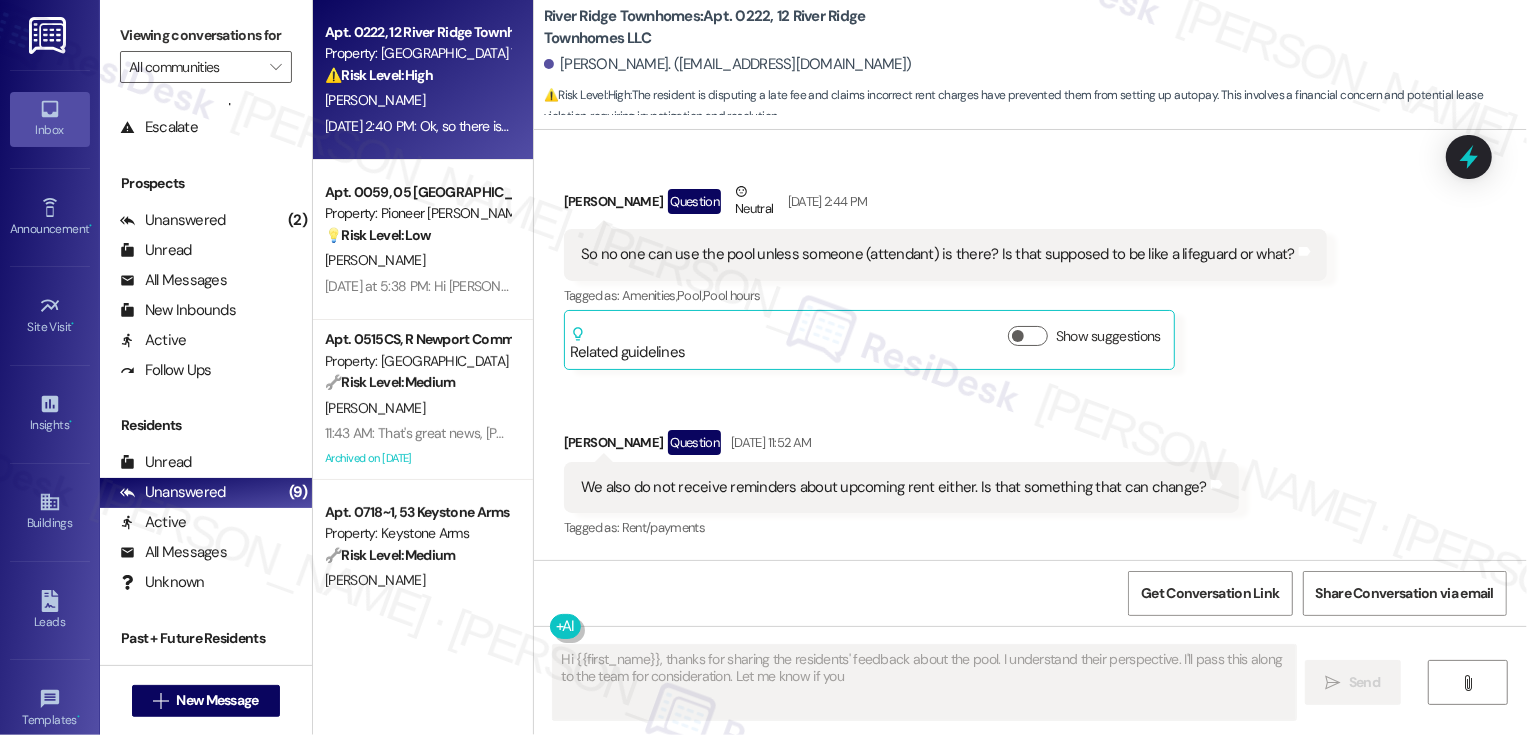 scroll, scrollTop: 9165, scrollLeft: 0, axis: vertical 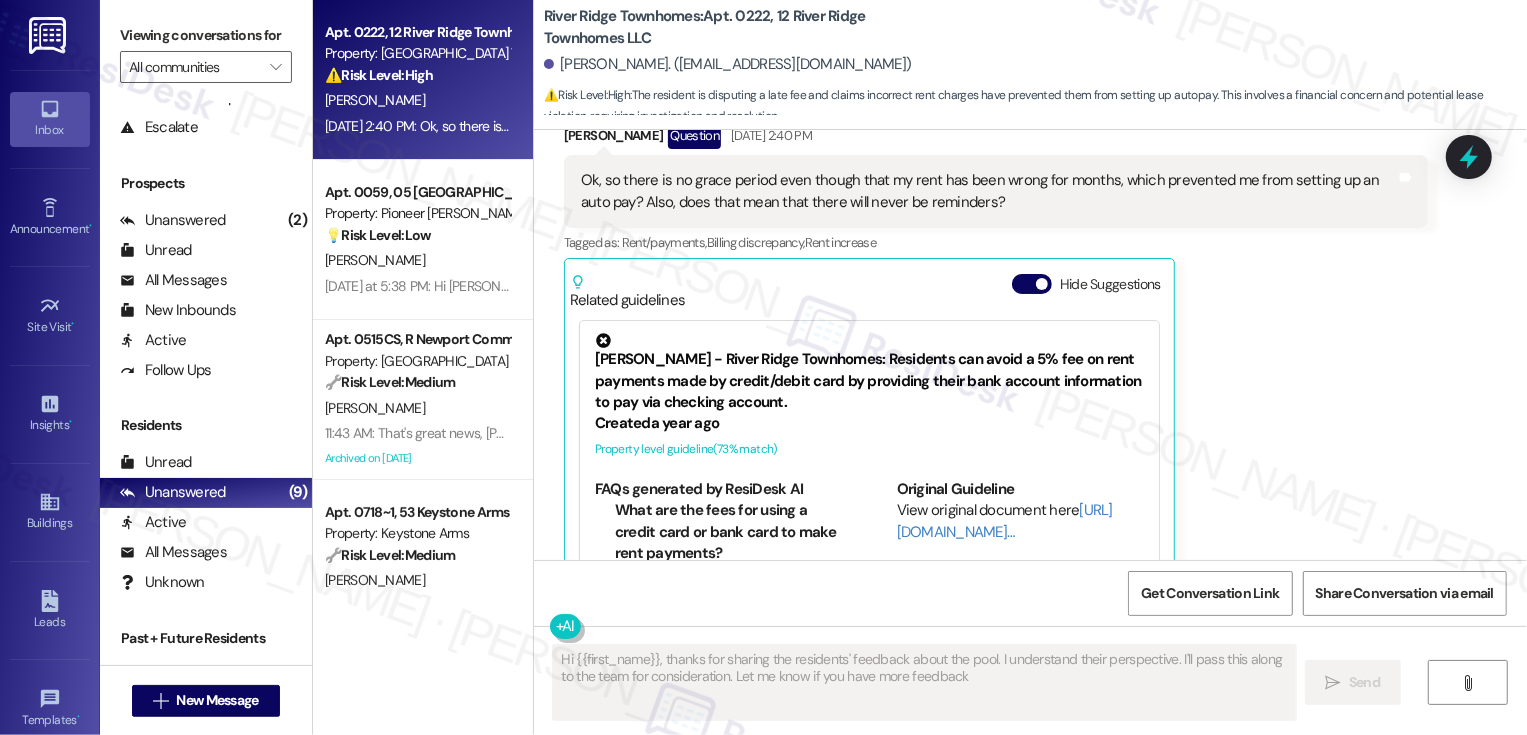 type on "Hi {{first_name}}, thanks for sharing the residents' feedback about the pool. I understand their perspective. I'll pass this along to the team for consideration. Let me know if you have more feedback!" 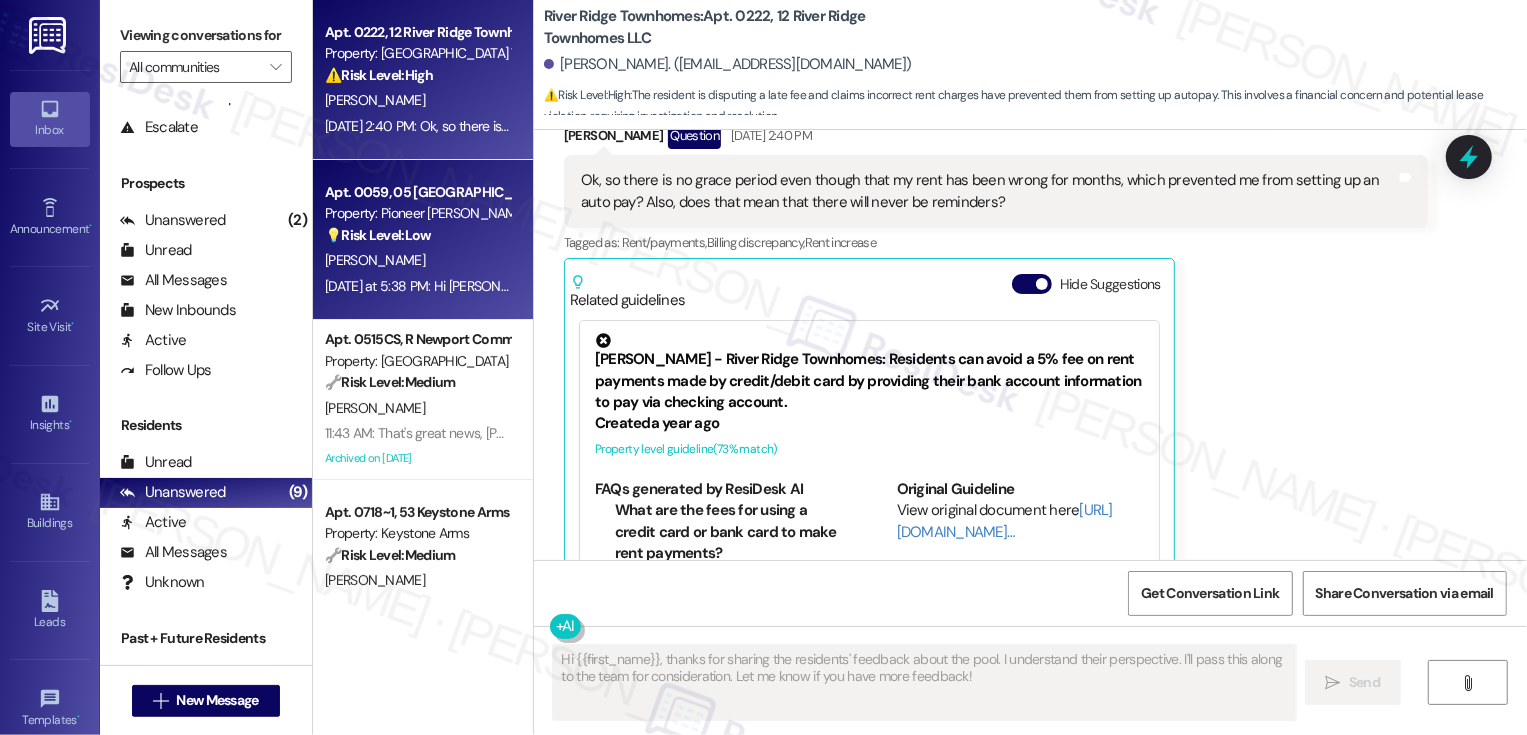 click on "Property: Pioneer [PERSON_NAME]" at bounding box center [417, 213] 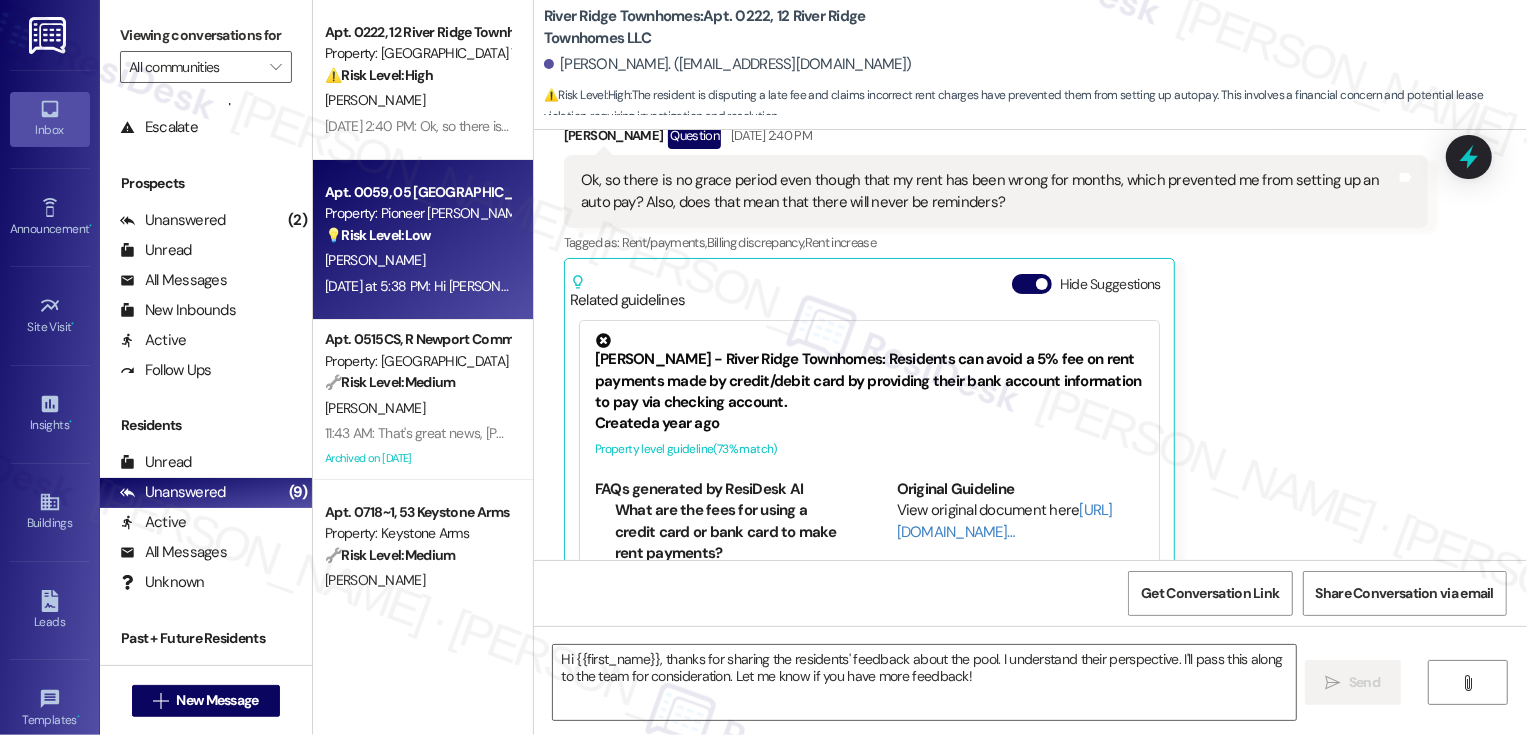 type on "Fetching suggested responses. Please feel free to read through the conversation in the meantime." 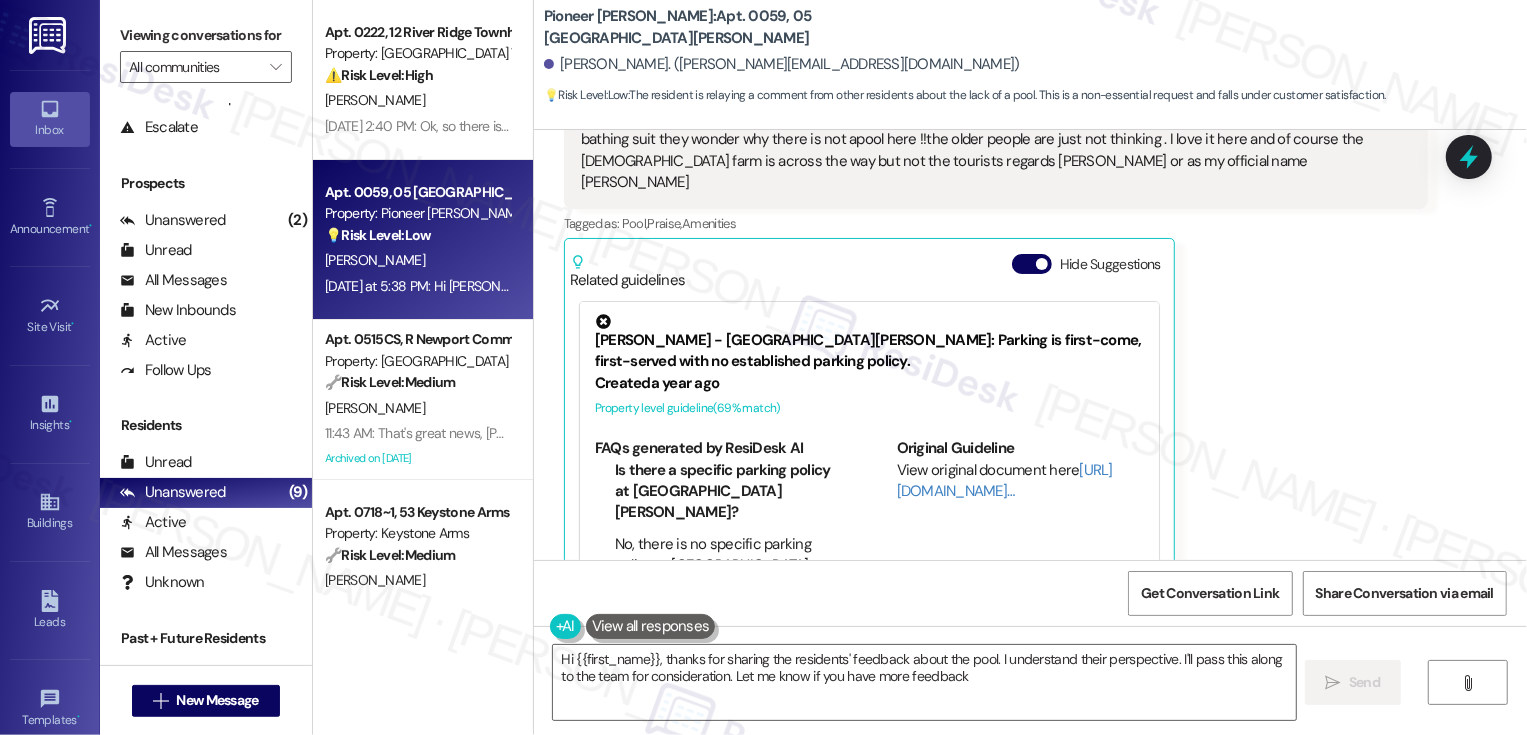 type on "Hi {{first_name}}, thanks for sharing the residents' feedback about the pool. I understand their perspective. I'll pass this along to the team for consideration. Let me know if you have more feedback!" 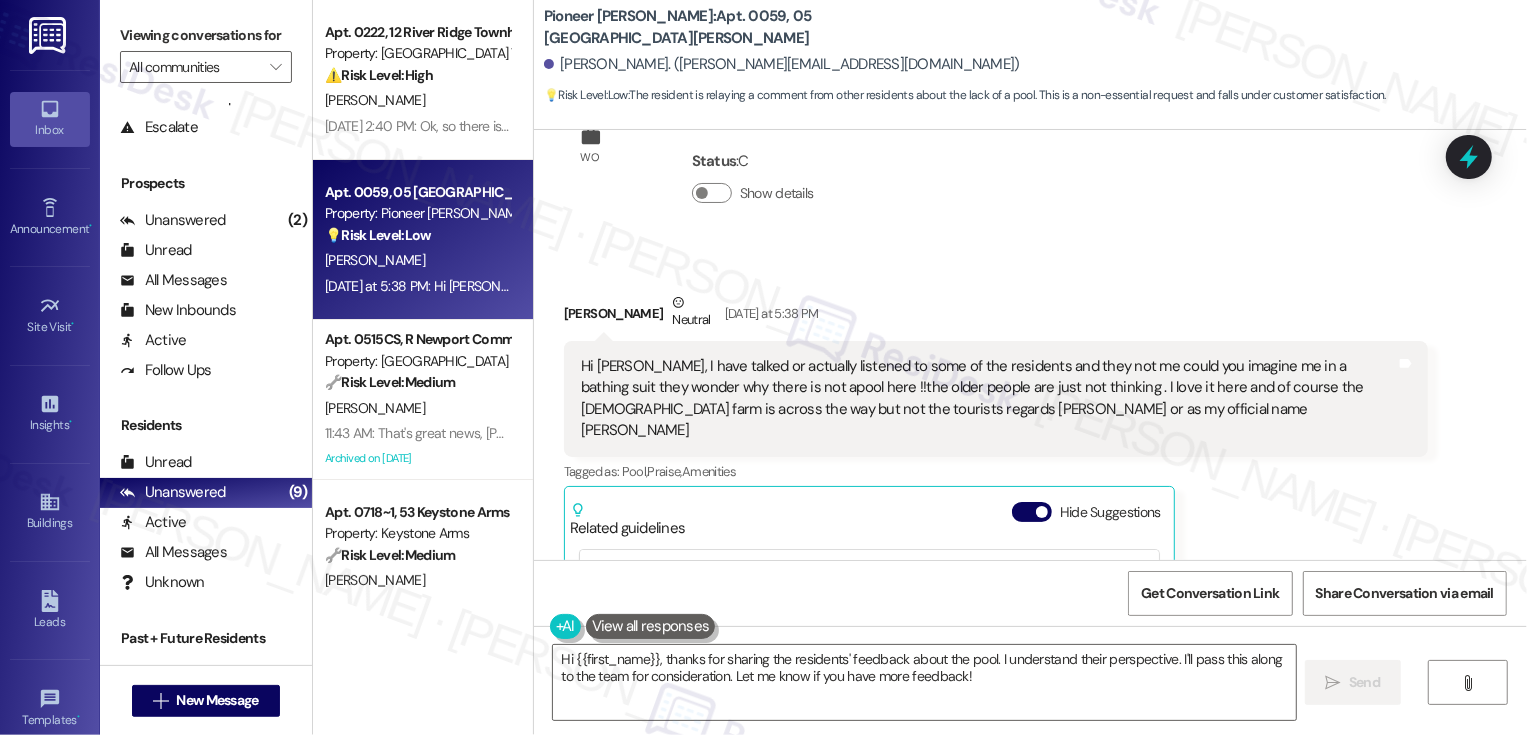 scroll, scrollTop: 6743, scrollLeft: 0, axis: vertical 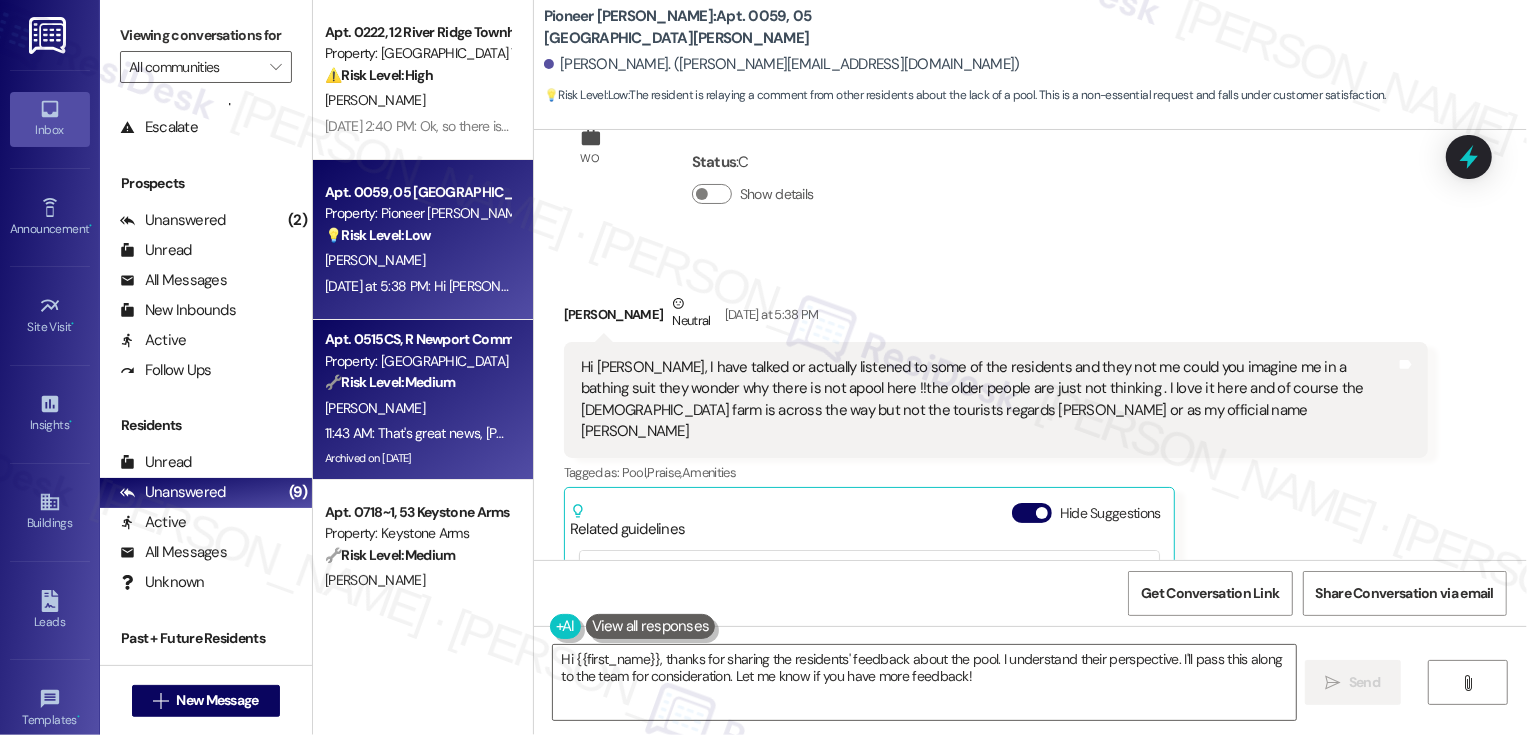 click on "[PERSON_NAME]" at bounding box center [417, 408] 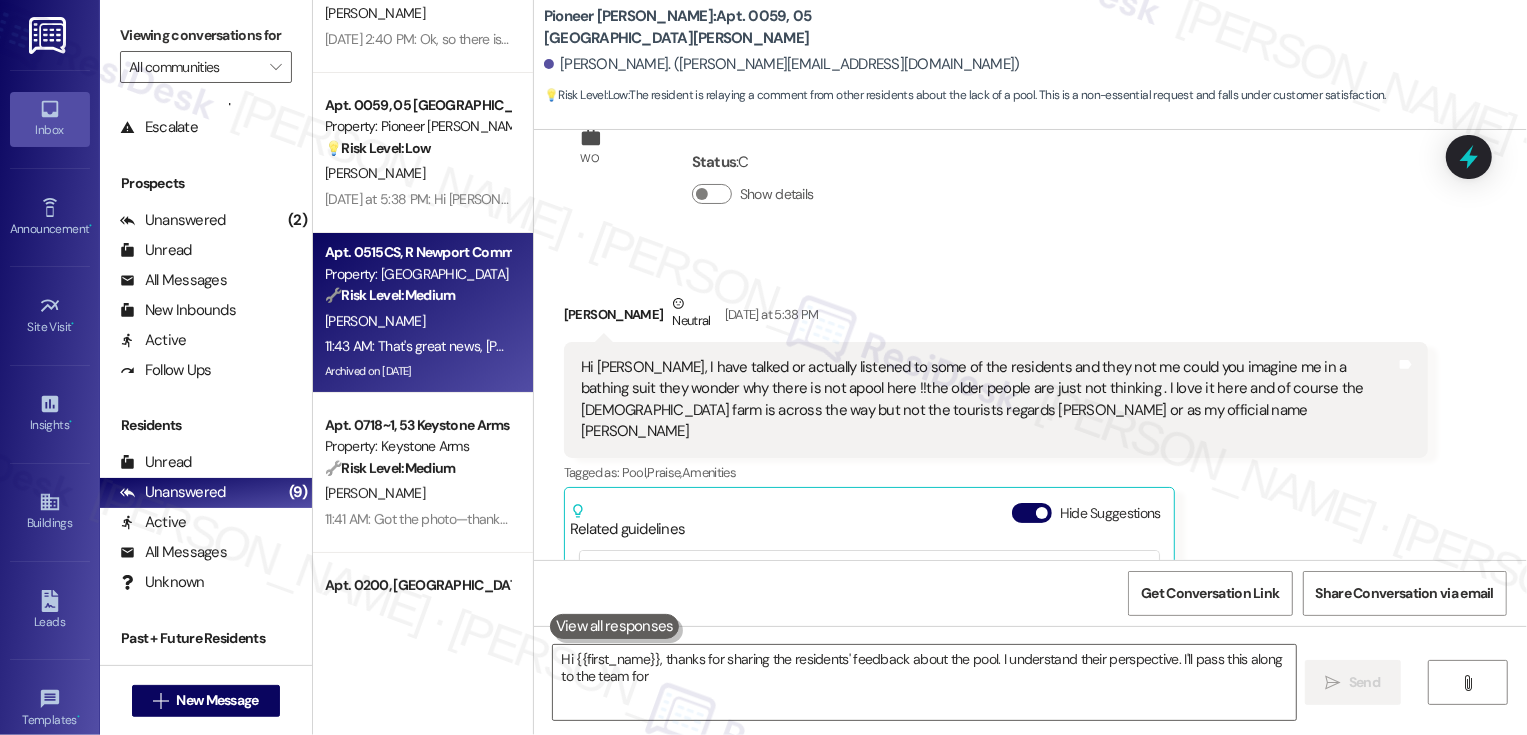 type on "Hi {{first_name}}, thanks for sharing the residents' feedback about the pool. I understand their perspective. I'll pass this along to the team for consideration" 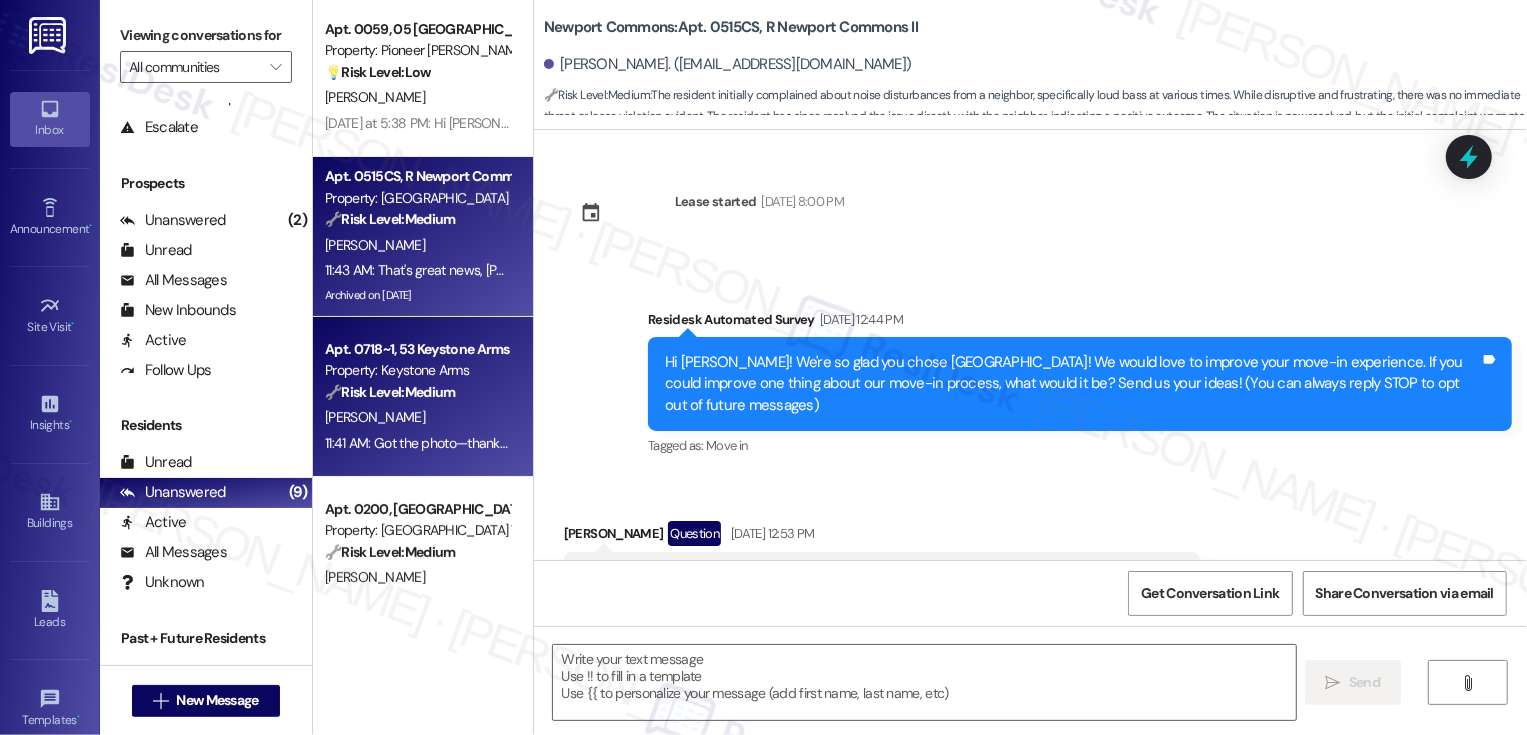 type on "Fetching suggested responses. Please feel free to read through the conversation in the meantime." 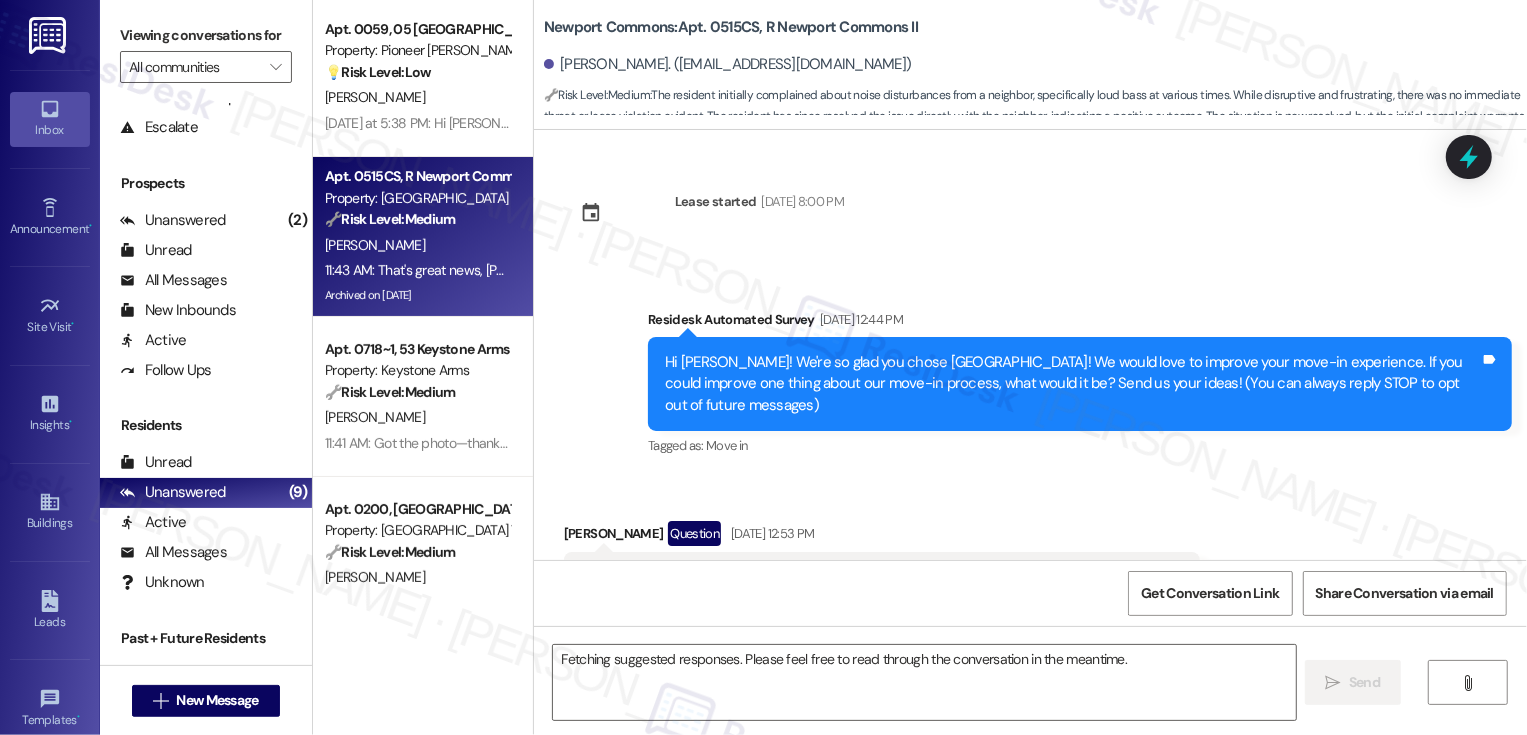 scroll, scrollTop: 319, scrollLeft: 0, axis: vertical 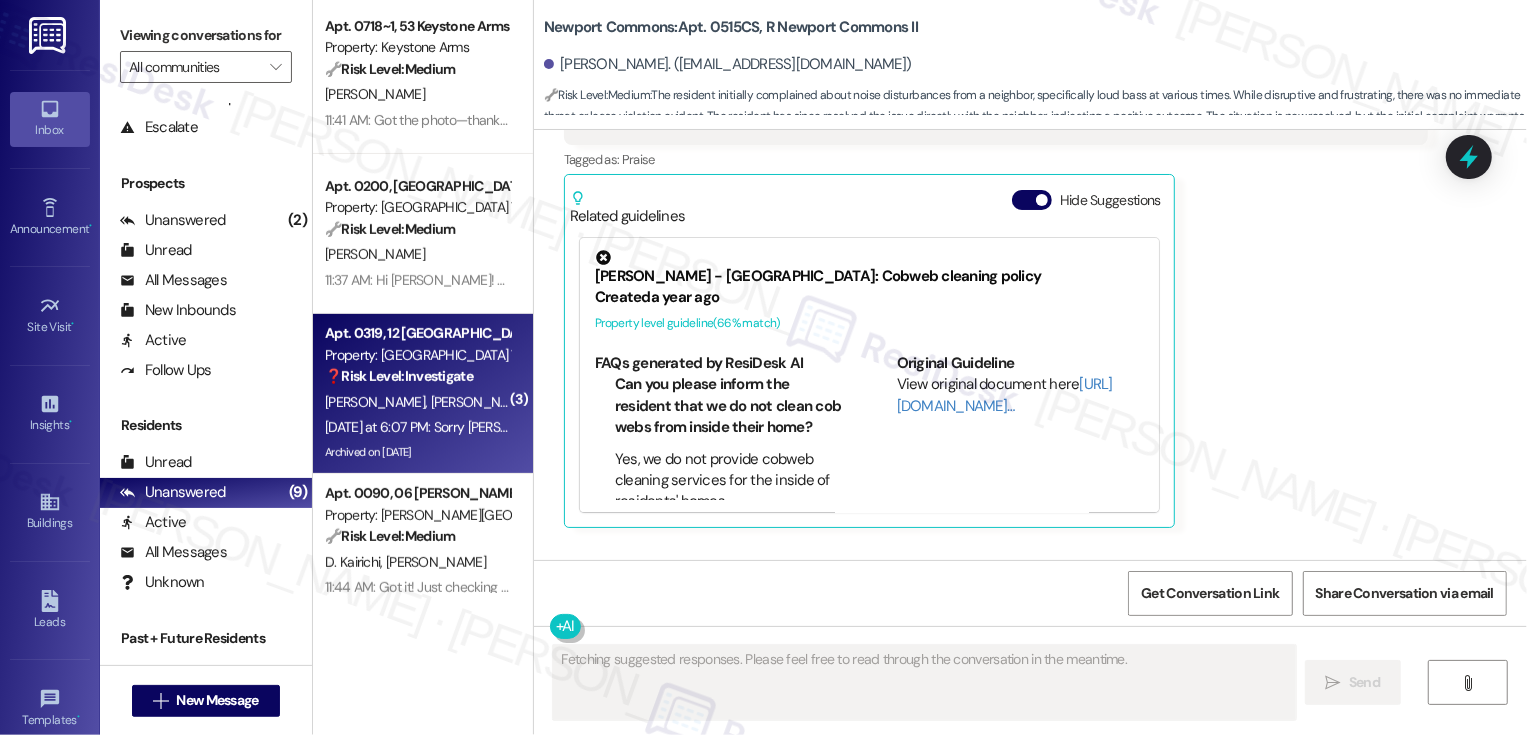 click on "[PERSON_NAME] [PERSON_NAME]" at bounding box center (417, 402) 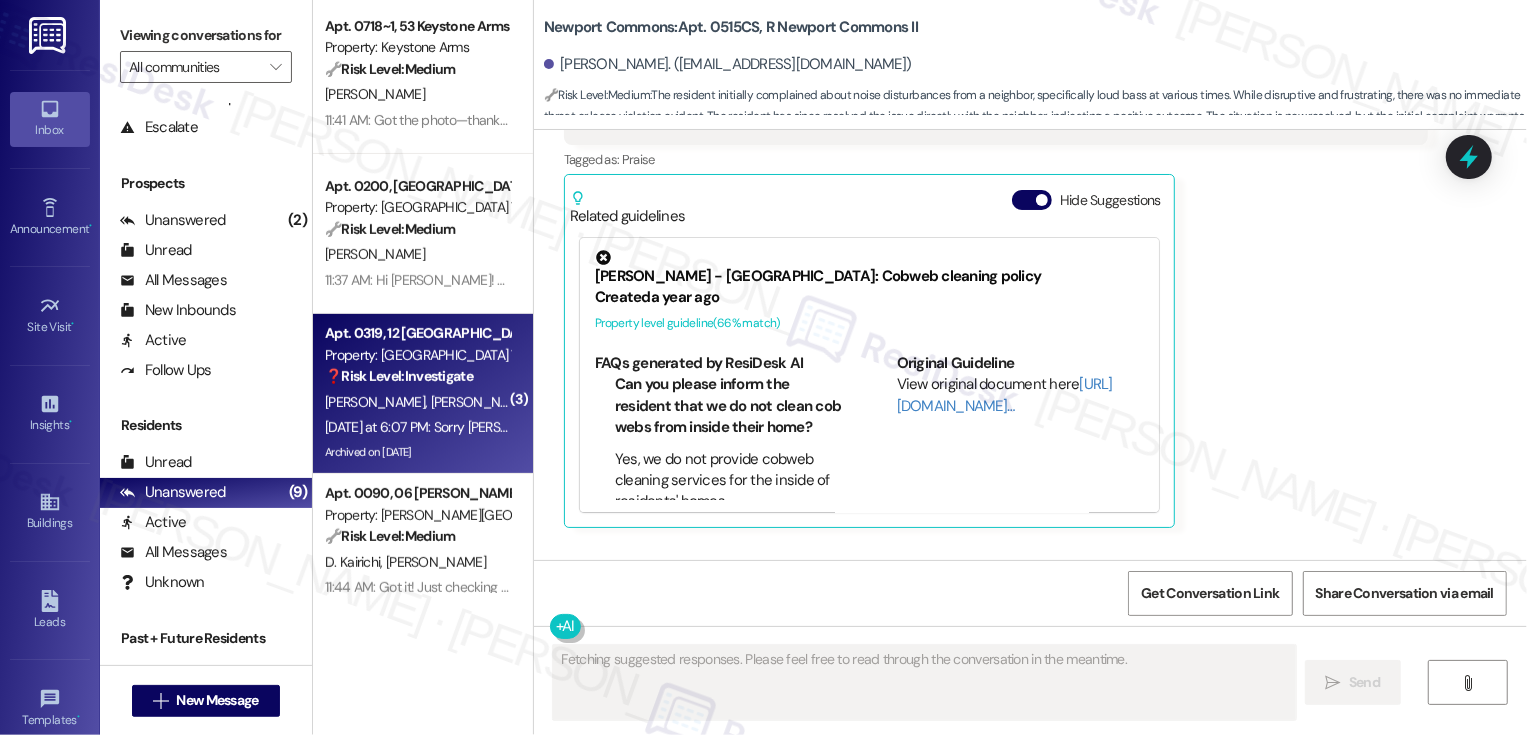 click on "[PERSON_NAME] [PERSON_NAME]" at bounding box center [417, 402] 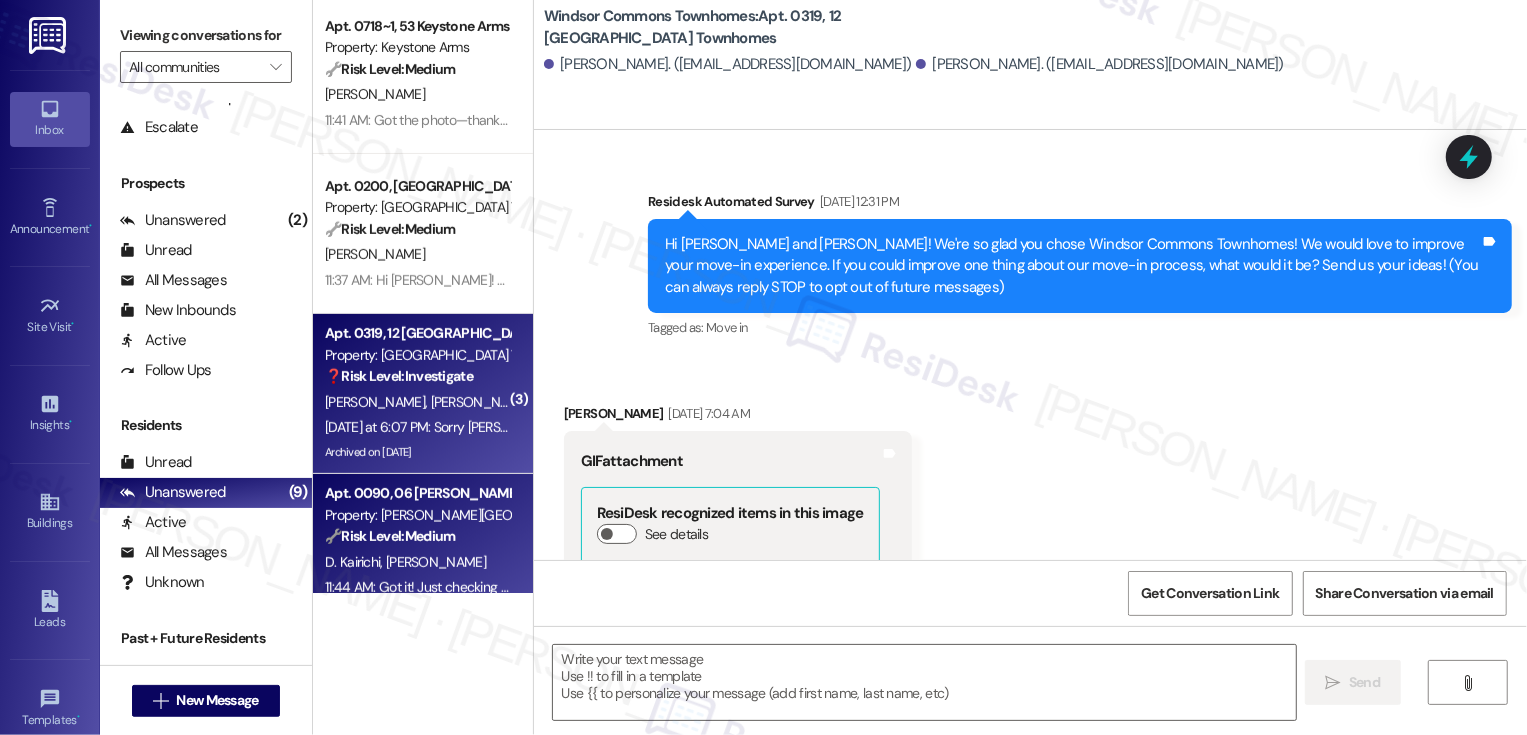 scroll, scrollTop: 2302, scrollLeft: 0, axis: vertical 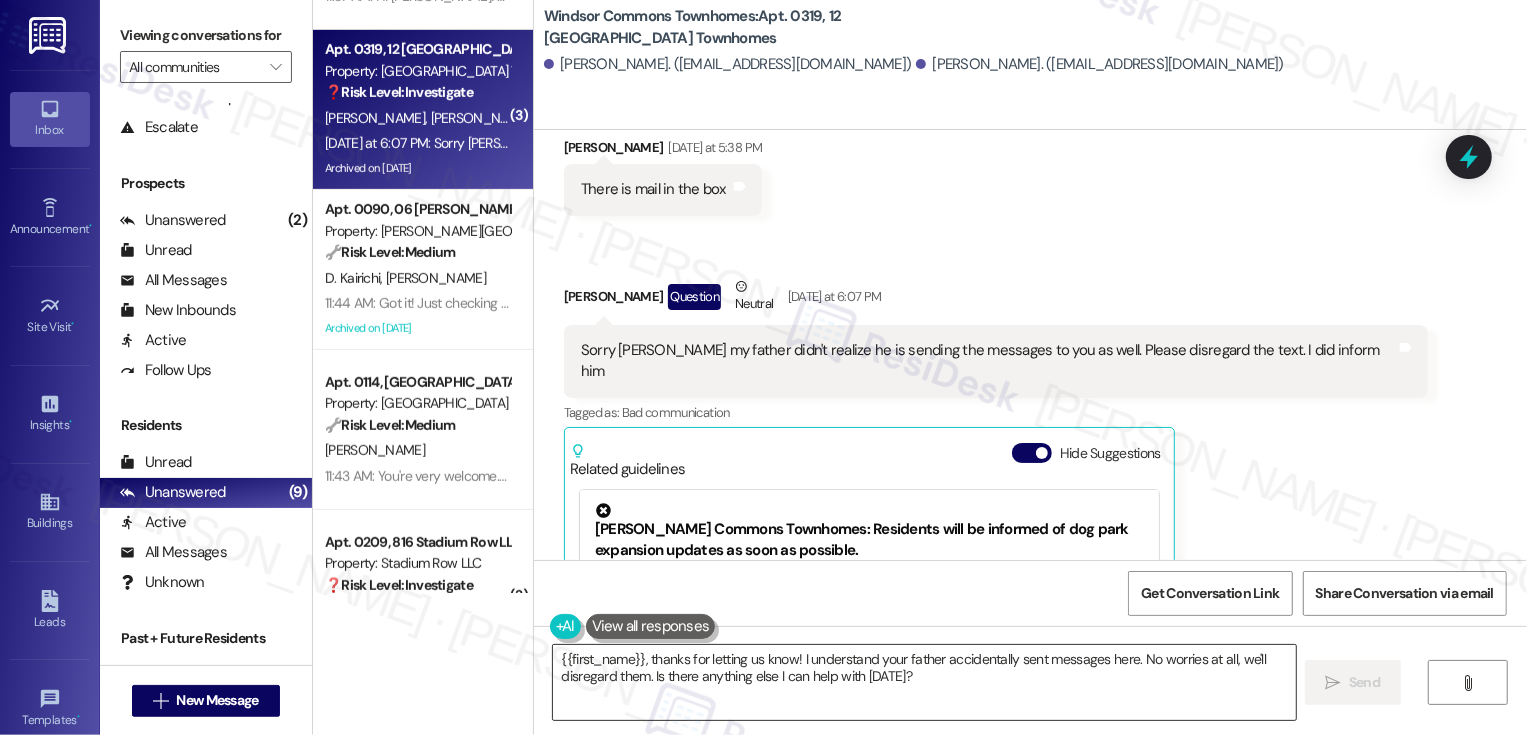 click on "{{first_name}}, thanks for letting us know! I understand your father accidentally sent messages here. No worries at all, we'll disregard them. Is there anything else I can help with [DATE]?" at bounding box center (924, 682) 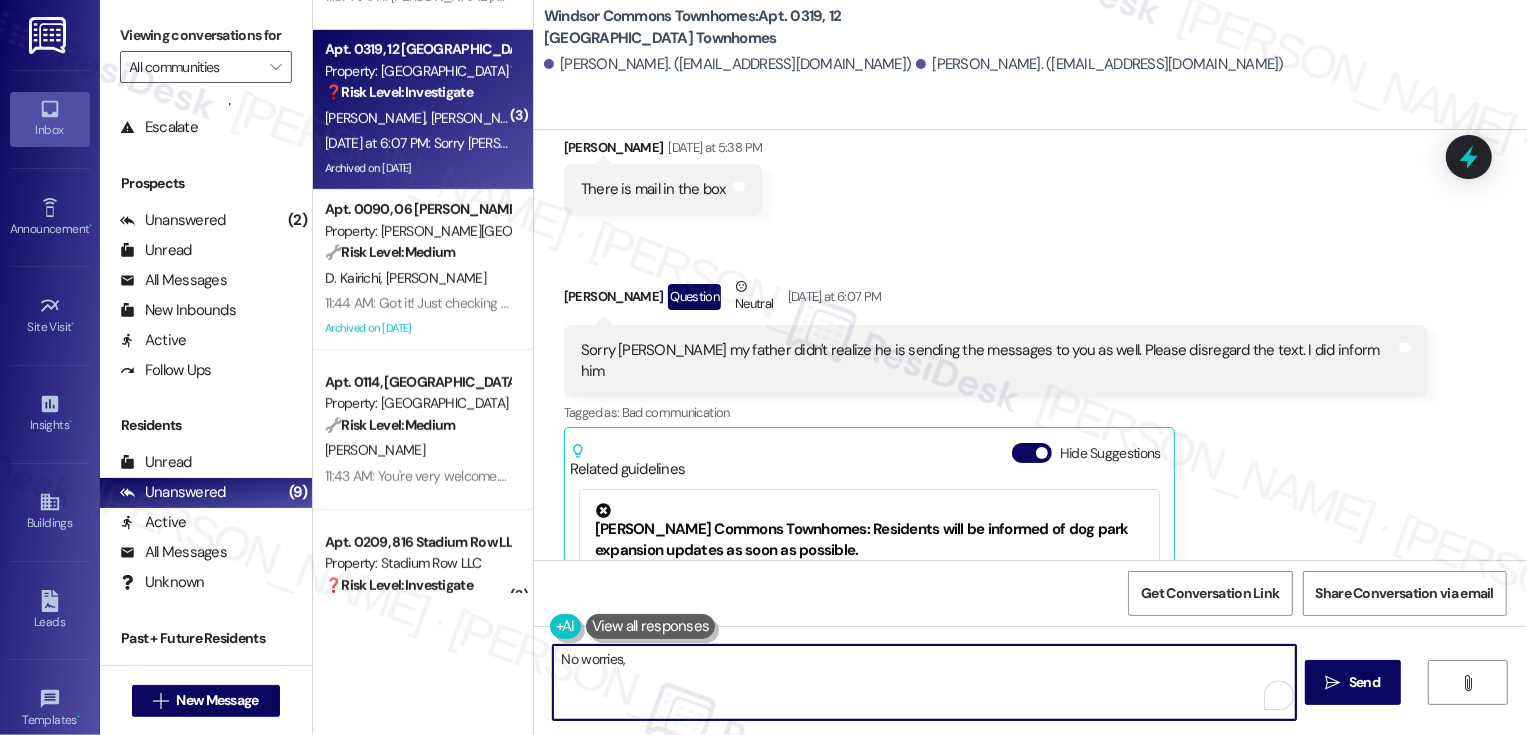 click on "[PERSON_NAME] Question   Neutral [DATE] at 6:07 PM" at bounding box center (996, 300) 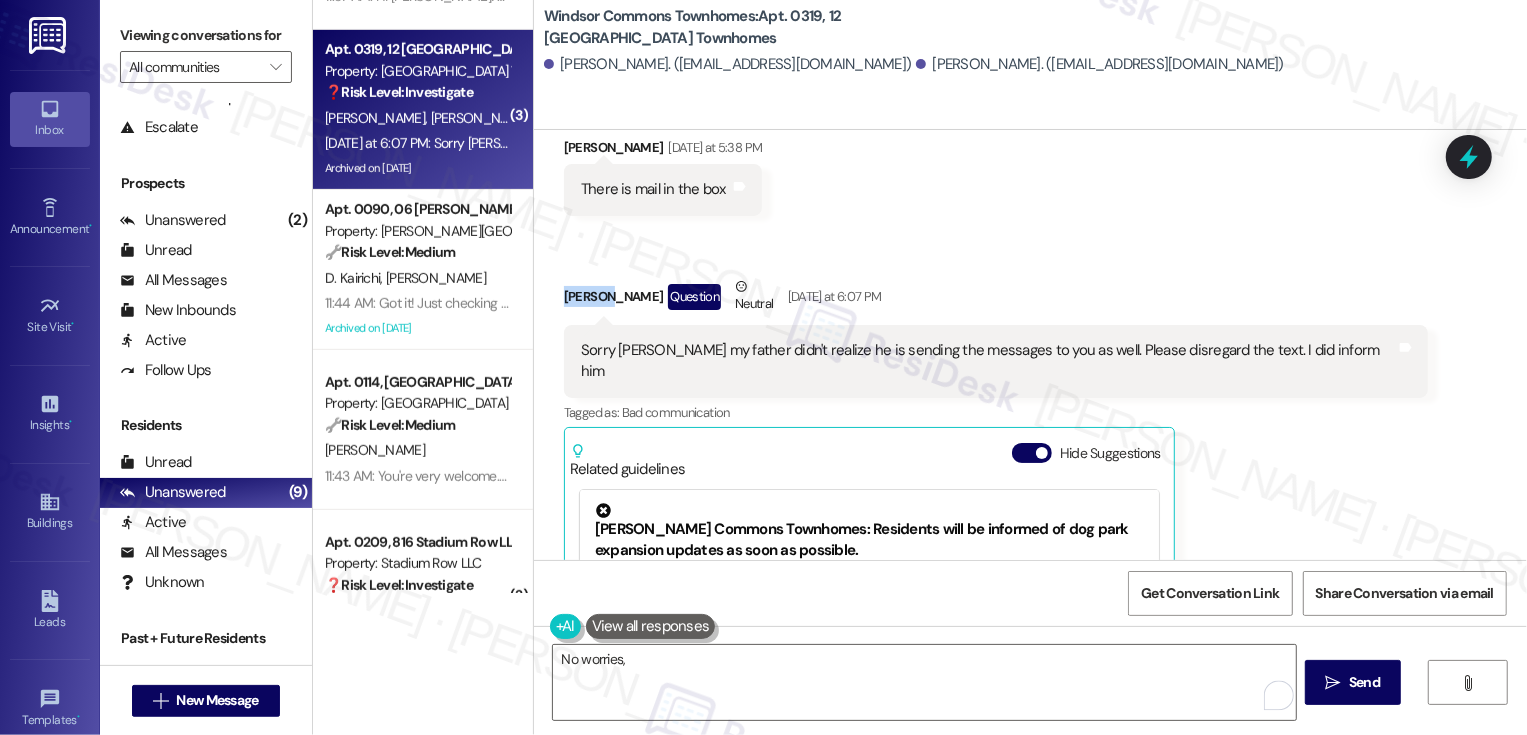copy on "Crystal" 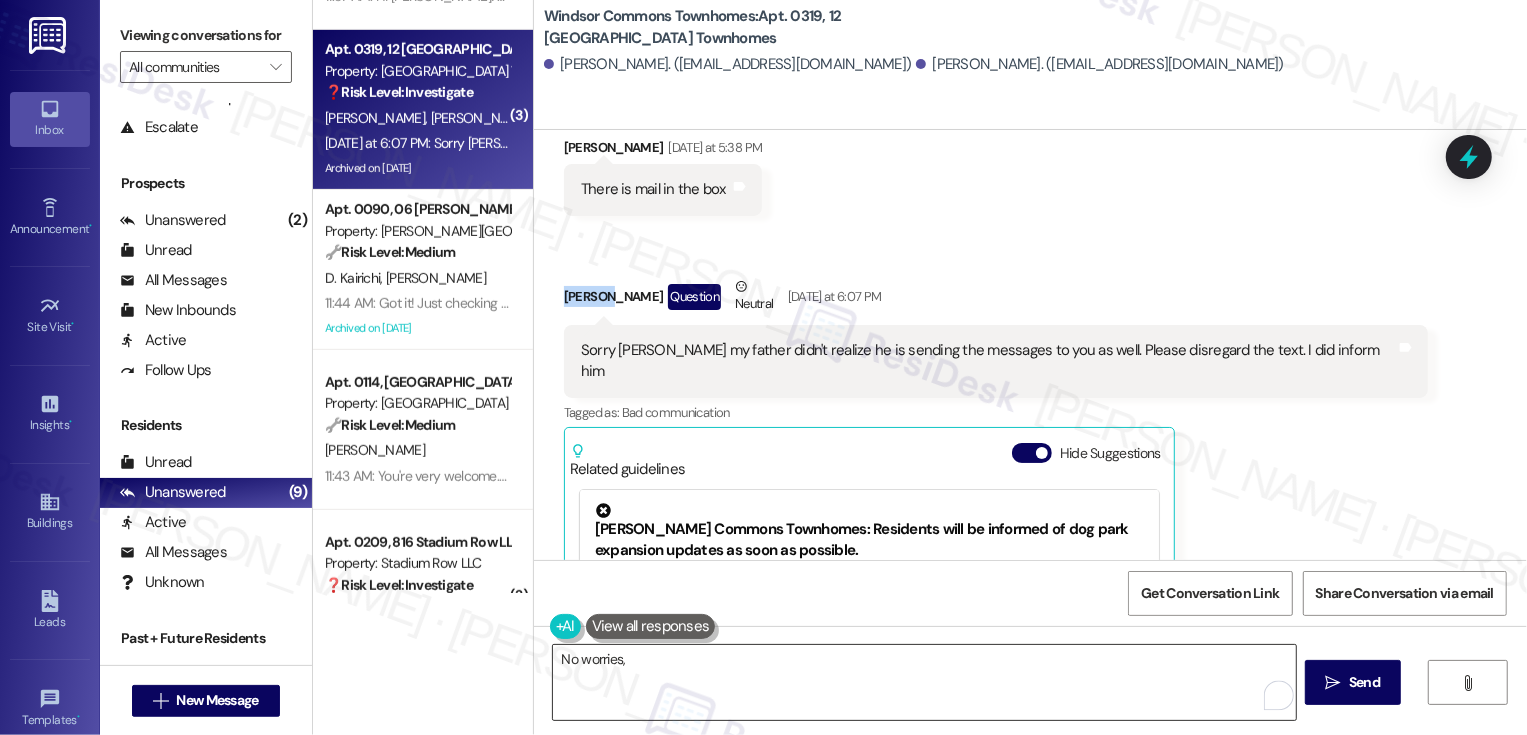 click on "No worries," at bounding box center [924, 682] 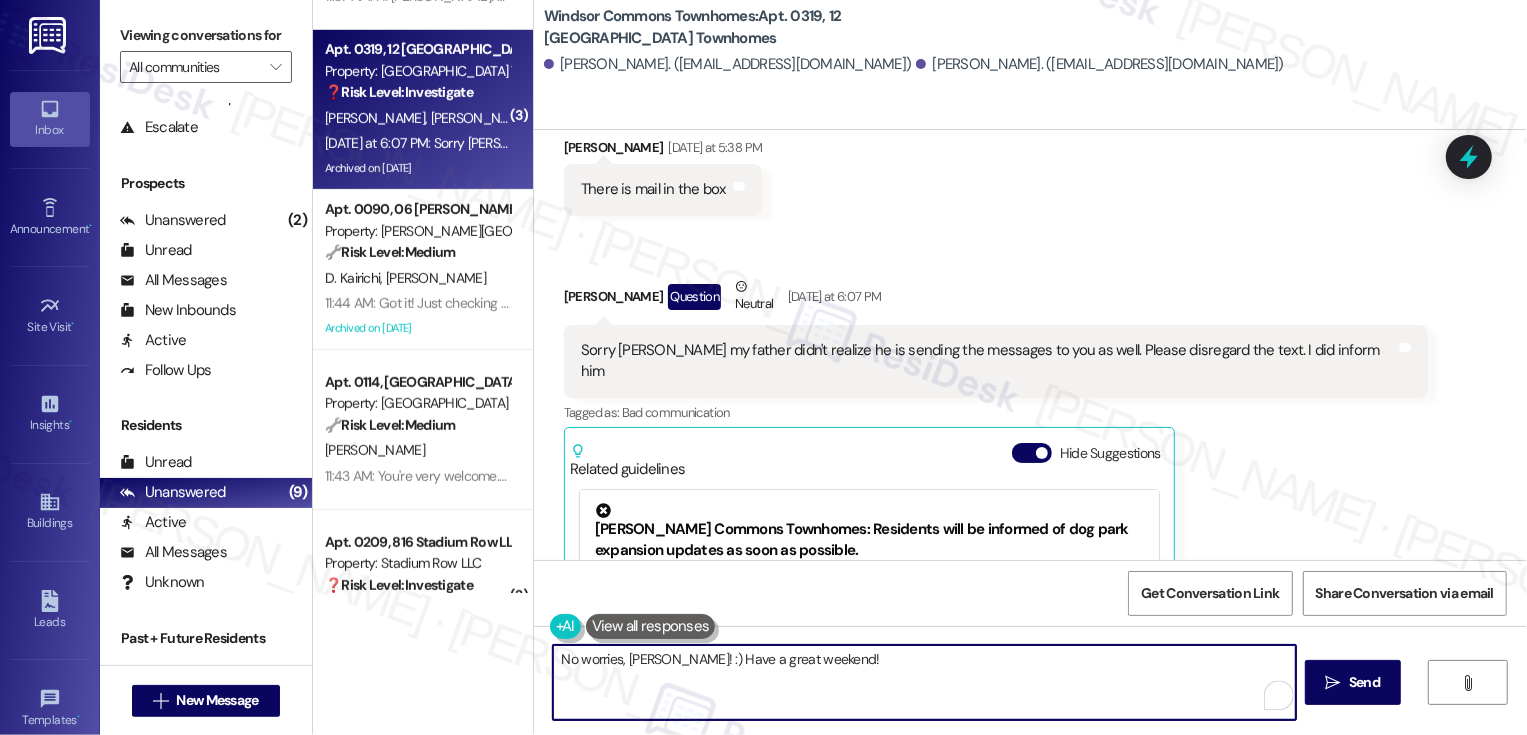 click on "No worries, [PERSON_NAME]! :) Have a great weekend!" at bounding box center [924, 682] 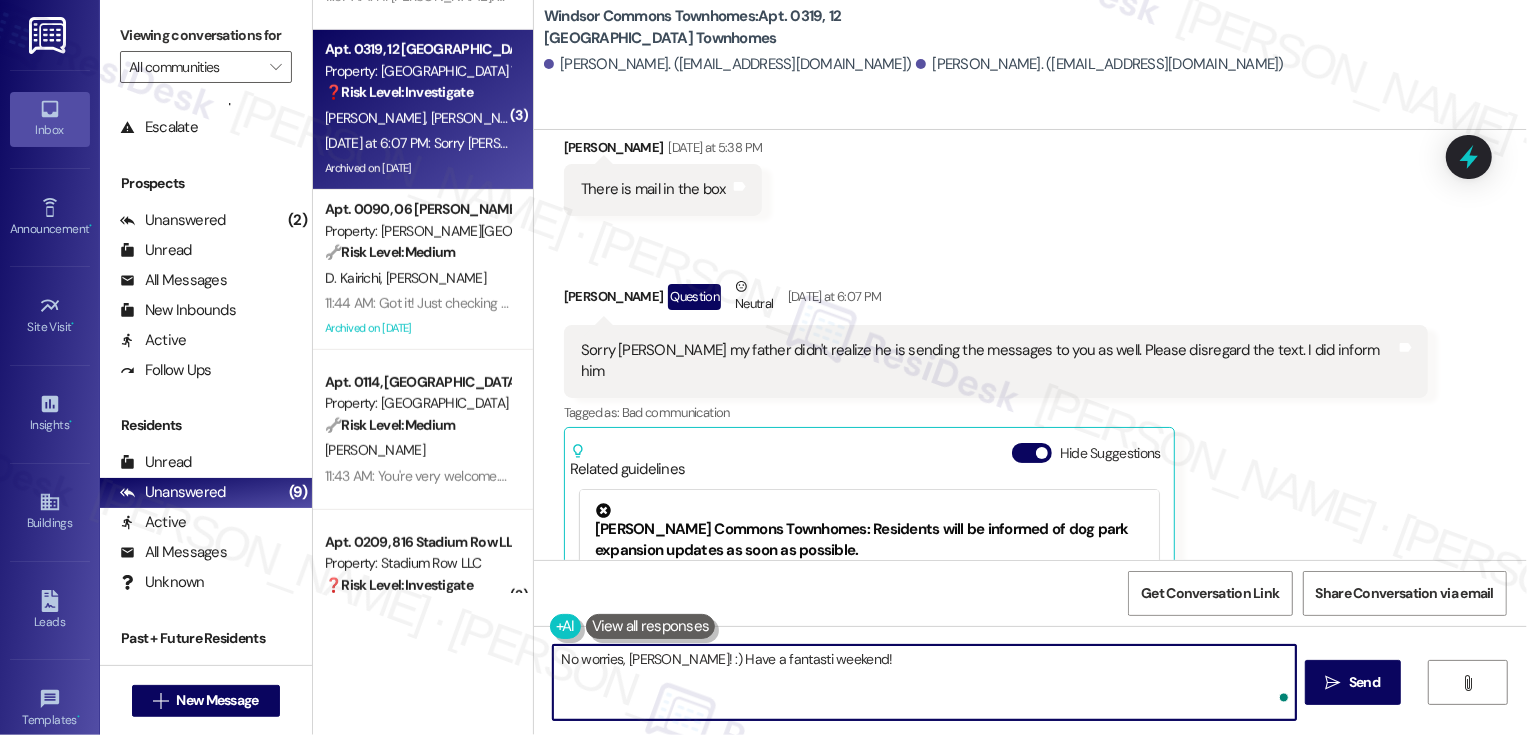 type on "No worries, [PERSON_NAME]! :) Have a fantastic weekend!" 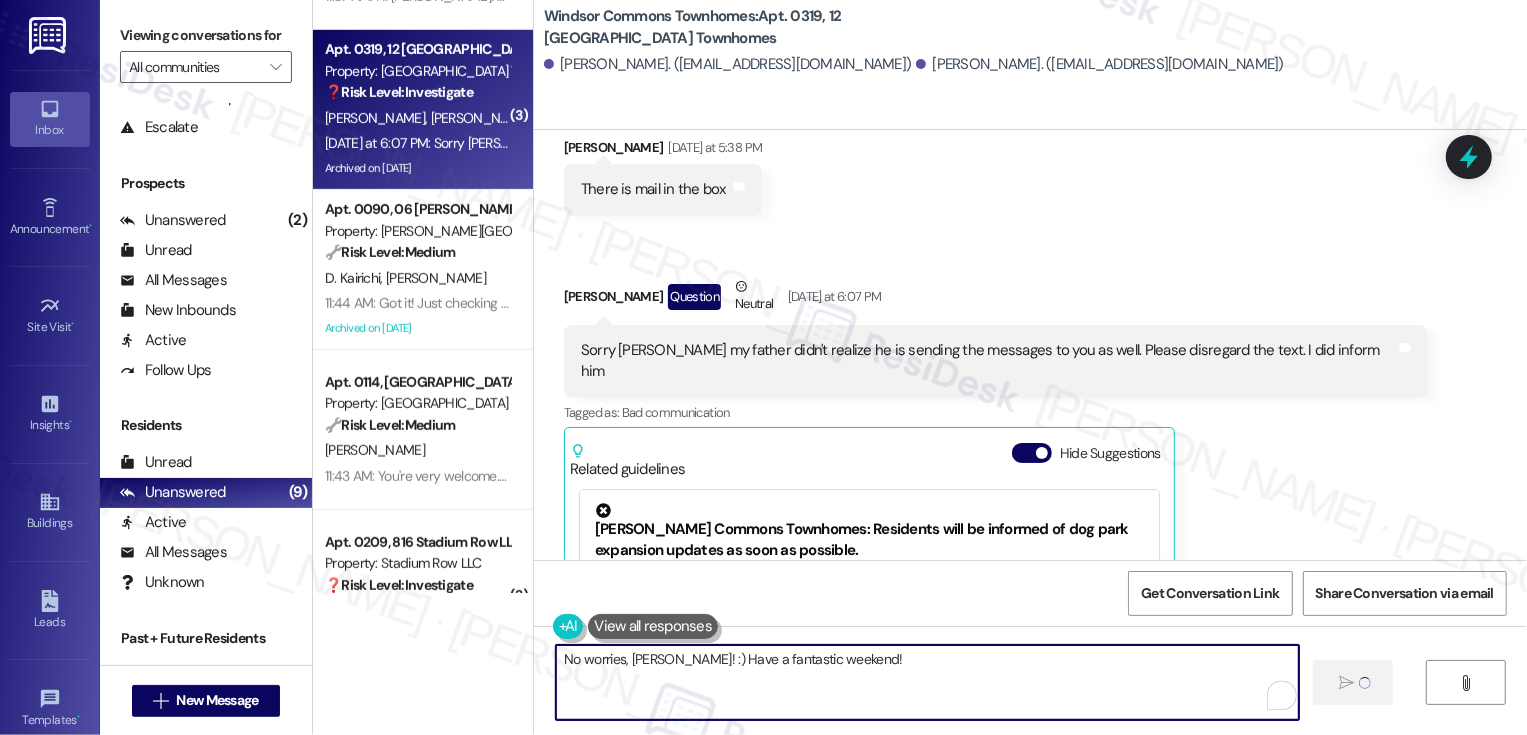 type 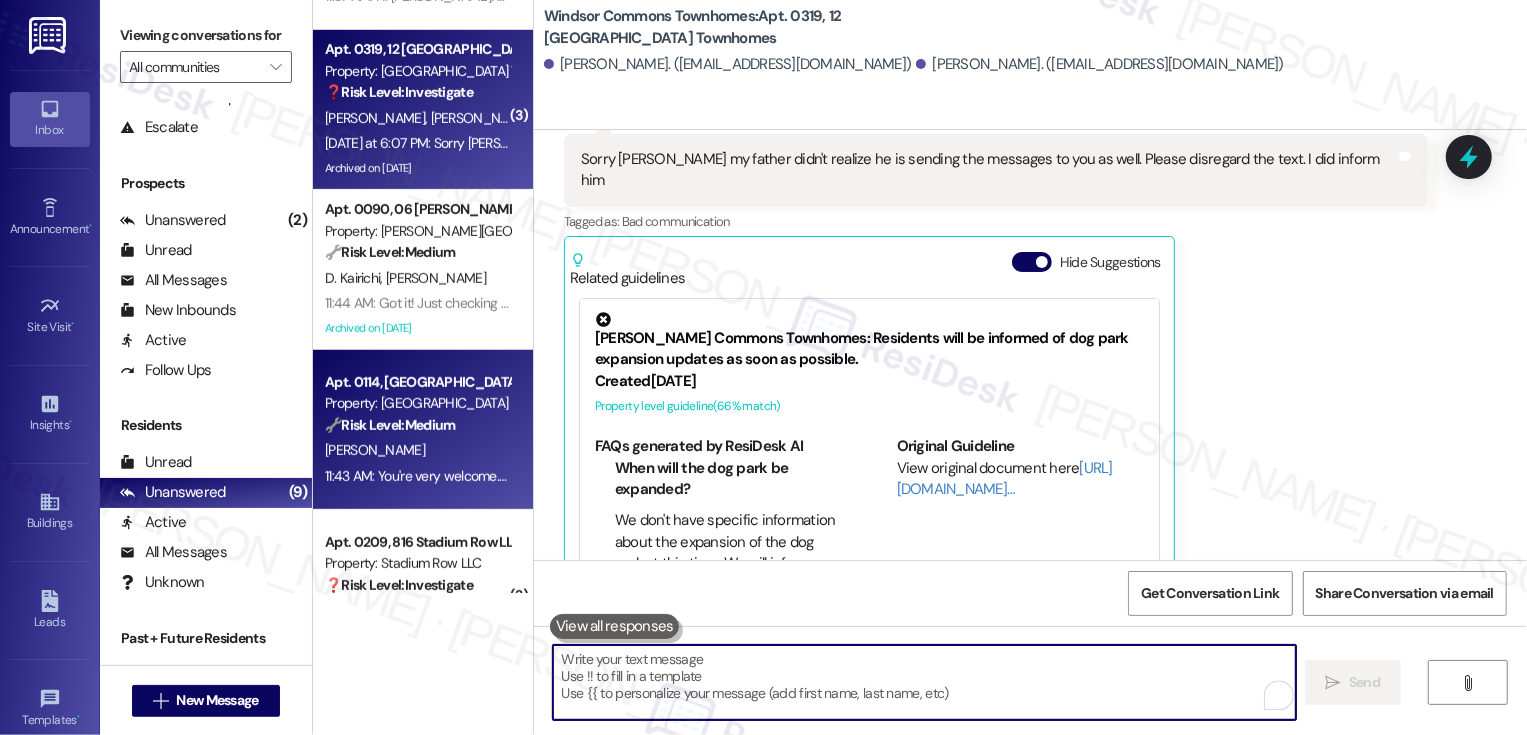 scroll, scrollTop: 2514, scrollLeft: 0, axis: vertical 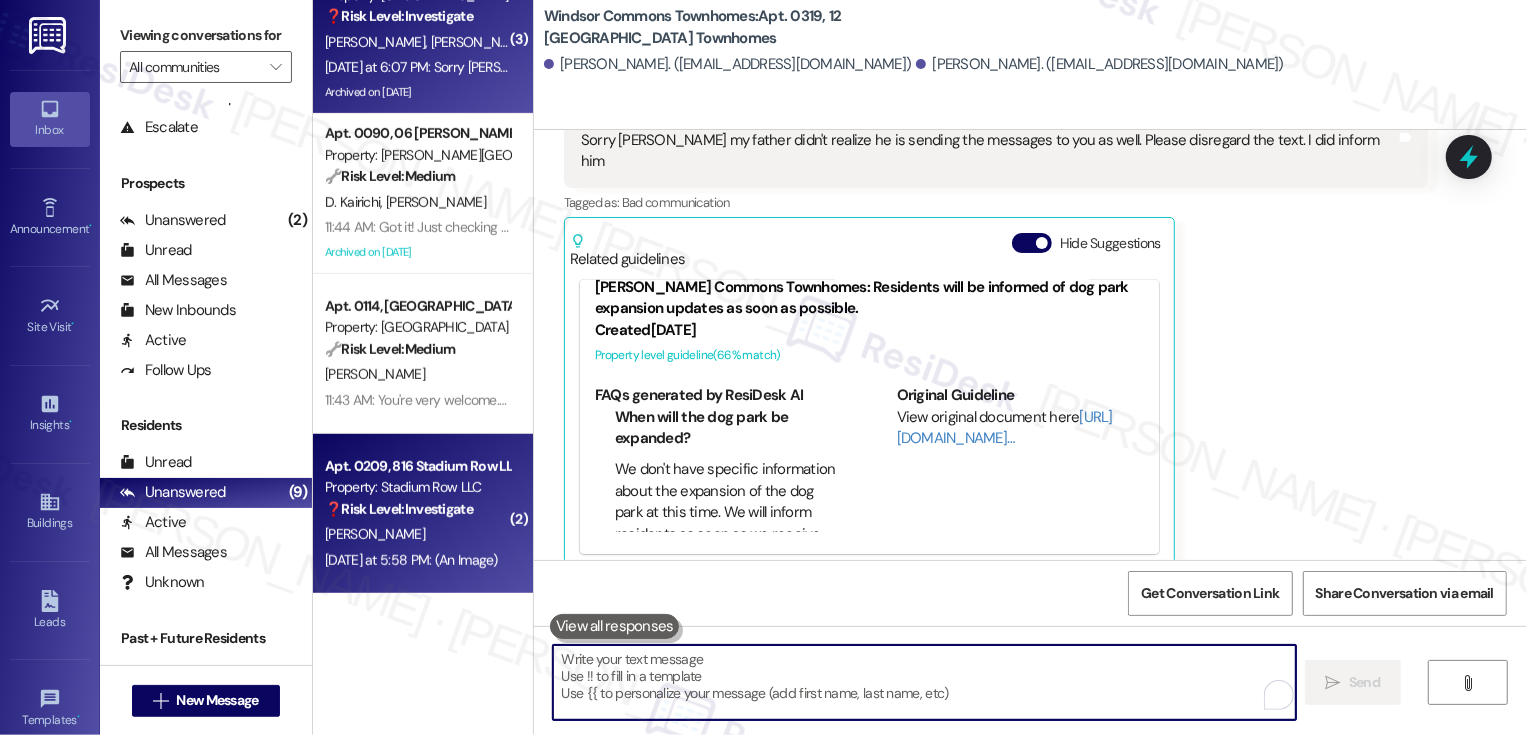 click on "❓  Risk Level:  Investigate" at bounding box center (399, 509) 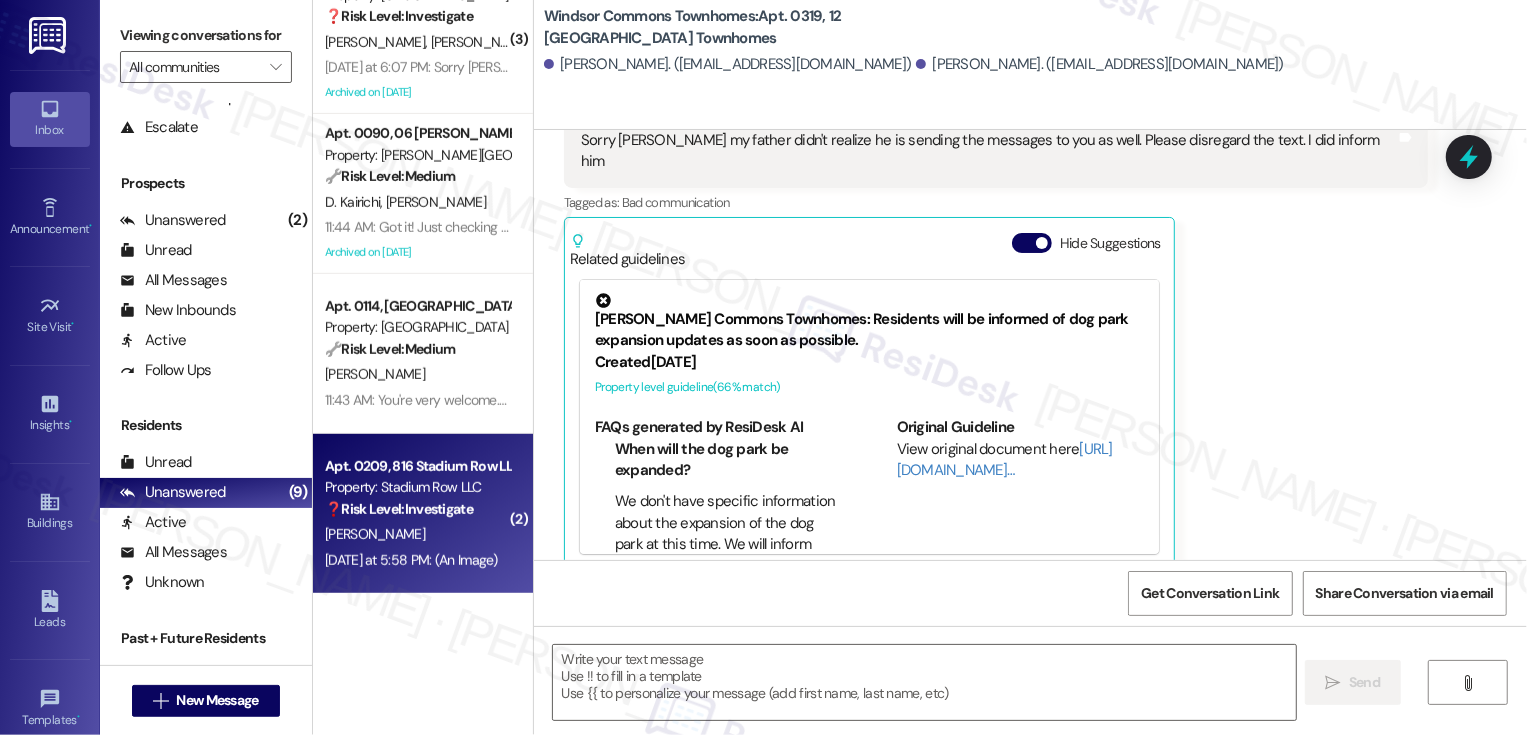 click on "❓  Risk Level:  Investigate" at bounding box center (399, 509) 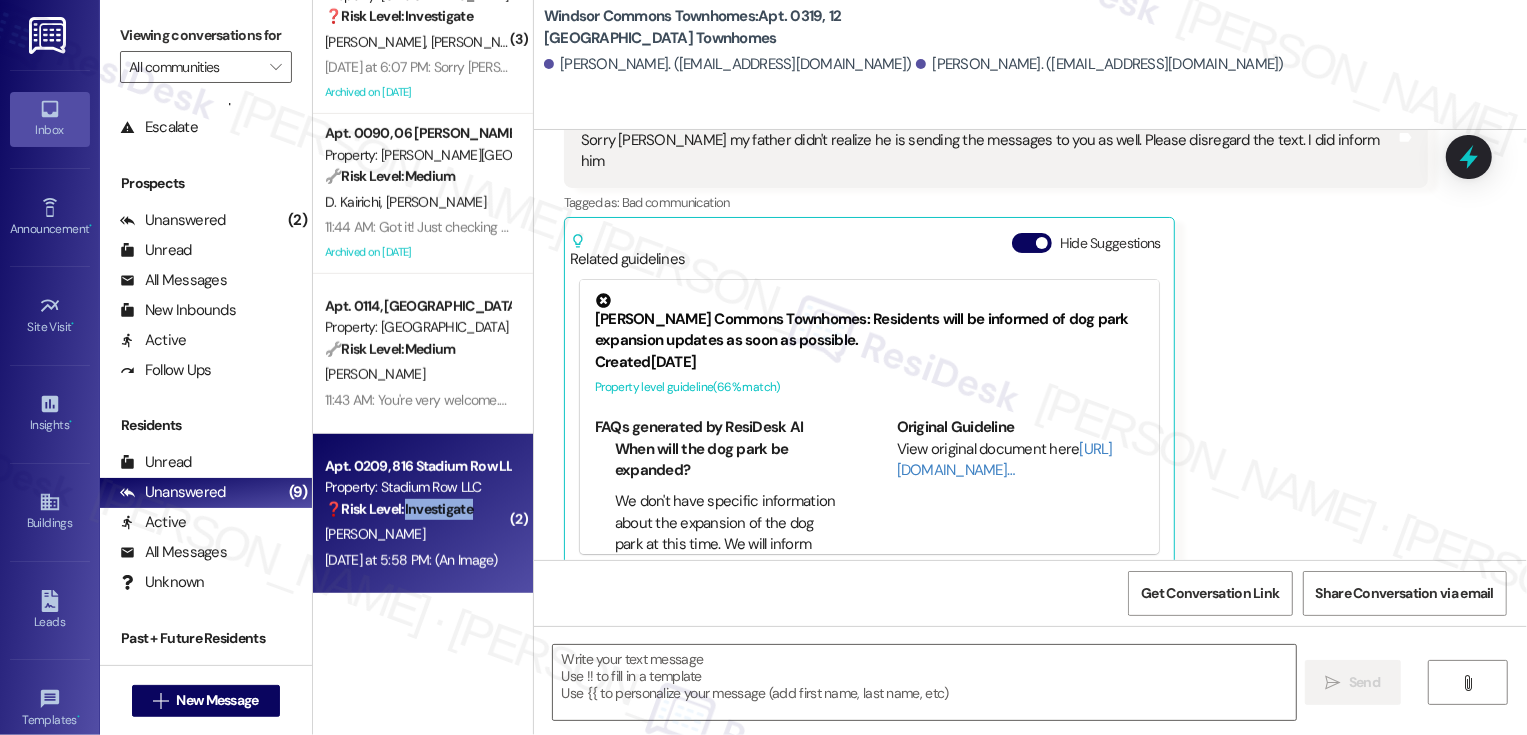 type on "Fetching suggested responses. Please feel free to read through the conversation in the meantime." 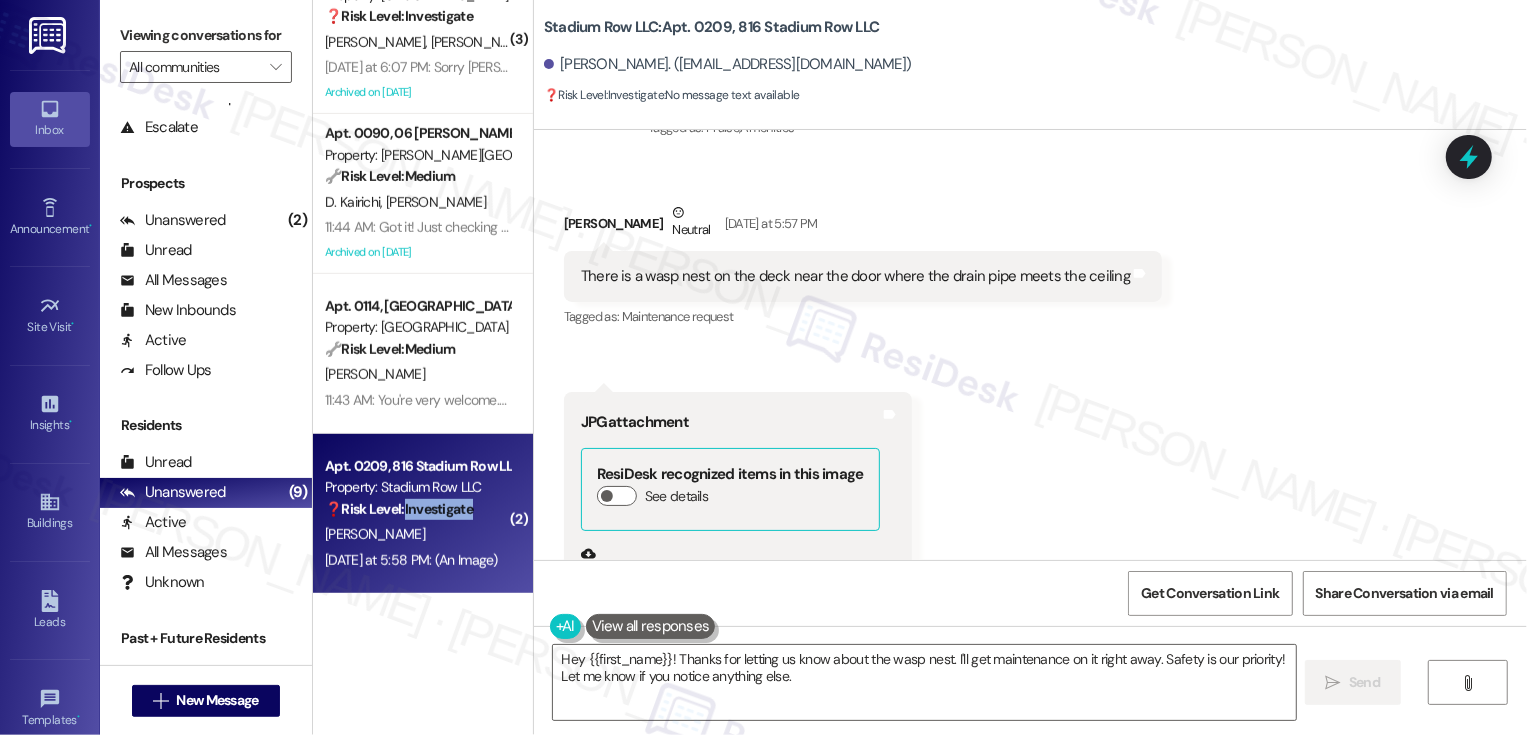 scroll, scrollTop: 7099, scrollLeft: 0, axis: vertical 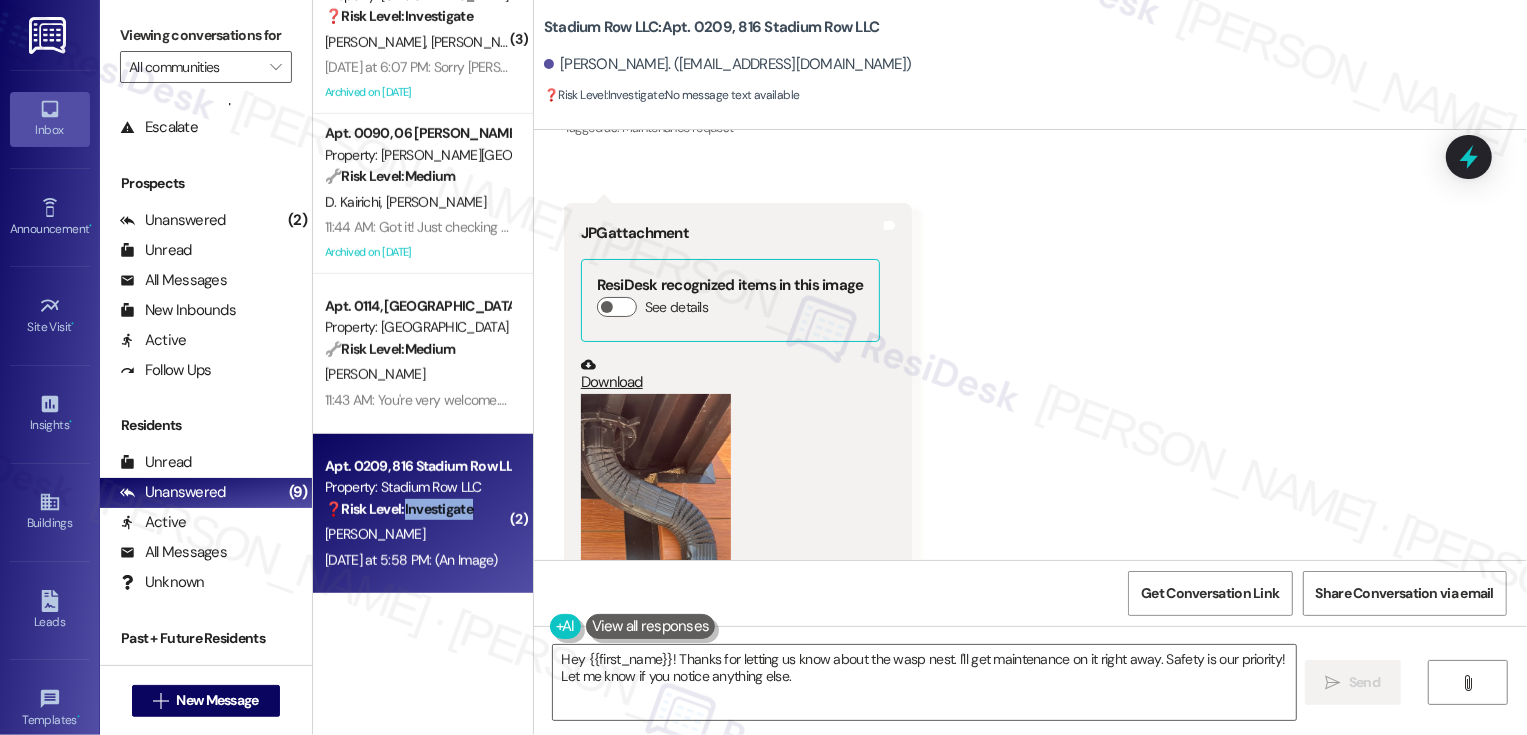 click at bounding box center [656, 494] 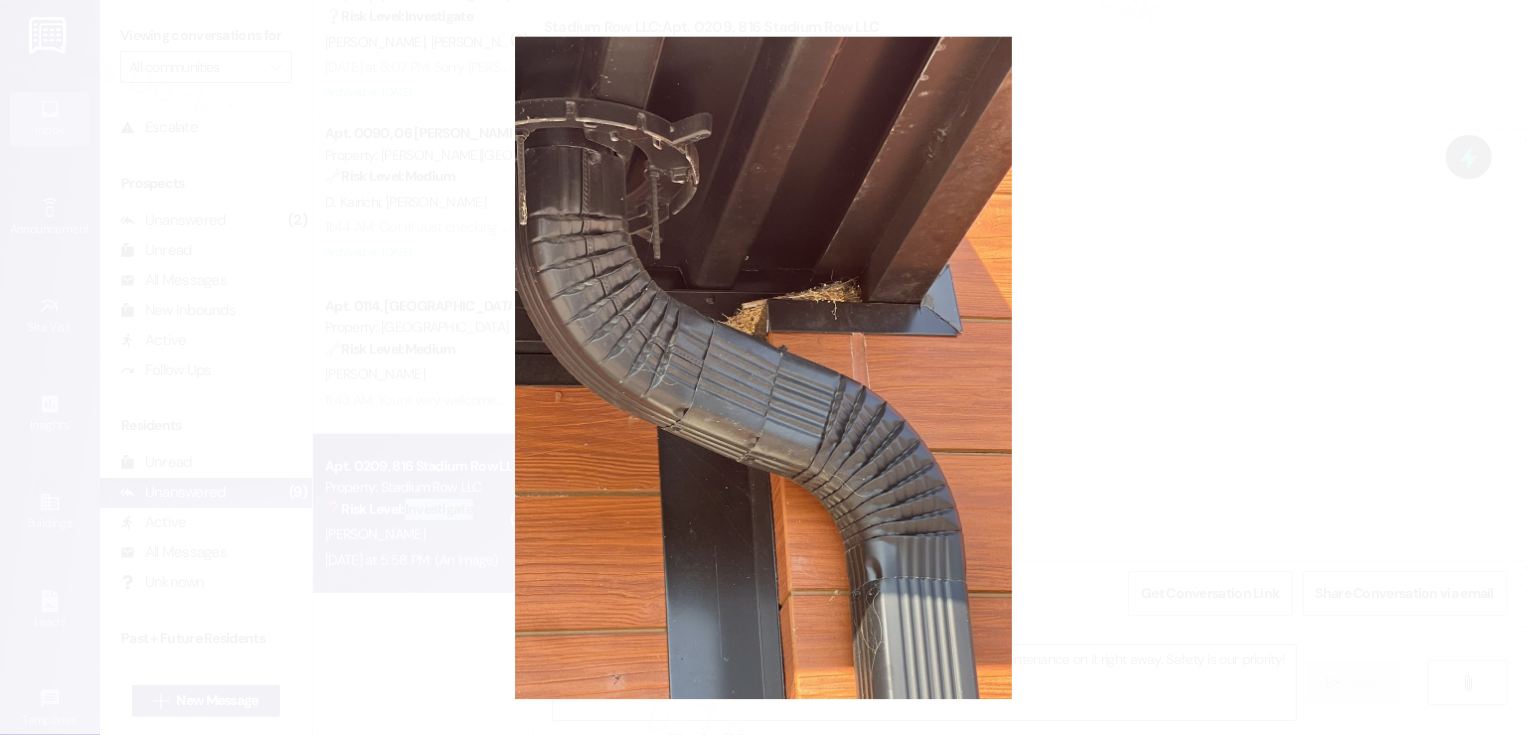 click at bounding box center (763, 367) 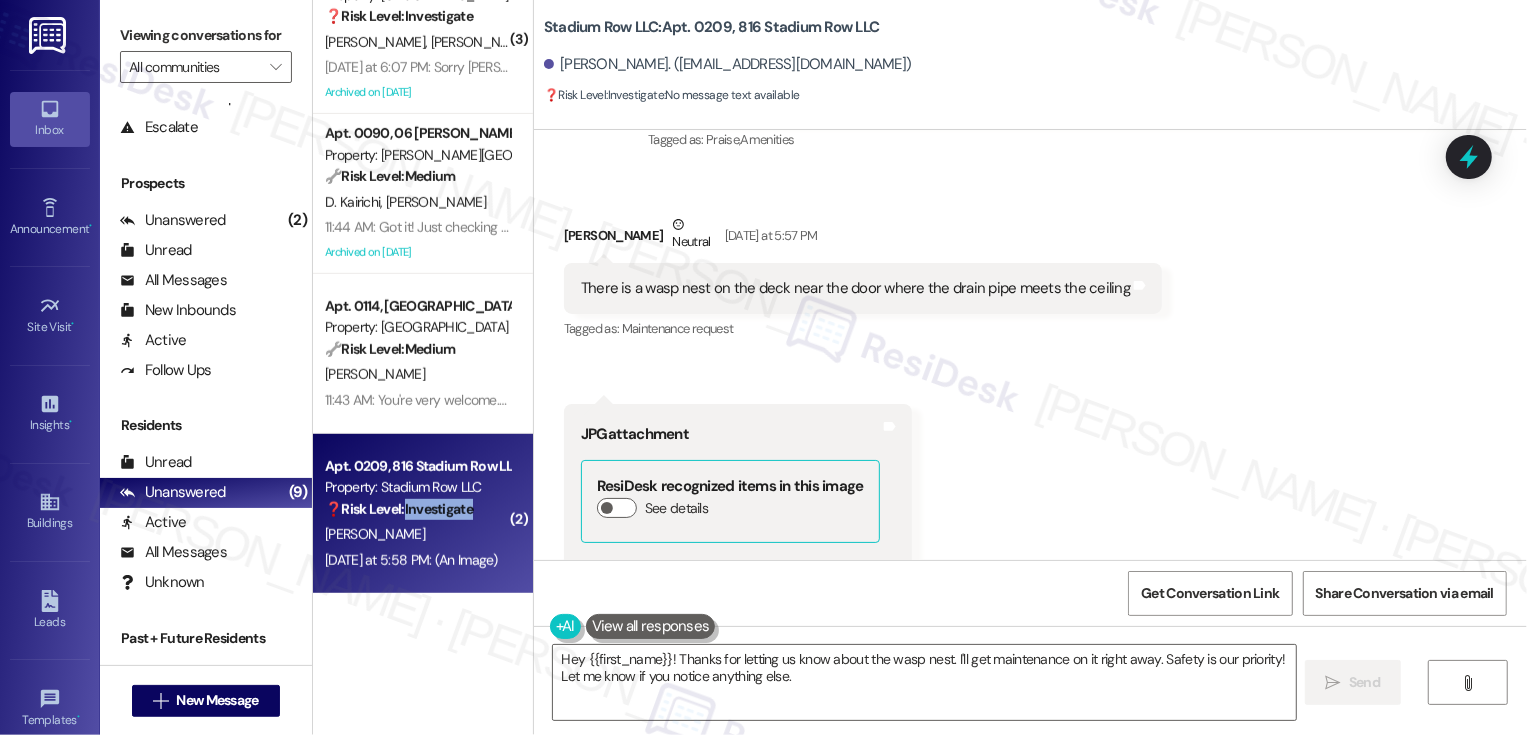 scroll, scrollTop: 7099, scrollLeft: 0, axis: vertical 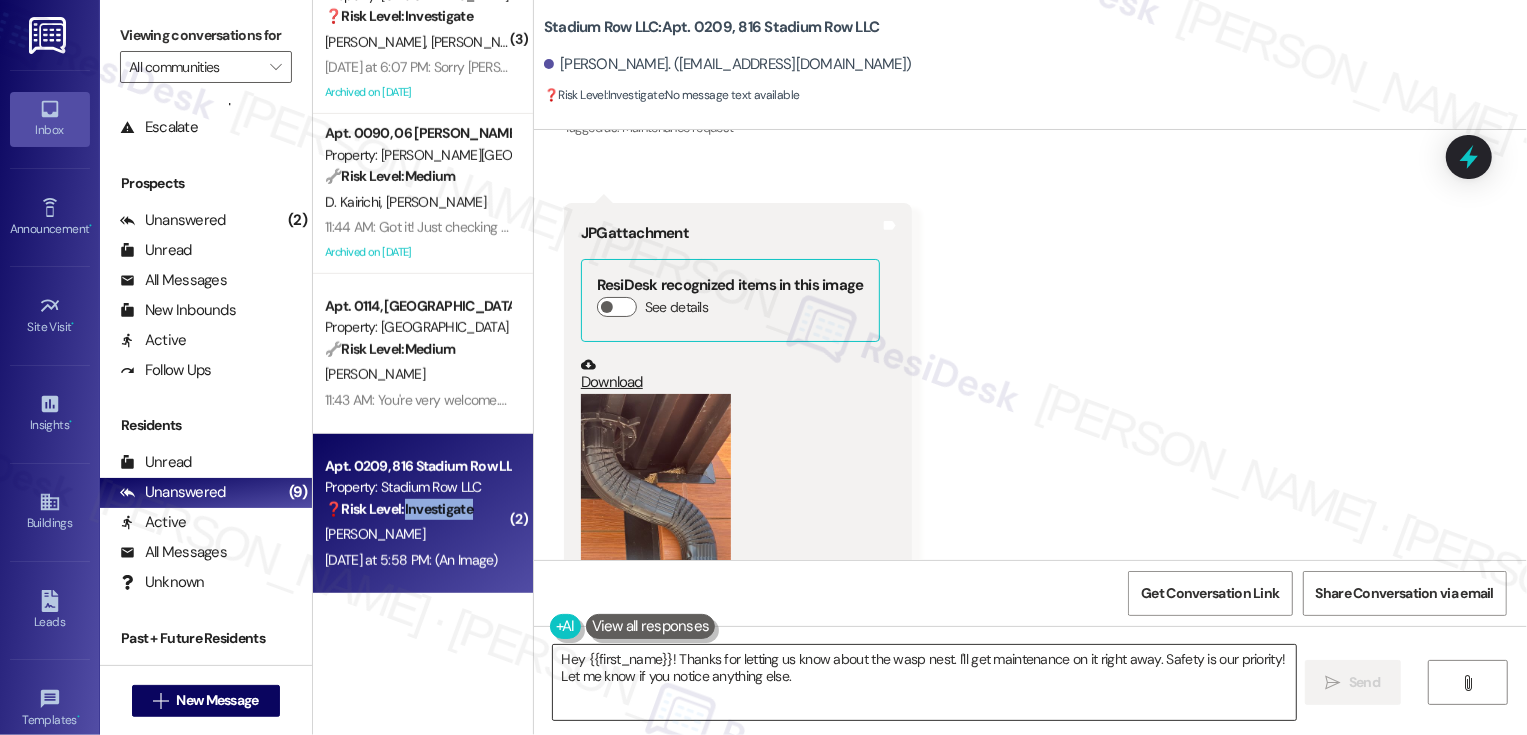 click on "Hey {{first_name}}! Thanks for letting us know about the wasp nest. I'll get maintenance on it right away. Safety is our priority! Let me know if you notice anything else." at bounding box center [924, 682] 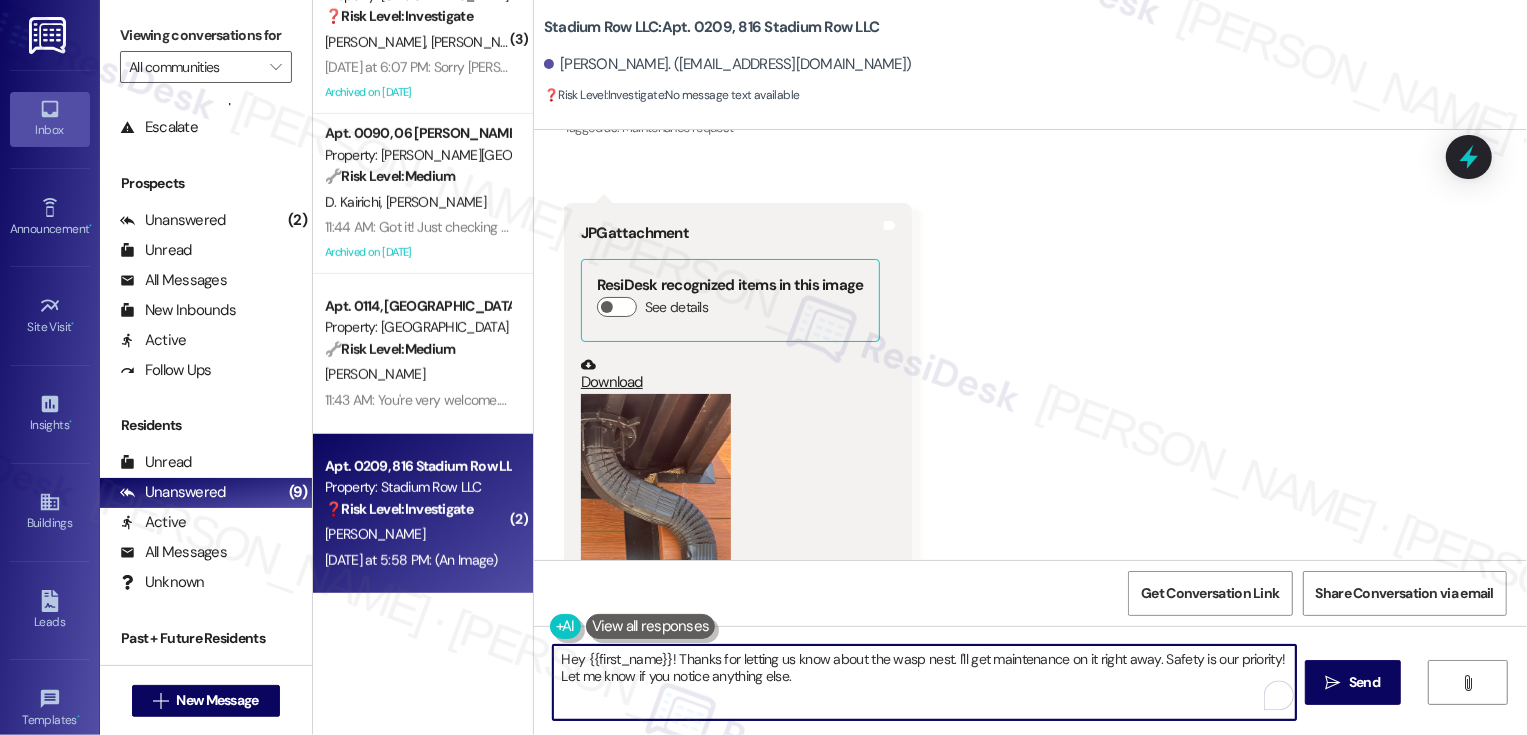 click on "[PERSON_NAME]. ([EMAIL_ADDRESS][DOMAIN_NAME])" at bounding box center (728, 64) 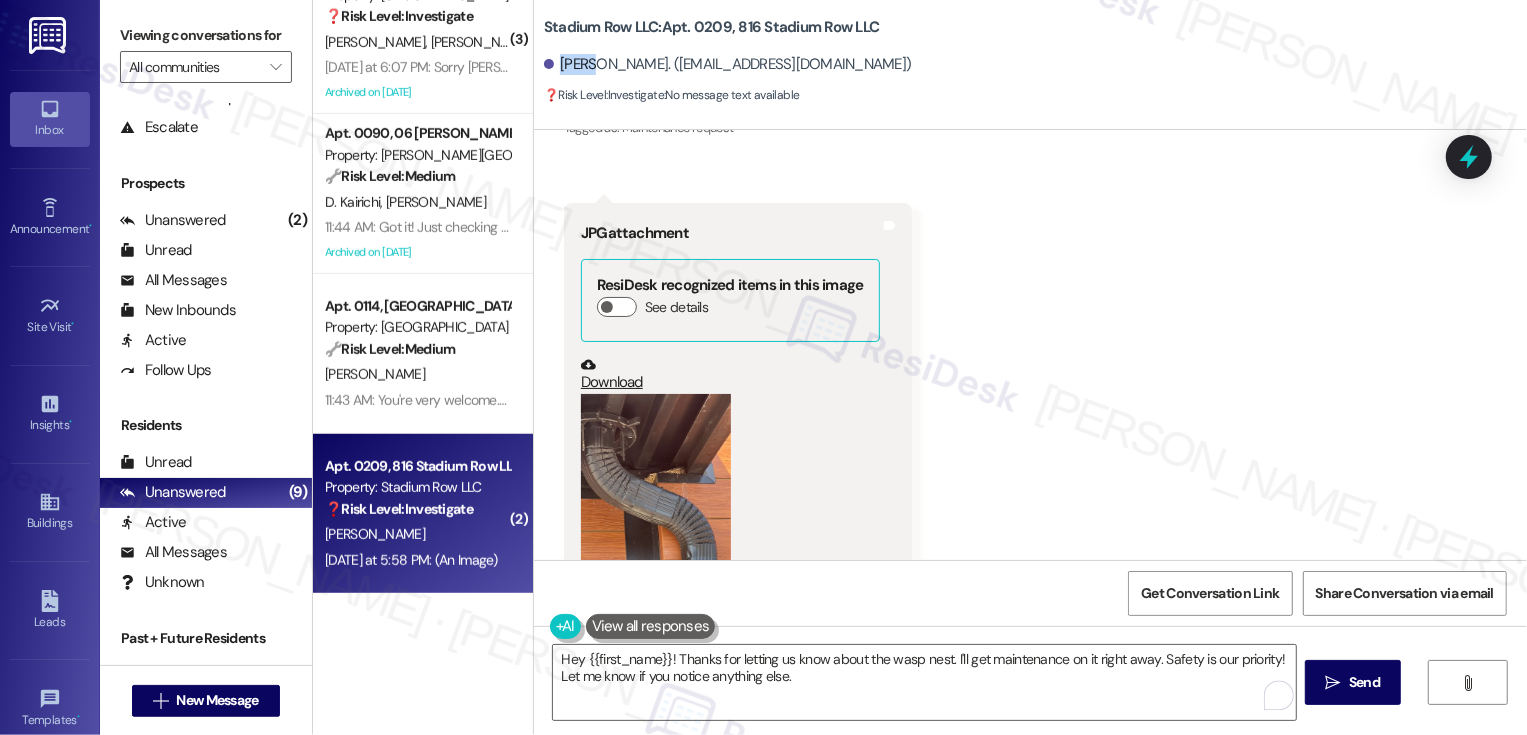 copy on "[PERSON_NAME]" 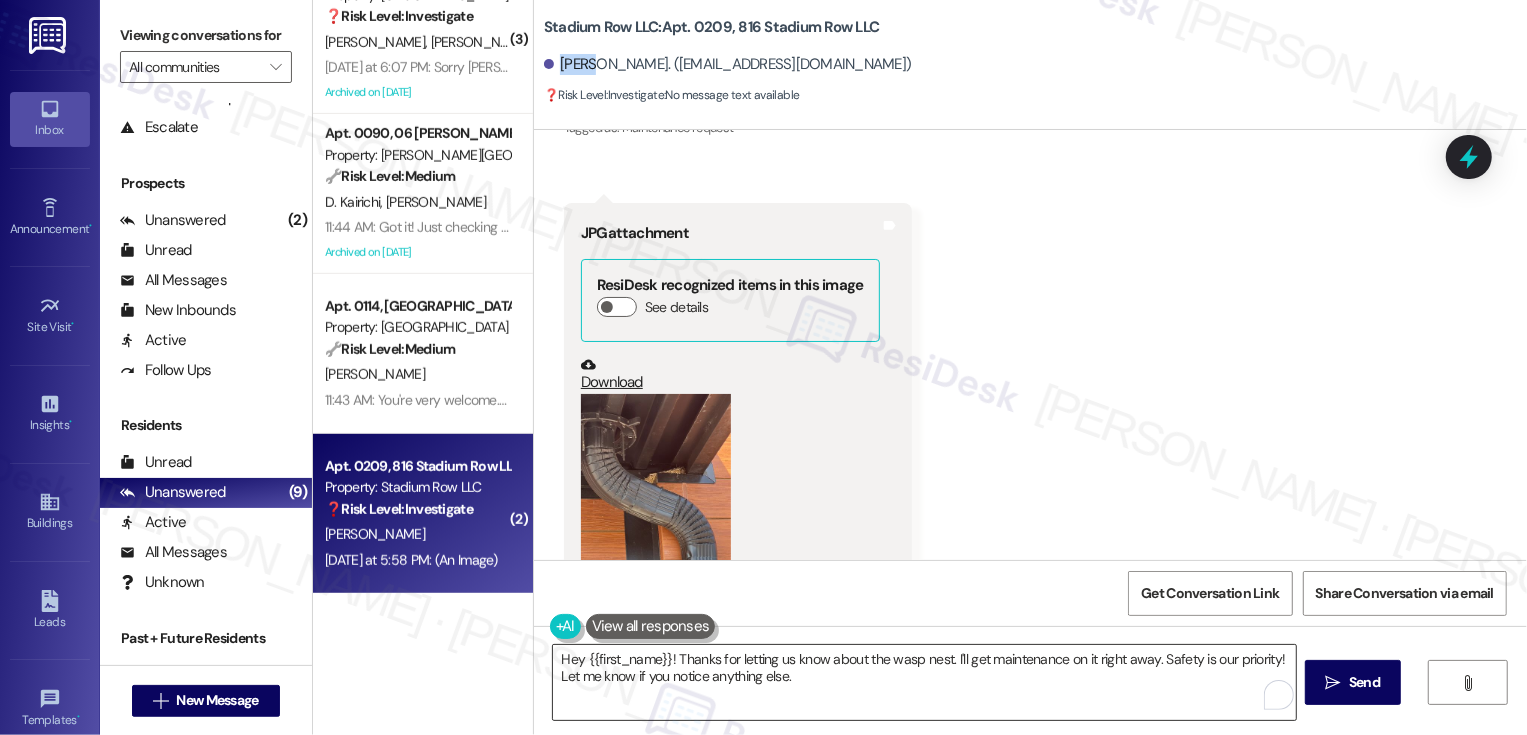 click on "Hey {{first_name}}! Thanks for letting us know about the wasp nest. I'll get maintenance on it right away. Safety is our priority! Let me know if you notice anything else." at bounding box center [924, 682] 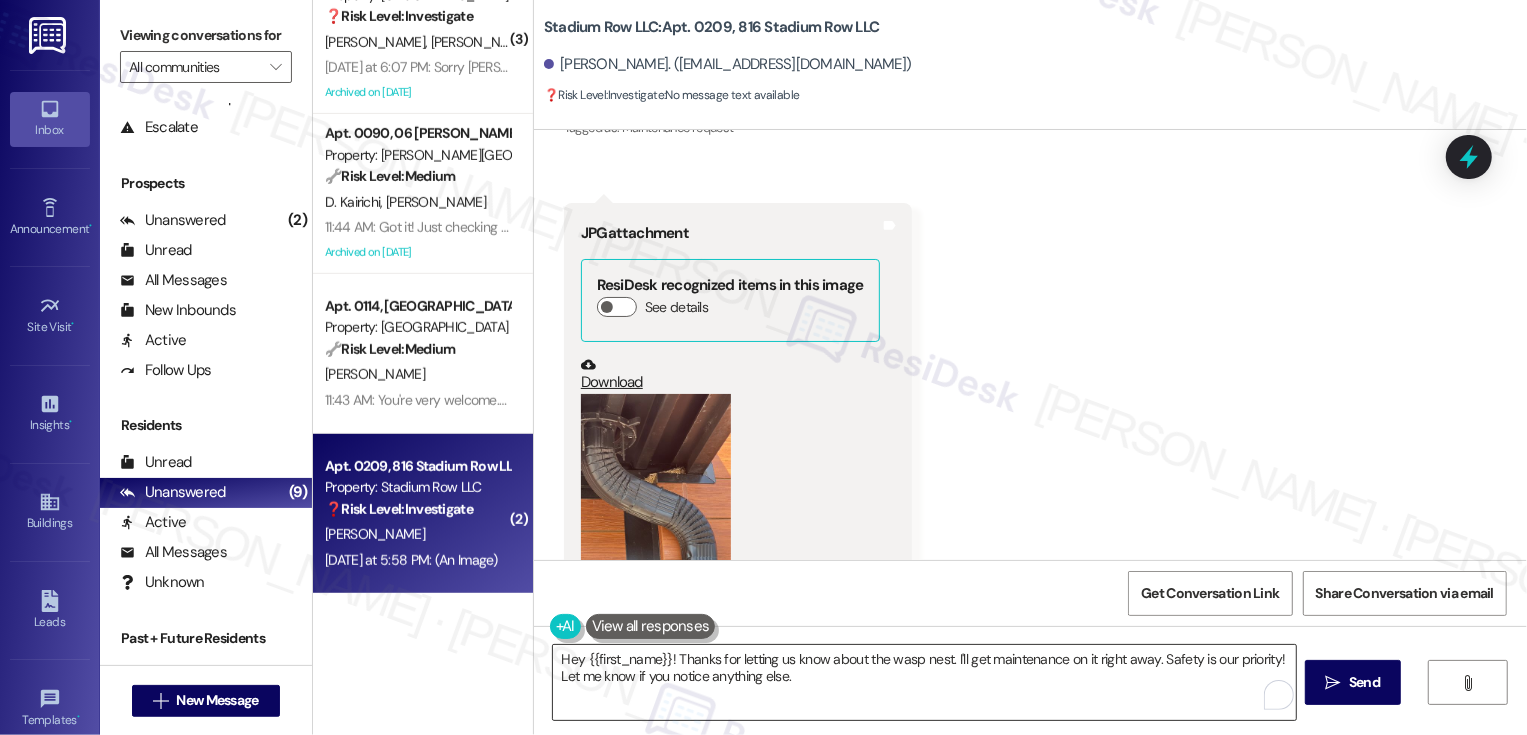 click on "Hey {{first_name}}! Thanks for letting us know about the wasp nest. I'll get maintenance on it right away. Safety is our priority! Let me know if you notice anything else." at bounding box center [924, 682] 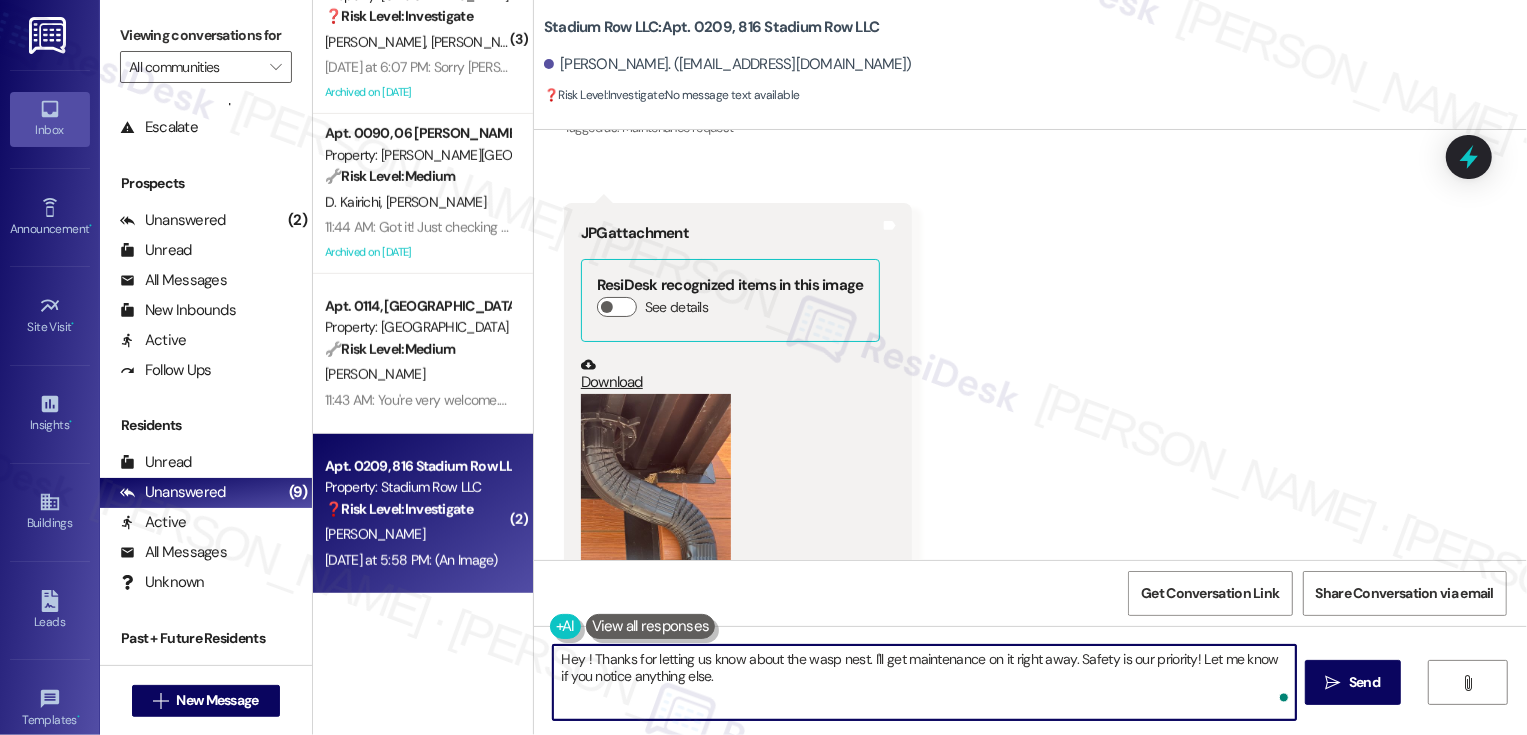 paste on "[PERSON_NAME]" 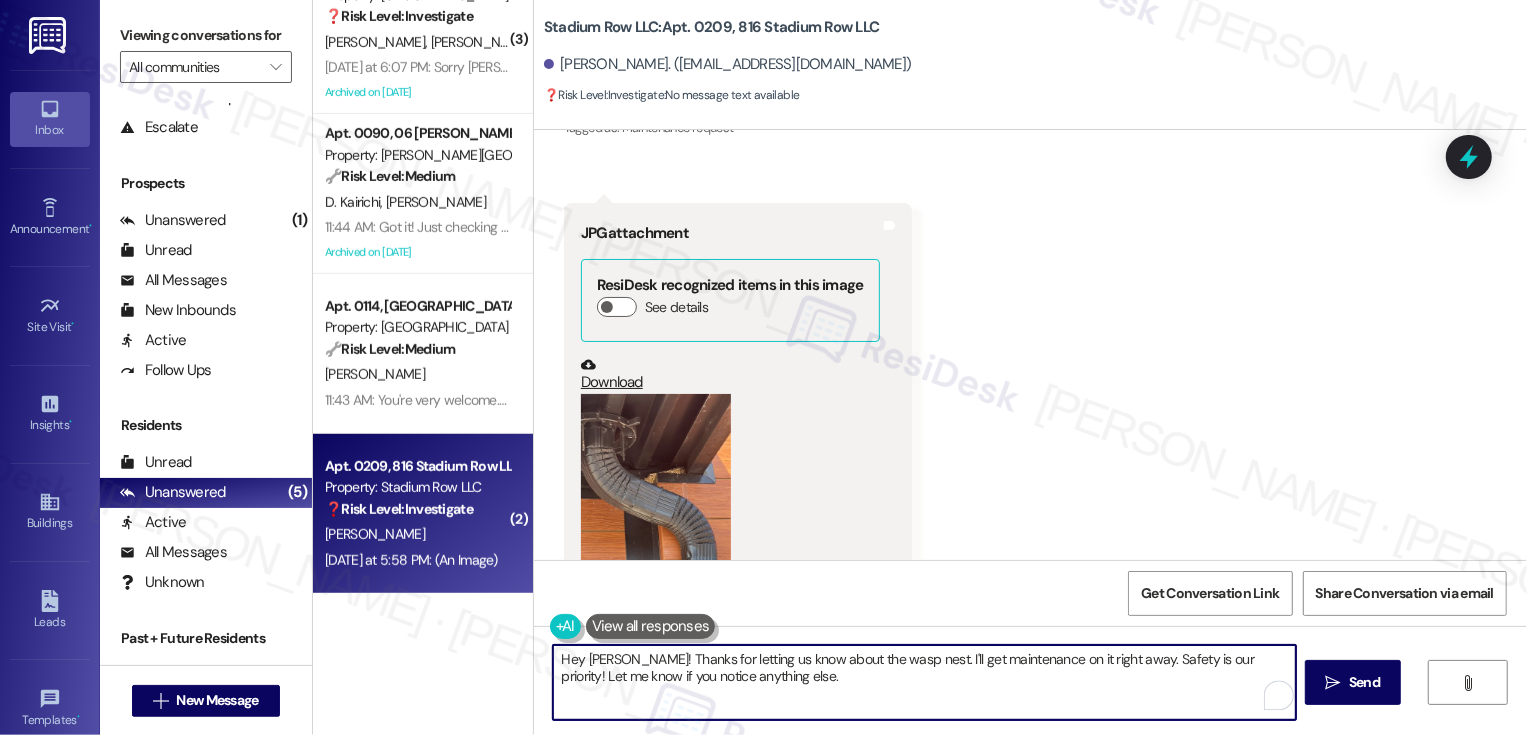 drag, startPoint x: 895, startPoint y: 656, endPoint x: 913, endPoint y: 682, distance: 31.622776 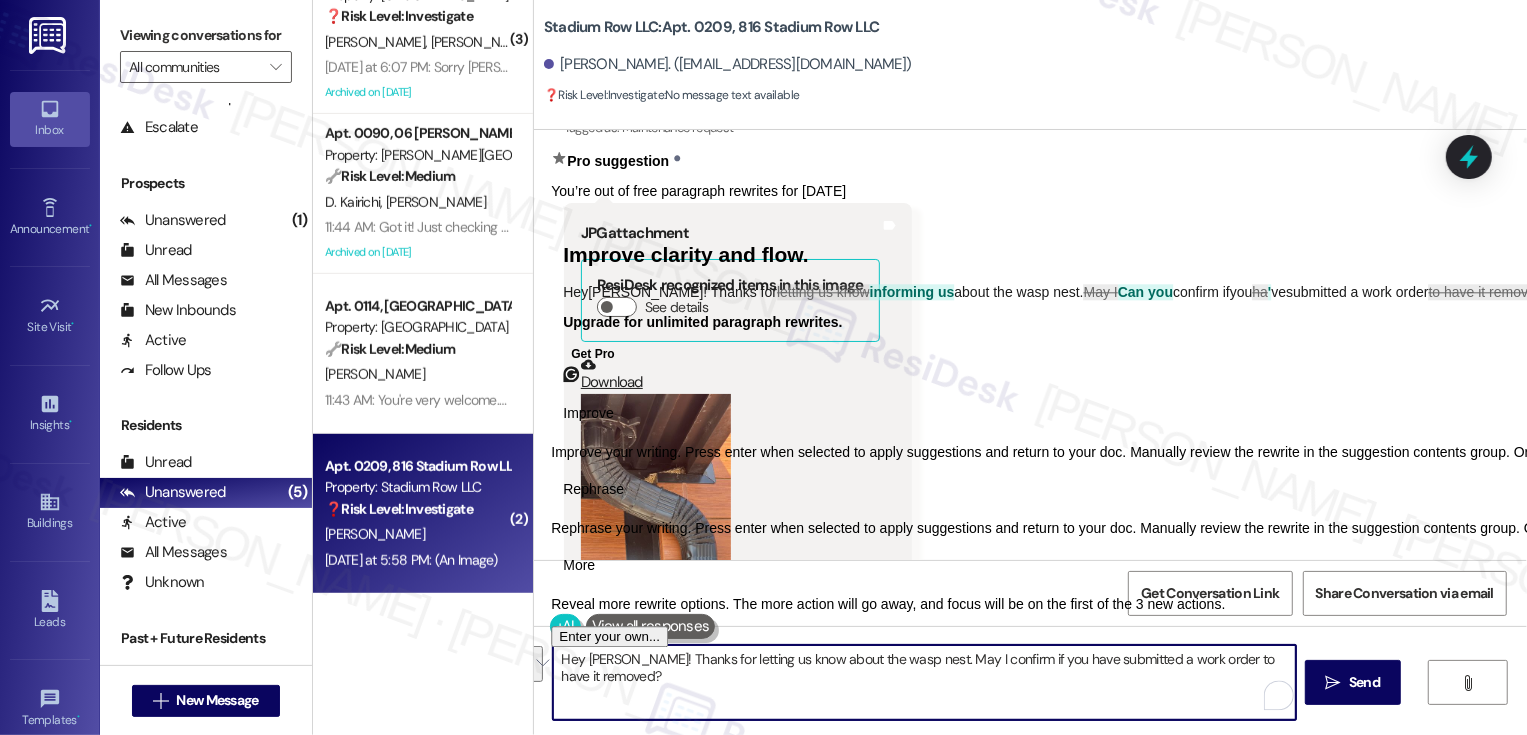 click on "Hey [PERSON_NAME]! Thanks for letting us know about the wasp nest. May I confirm if you have submitted a work order to have it removed?" at bounding box center (924, 682) 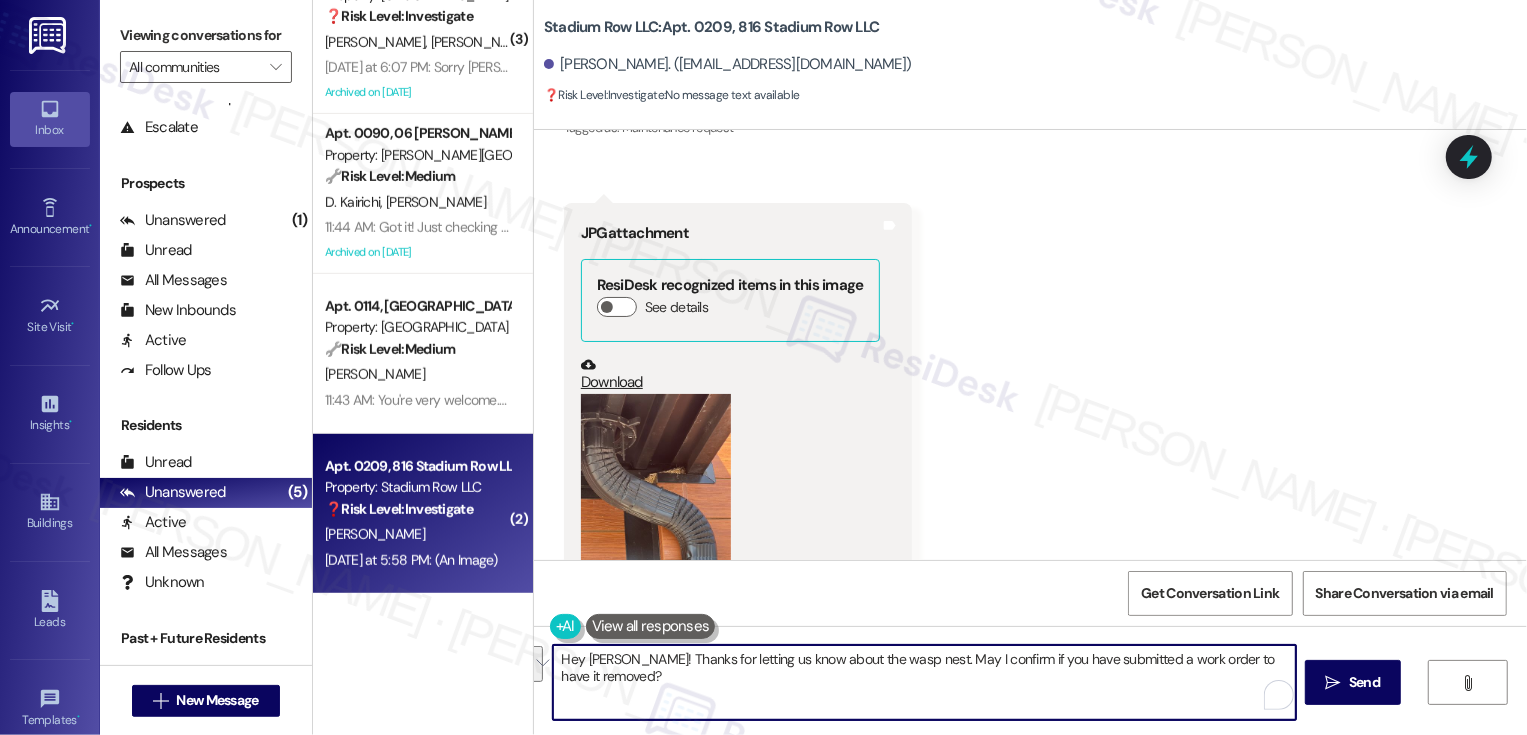 paste on "the heads-up about the wasp nest. Just wanted to check—have you already submitted a work order to have it taken care of?" 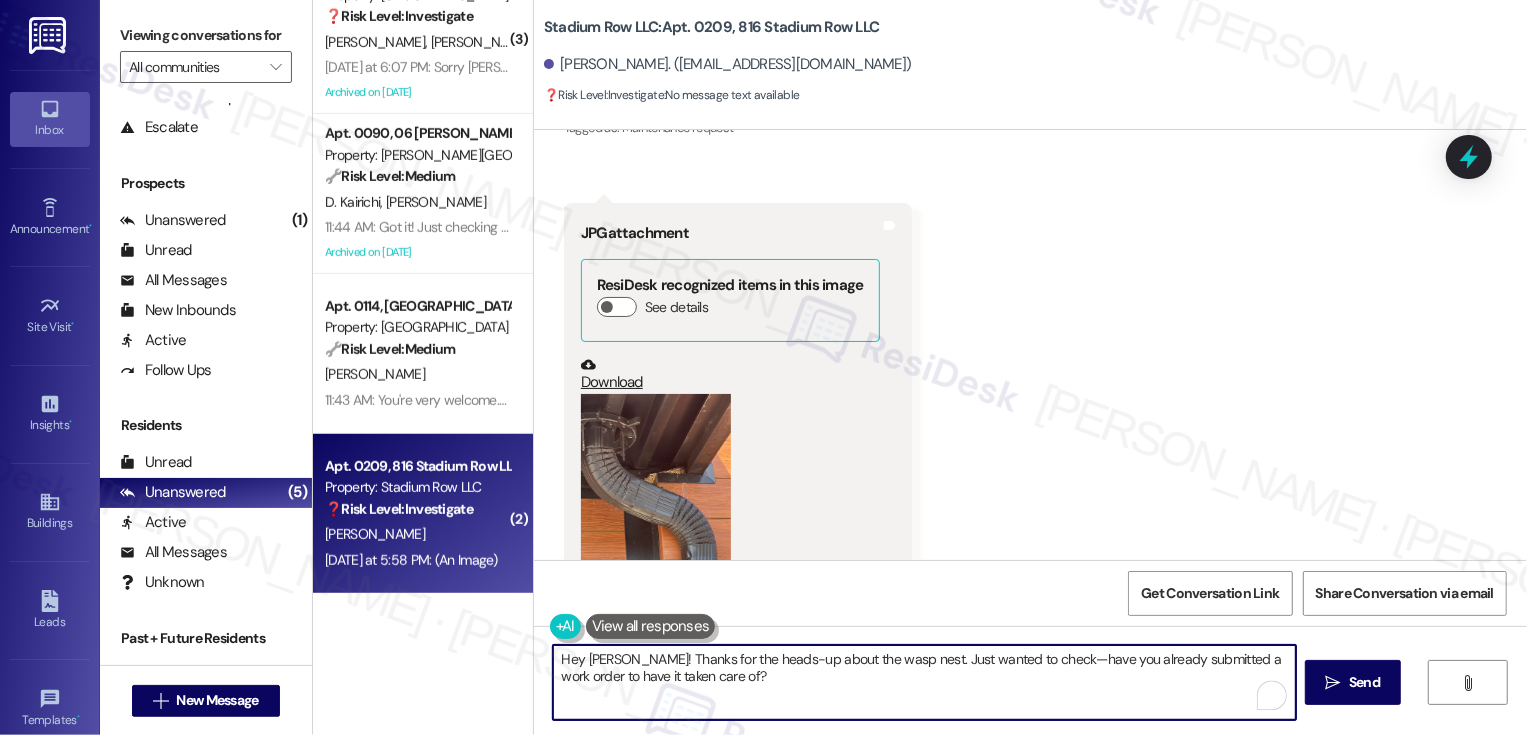 type on "Hey [PERSON_NAME]! Thanks for the heads-up about the wasp nest. Just wanted to check—have you already submitted a work order to have it taken care of?" 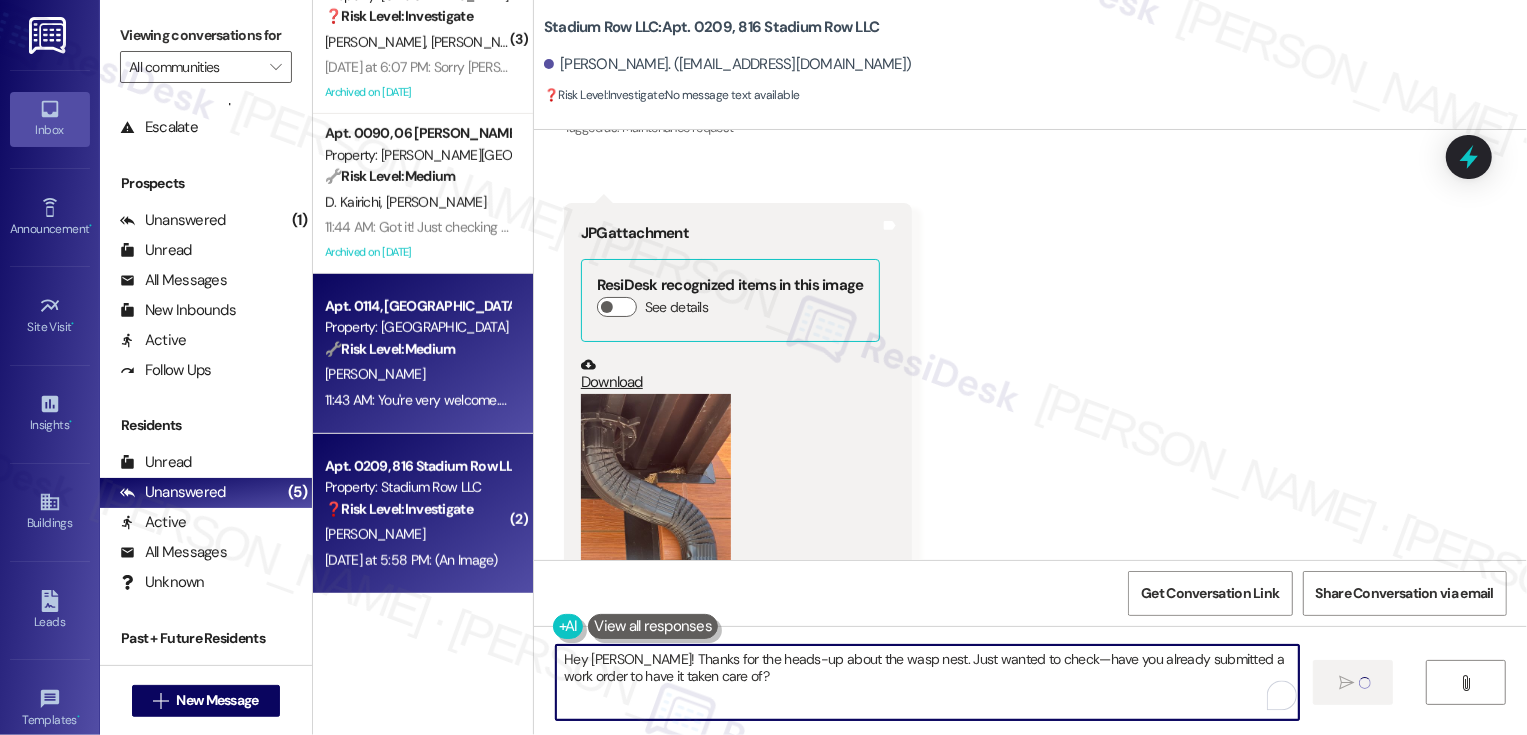 type 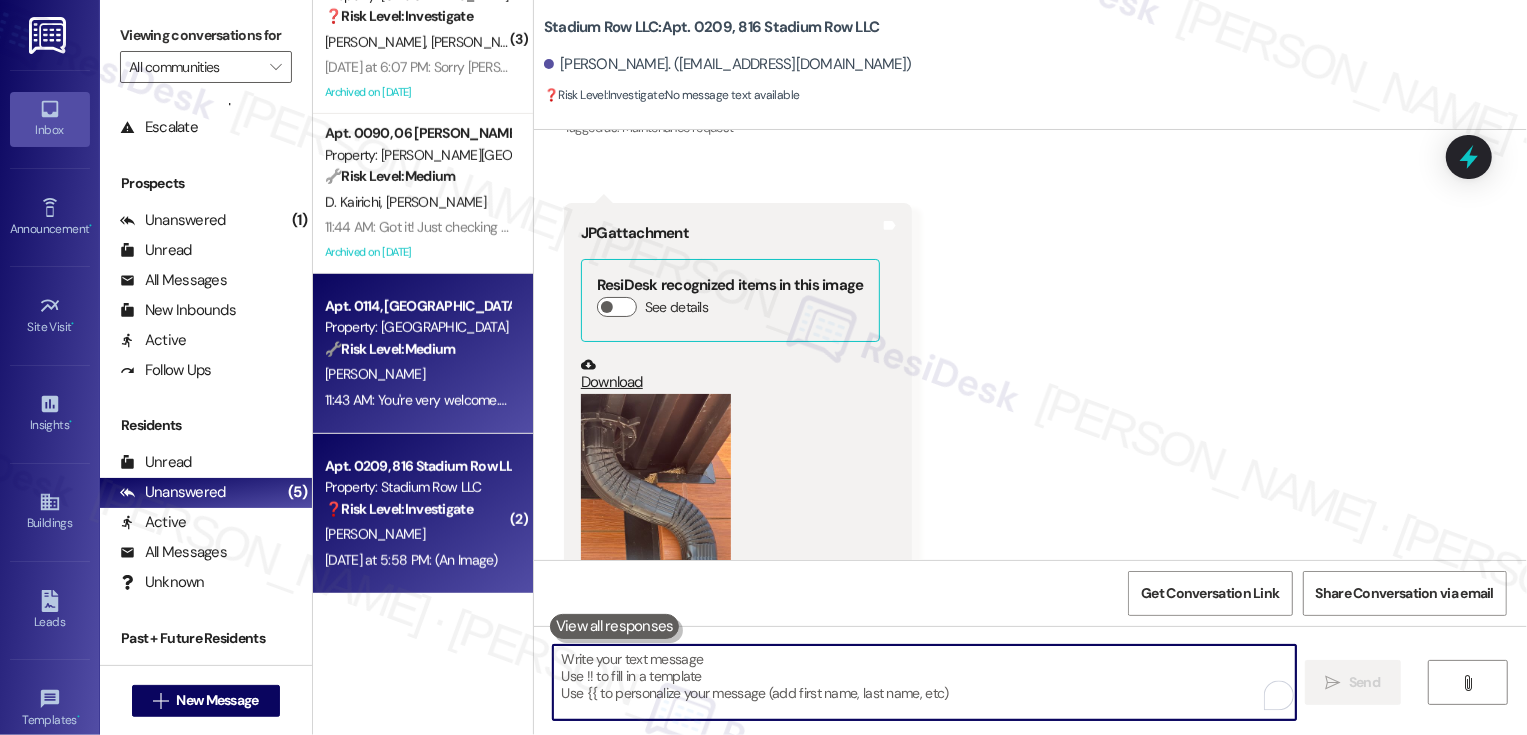 scroll, scrollTop: 669, scrollLeft: 0, axis: vertical 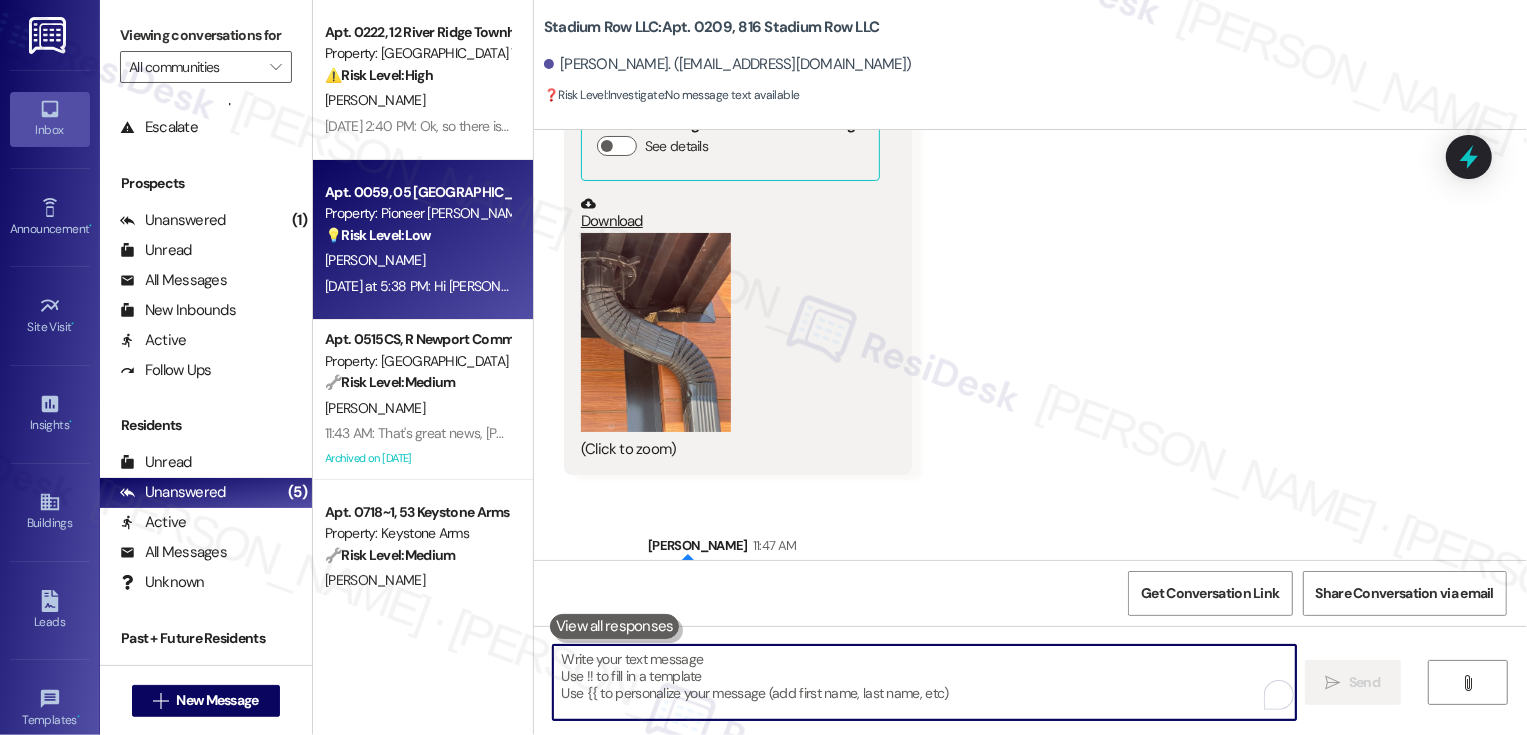 click on "[PERSON_NAME]" at bounding box center (417, 260) 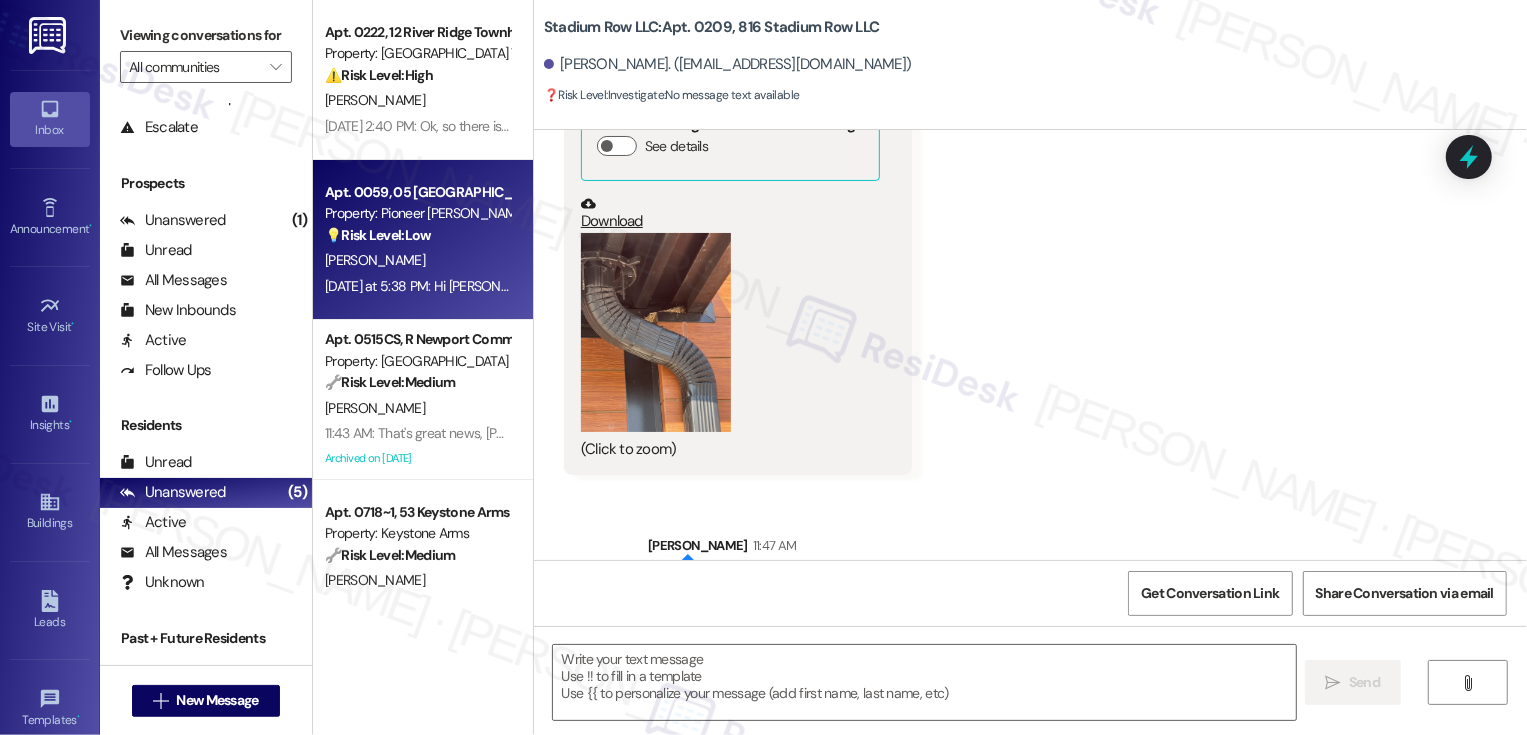 type on "Fetching suggested responses. Please feel free to read through the conversation in the meantime." 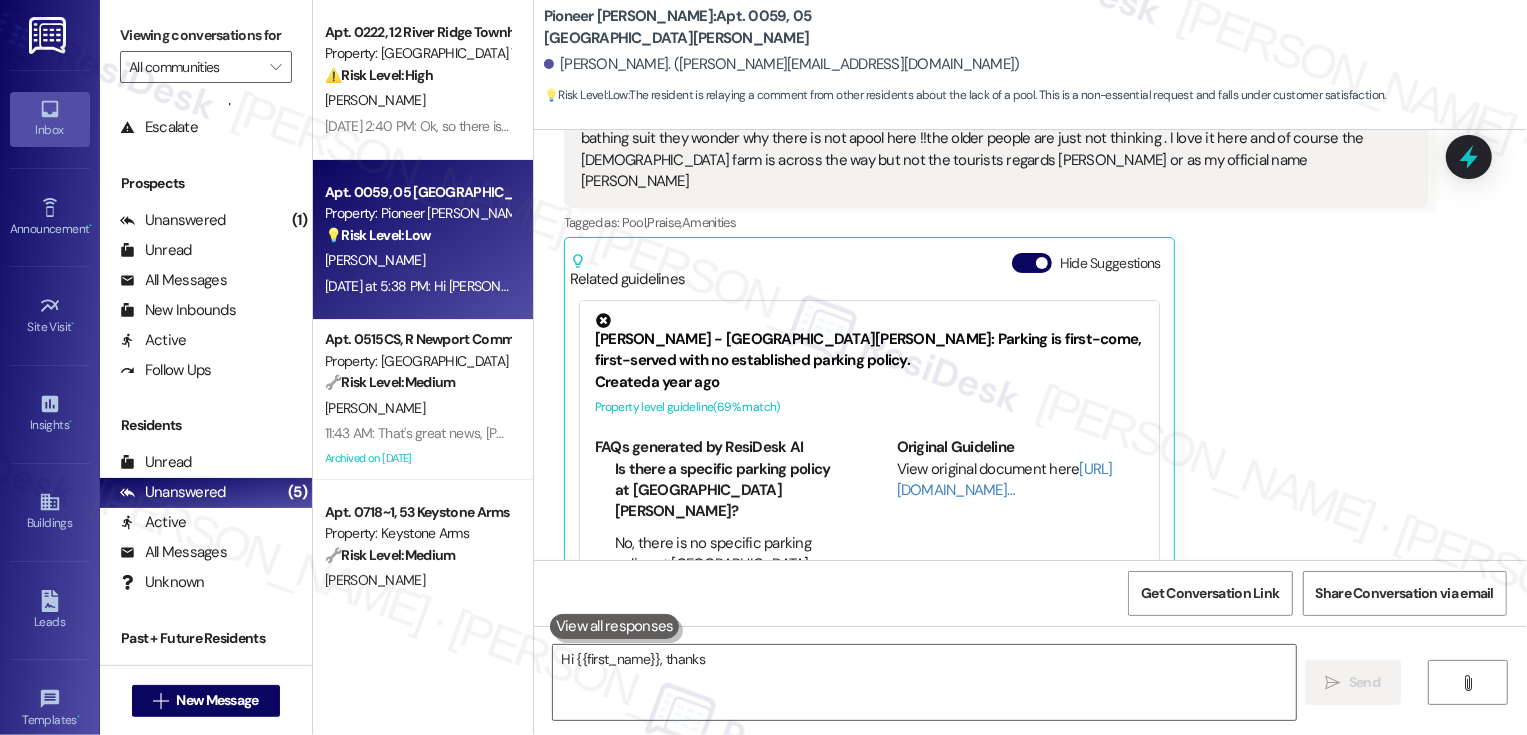 click on "[PERSON_NAME]" at bounding box center (417, 260) 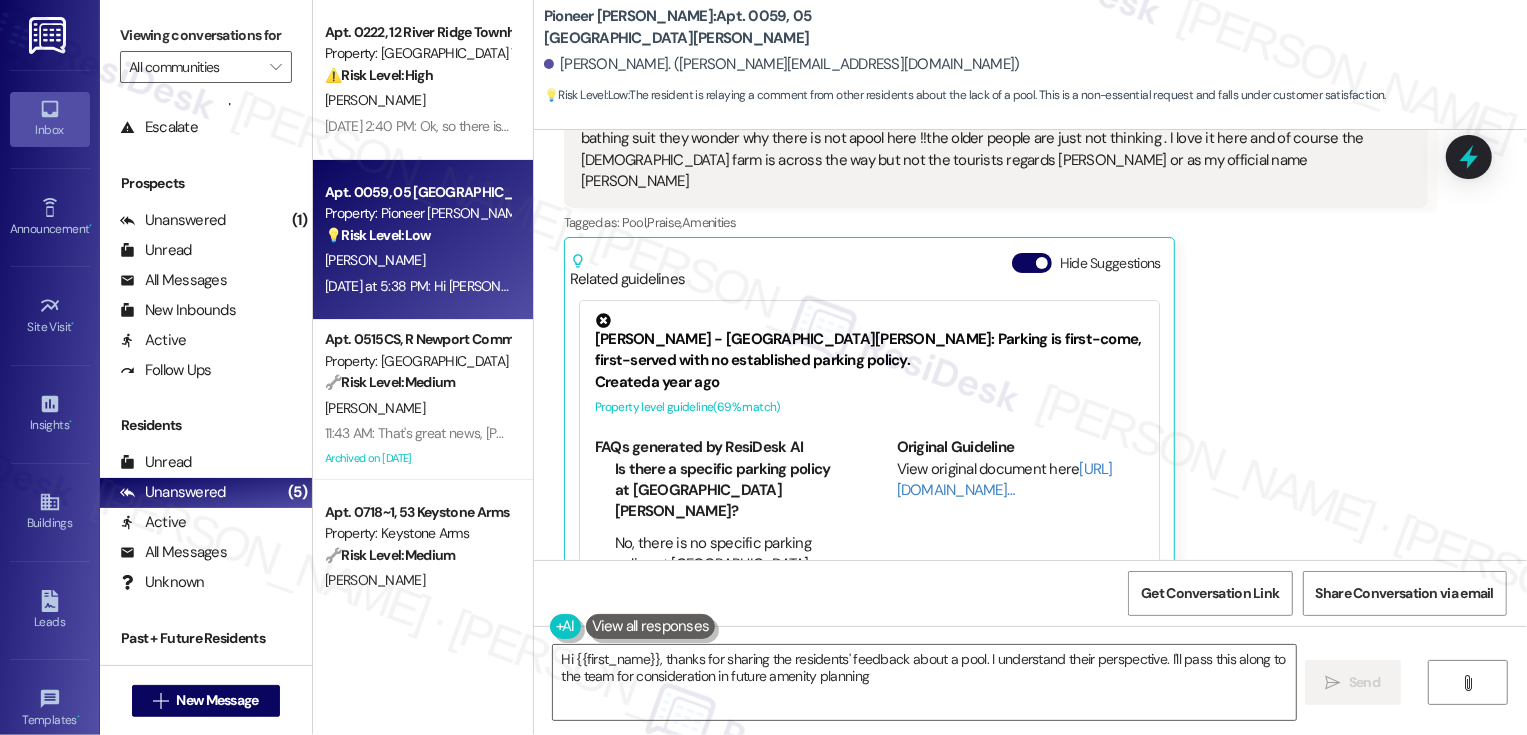 type on "Hi {{first_name}}, thanks for sharing the residents' feedback about a pool. I understand their perspective. I'll pass this along to the team for consideration in future amenity planning!" 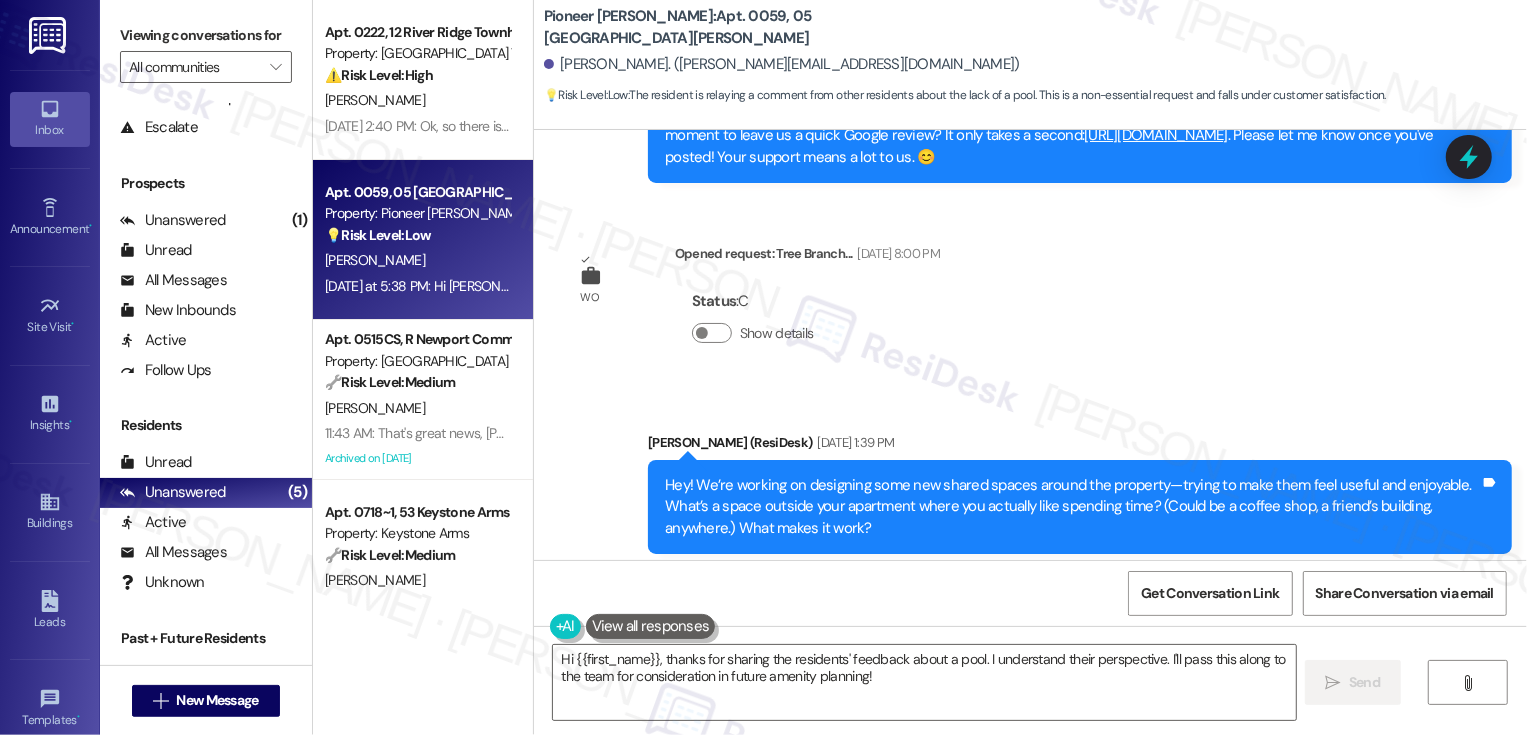 scroll, scrollTop: 2836, scrollLeft: 0, axis: vertical 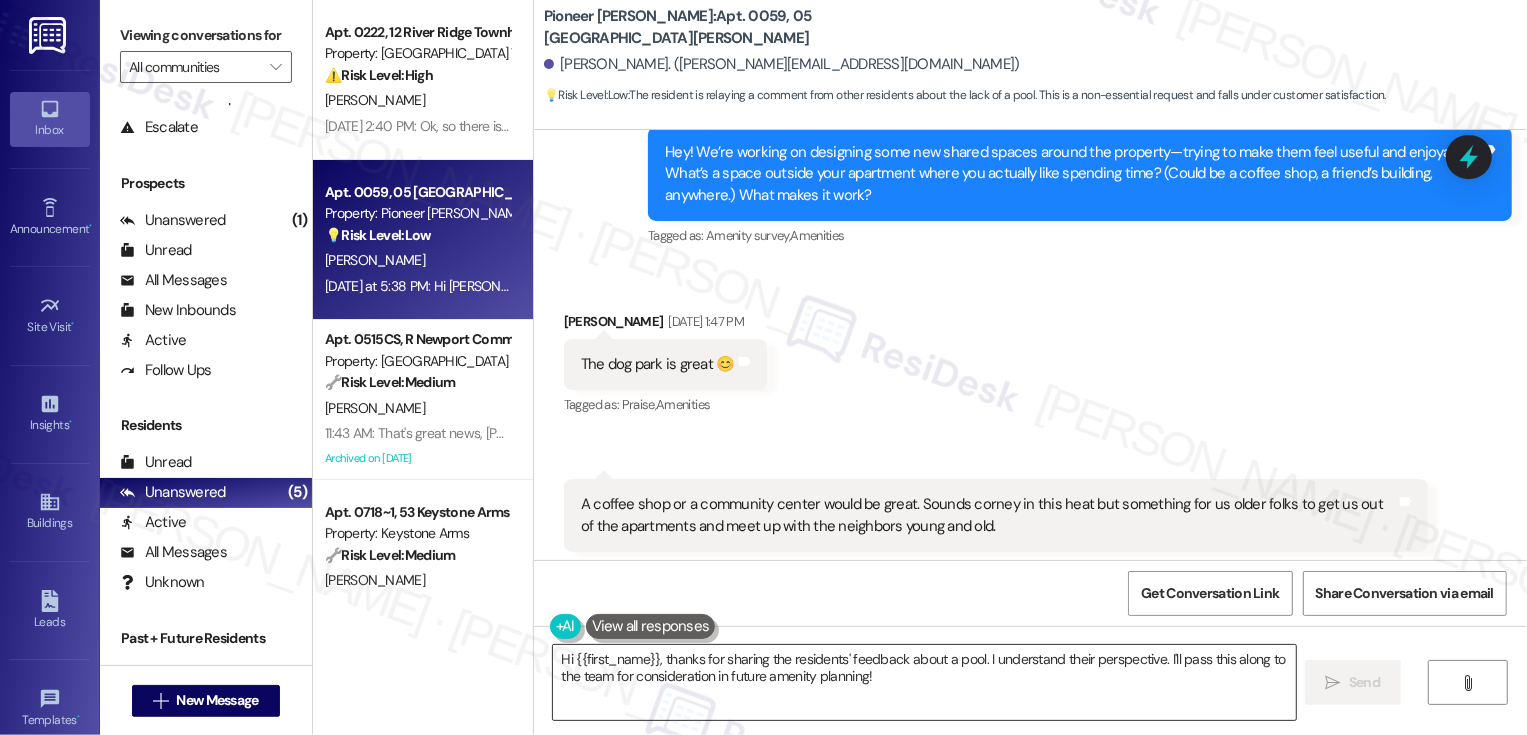 click on "Hi {{first_name}}, thanks for sharing the residents' feedback about a pool. I understand their perspective. I'll pass this along to the team for consideration in future amenity planning!" at bounding box center [924, 682] 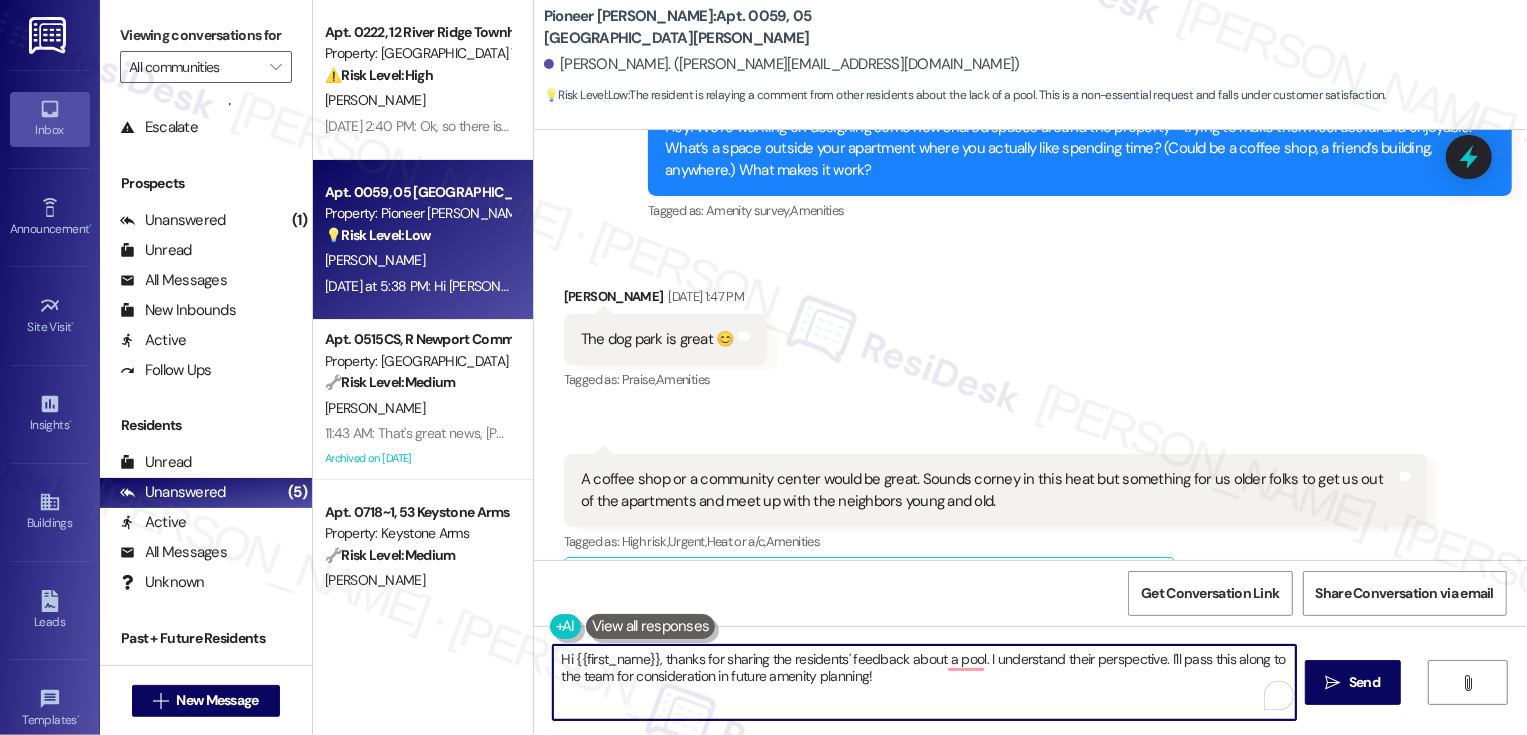 scroll, scrollTop: 2863, scrollLeft: 0, axis: vertical 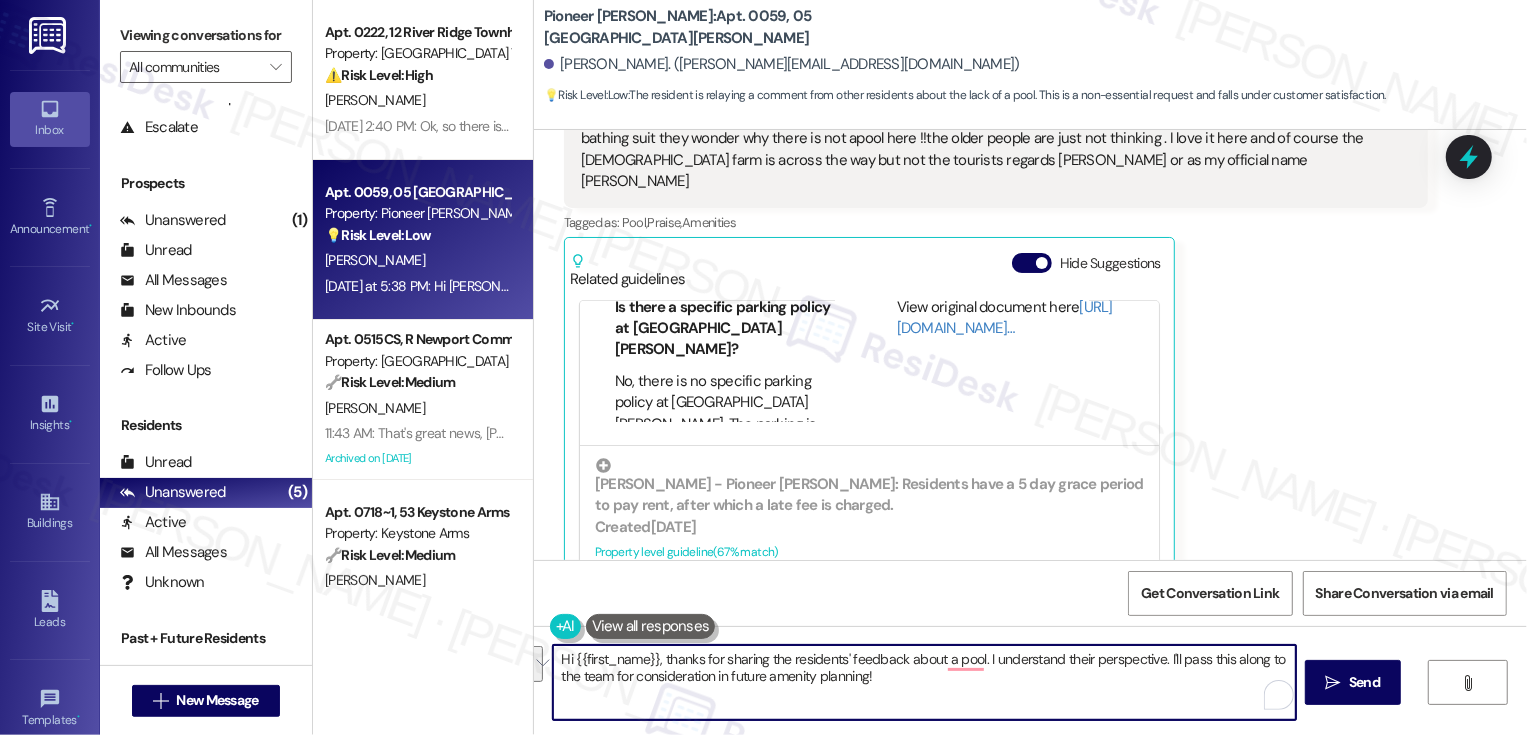 drag, startPoint x: 979, startPoint y: 657, endPoint x: 995, endPoint y: 681, distance: 28.84441 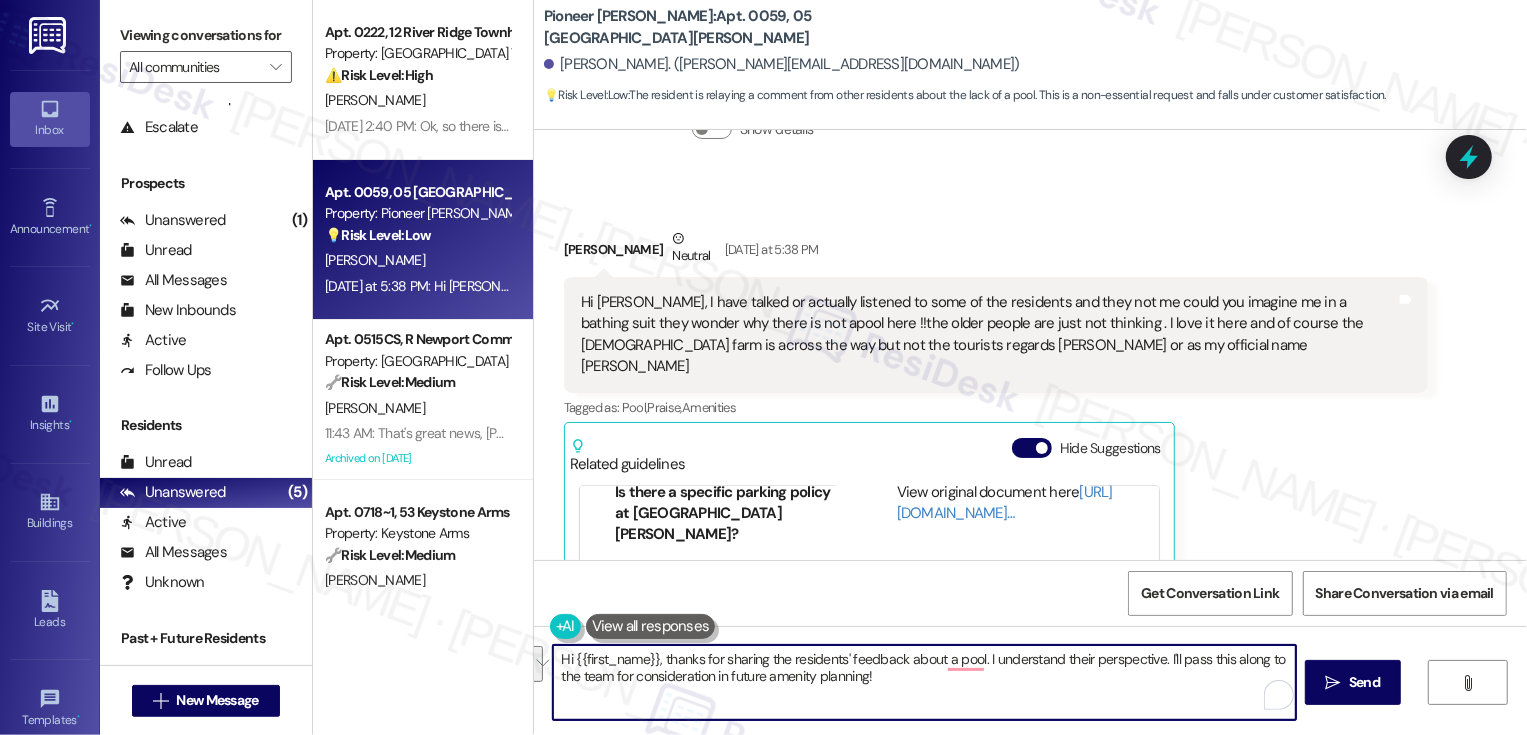scroll, scrollTop: 6788, scrollLeft: 0, axis: vertical 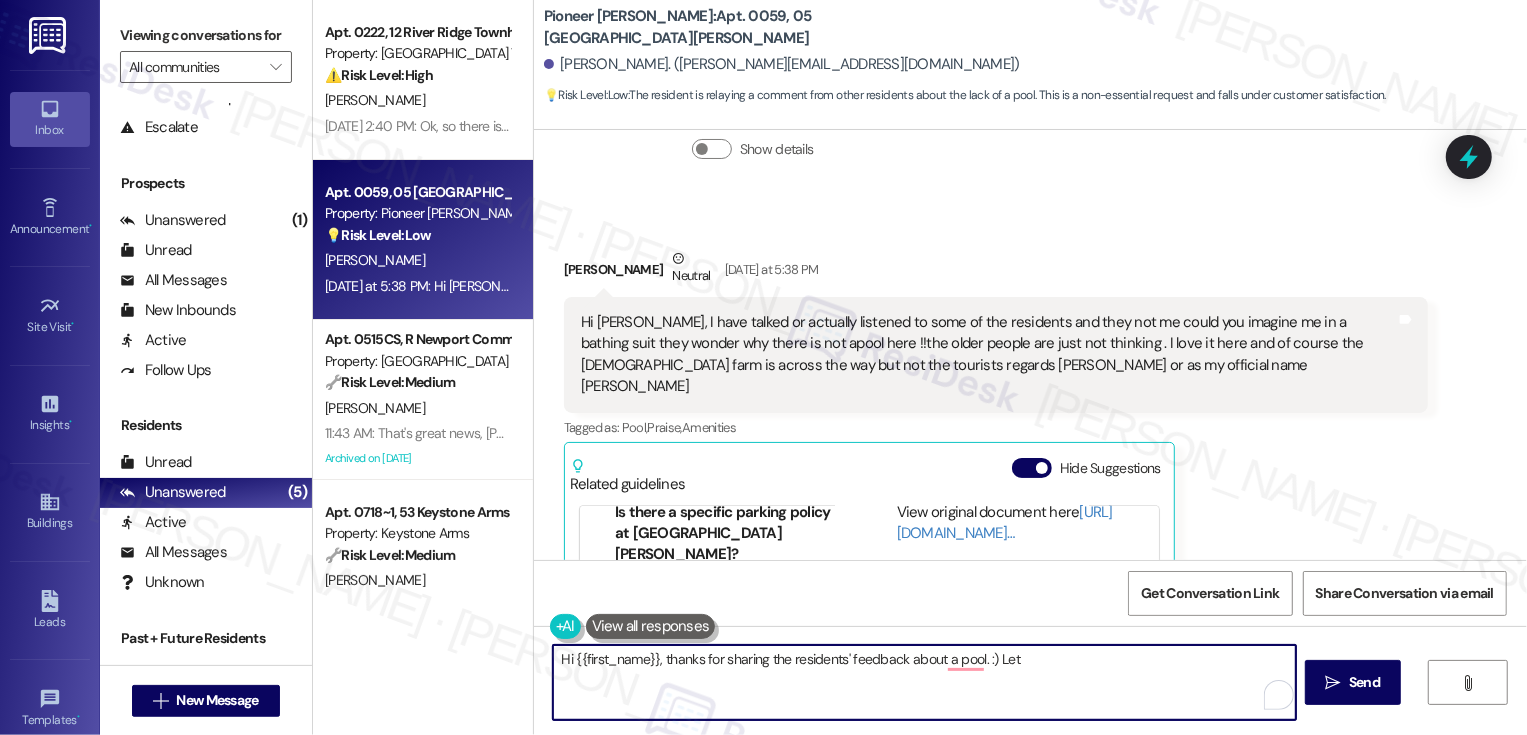 click on "Hi {{first_name}}, thanks for sharing the residents' feedback about a pool. :) Let" at bounding box center [924, 682] 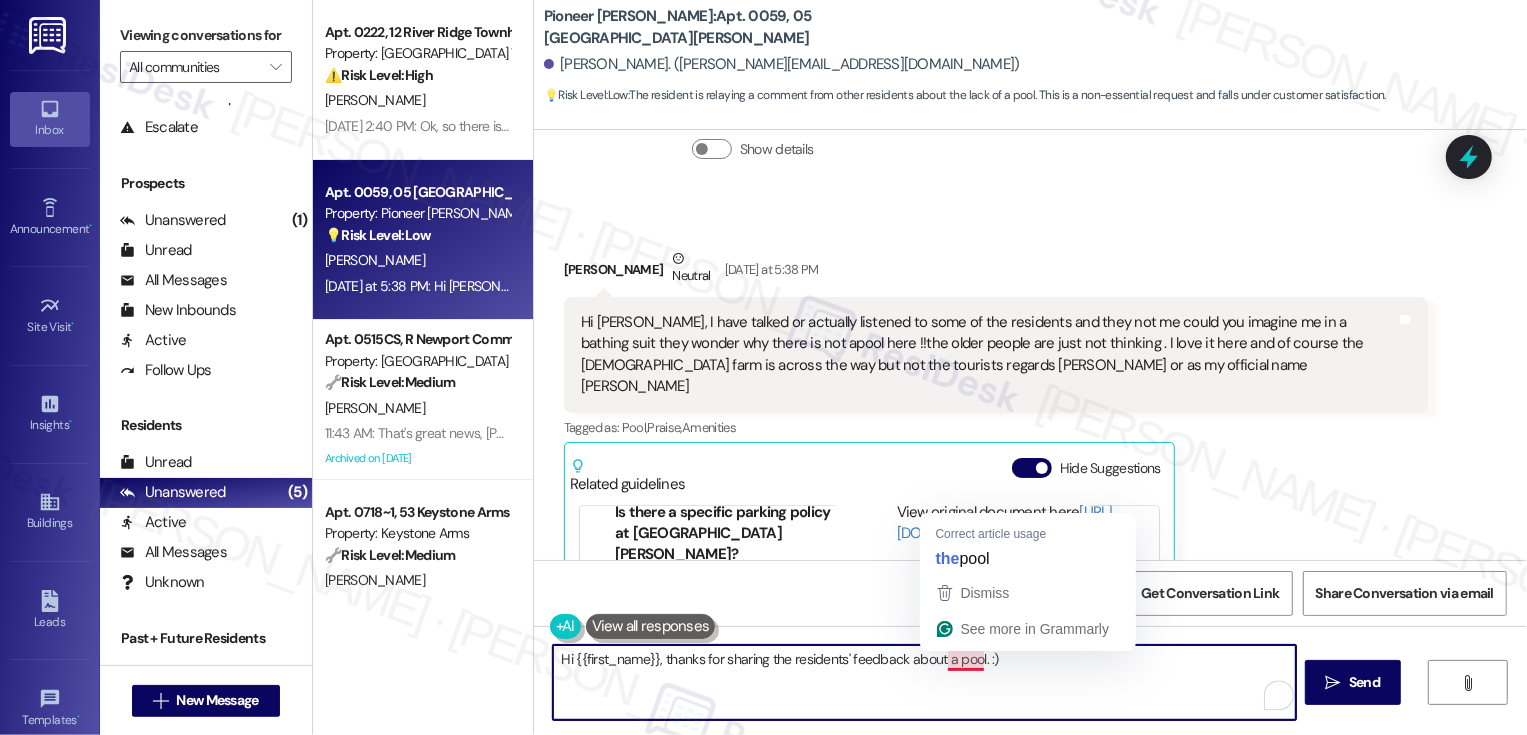 click on "Hi {{first_name}}, thanks for sharing the residents' feedback about a pool. :)" at bounding box center [924, 682] 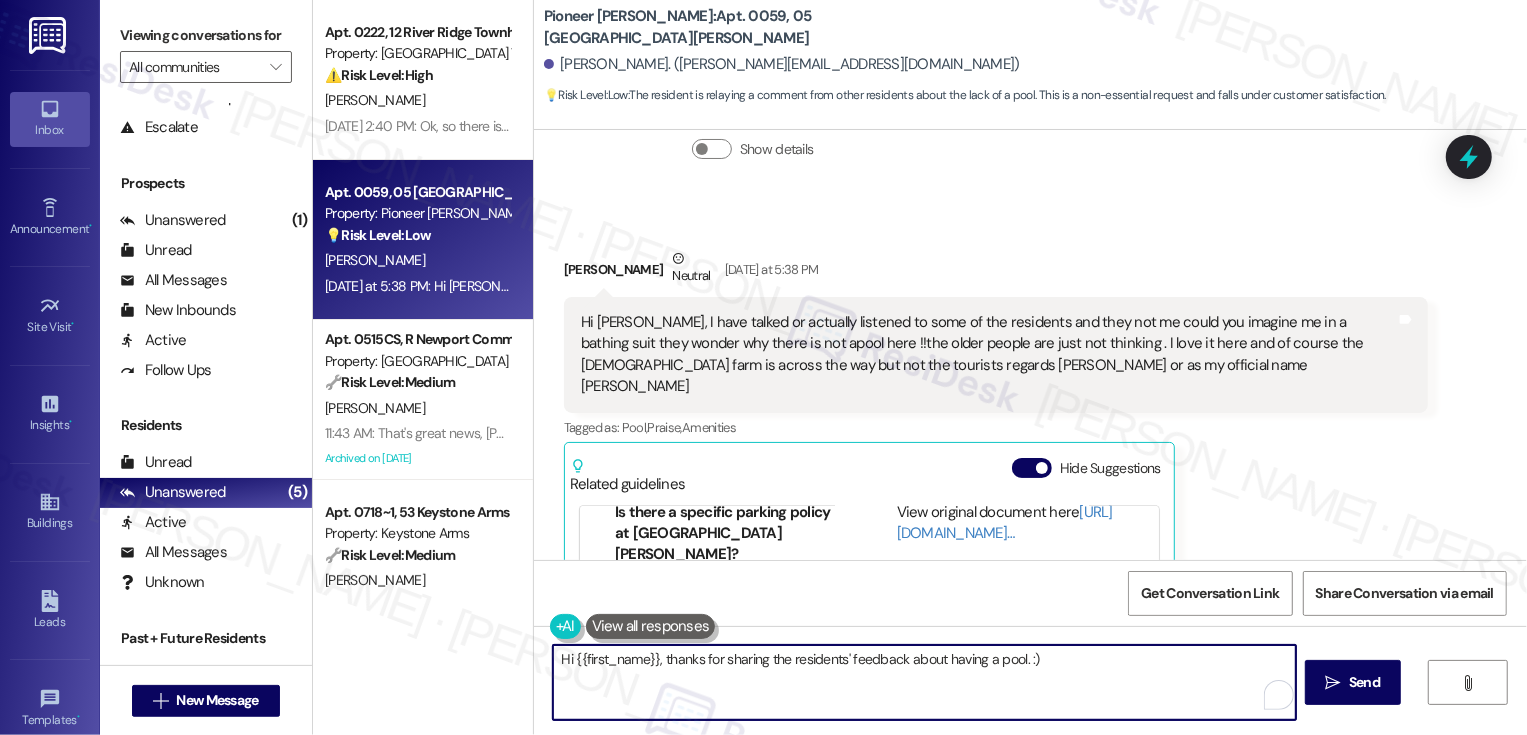 click on "Hi {{first_name}}, thanks for sharing the residents' feedback about having a pool. :)" at bounding box center (924, 682) 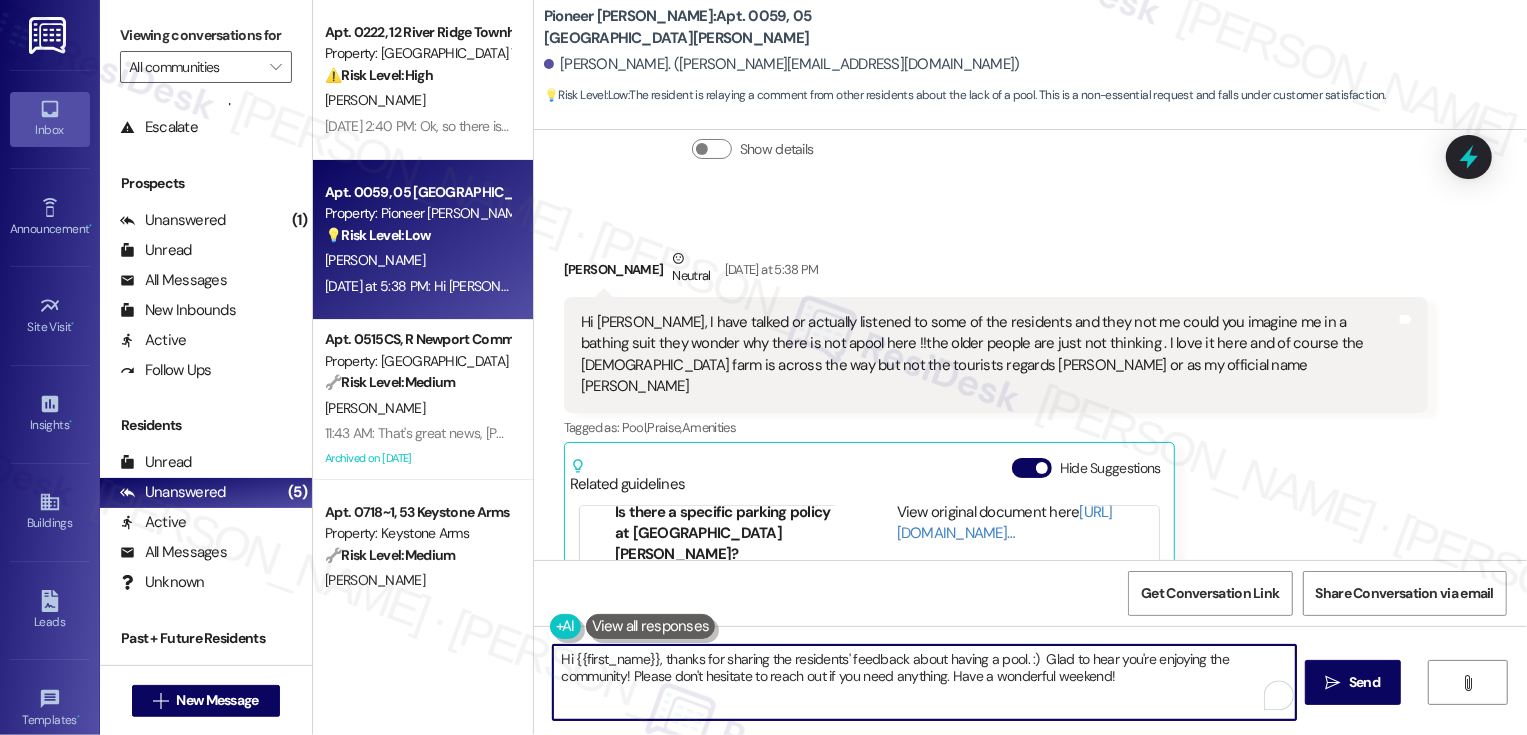 click on "Hi {{first_name}}, thanks for sharing the residents' feedback about having a pool. :)  Glad to hear you're enjoying the community! Please don't hesitate to reach out if you need anything. Have a wonderful weekend!" at bounding box center [924, 682] 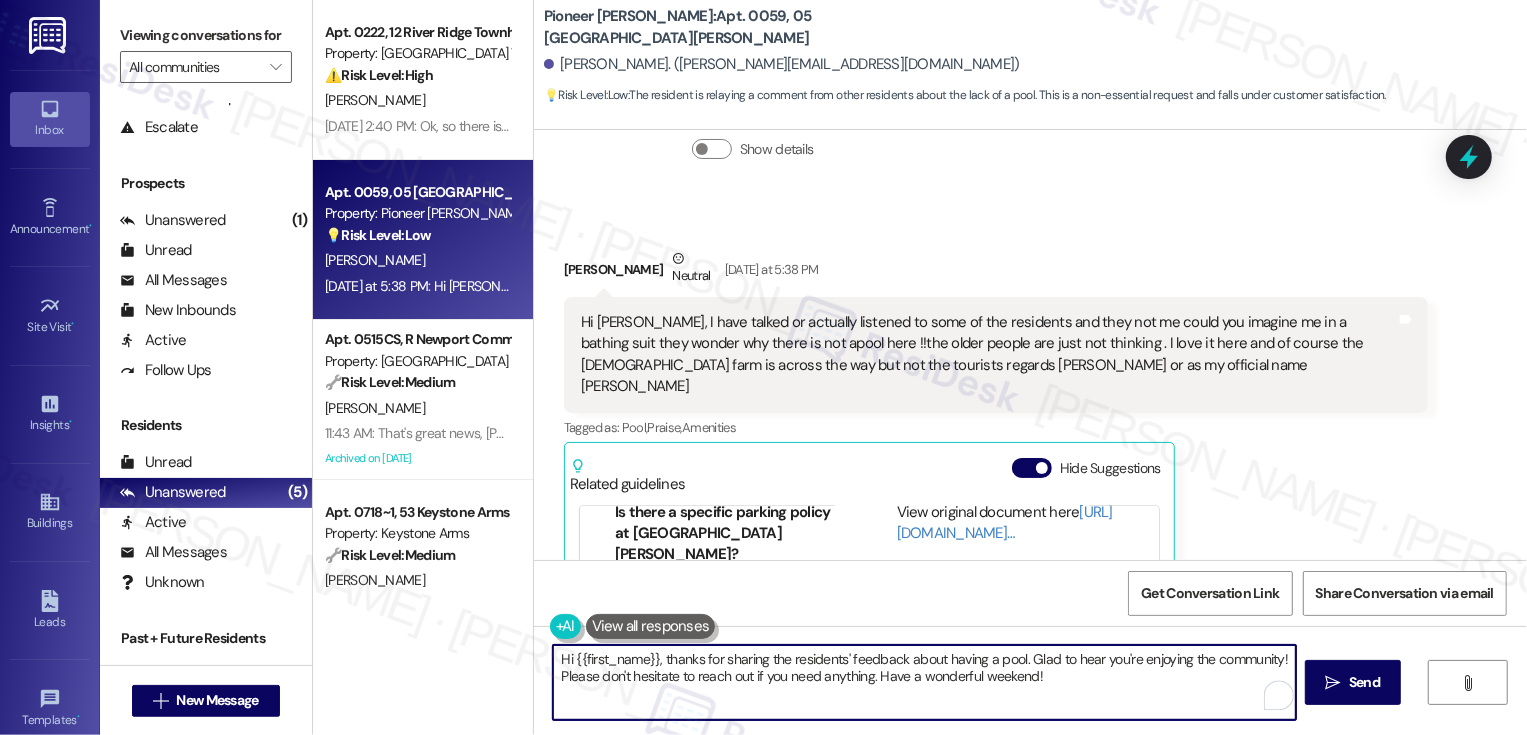 click on "Hi {{first_name}}, thanks for sharing the residents' feedback about having a pool. Glad to hear you're enjoying the community! Please don't hesitate to reach out if you need anything. Have a wonderful weekend!" at bounding box center [924, 682] 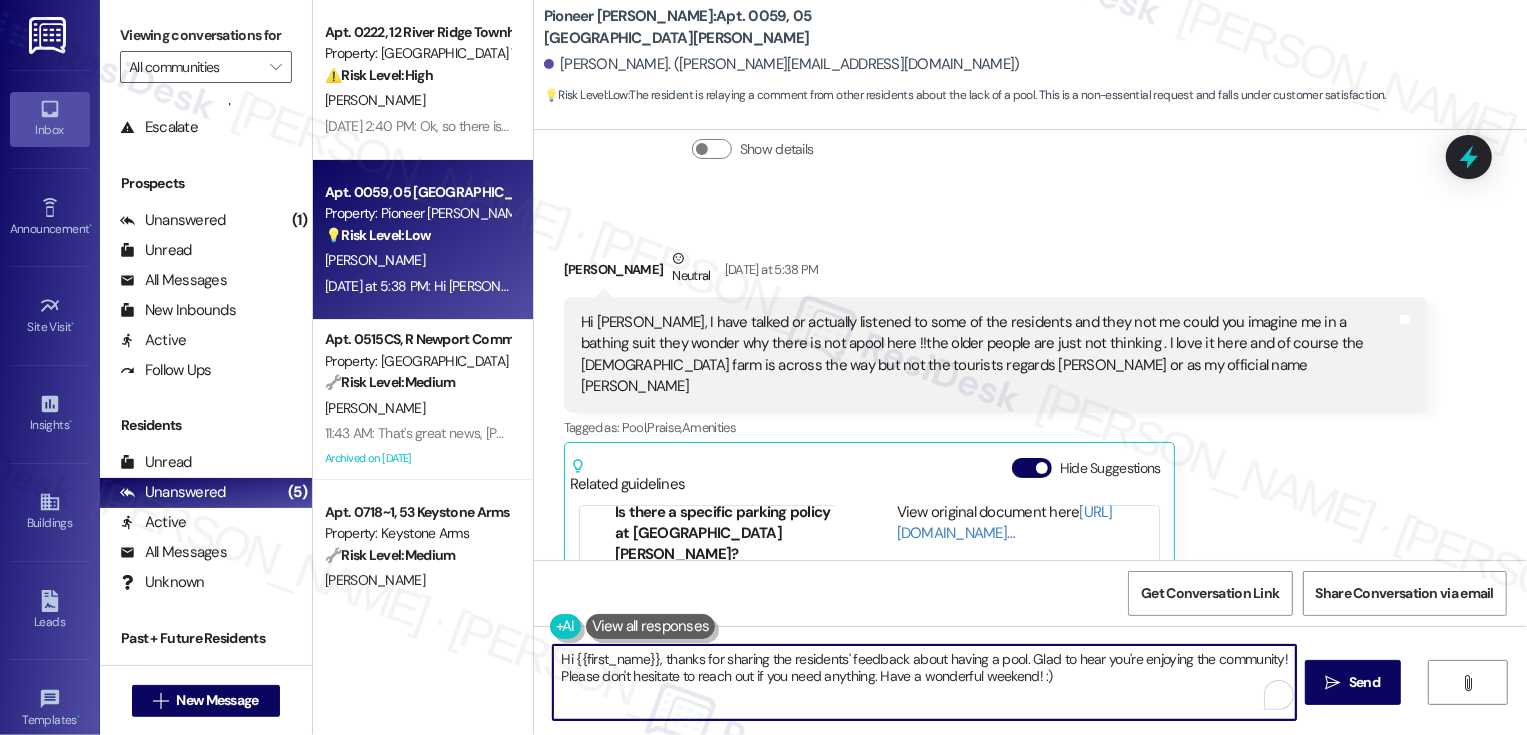click on "Hi {{first_name}}, thanks for sharing the residents' feedback about having a pool. Glad to hear you're enjoying the community! Please don't hesitate to reach out if you need anything. Have a wonderful weekend! :)" at bounding box center [924, 682] 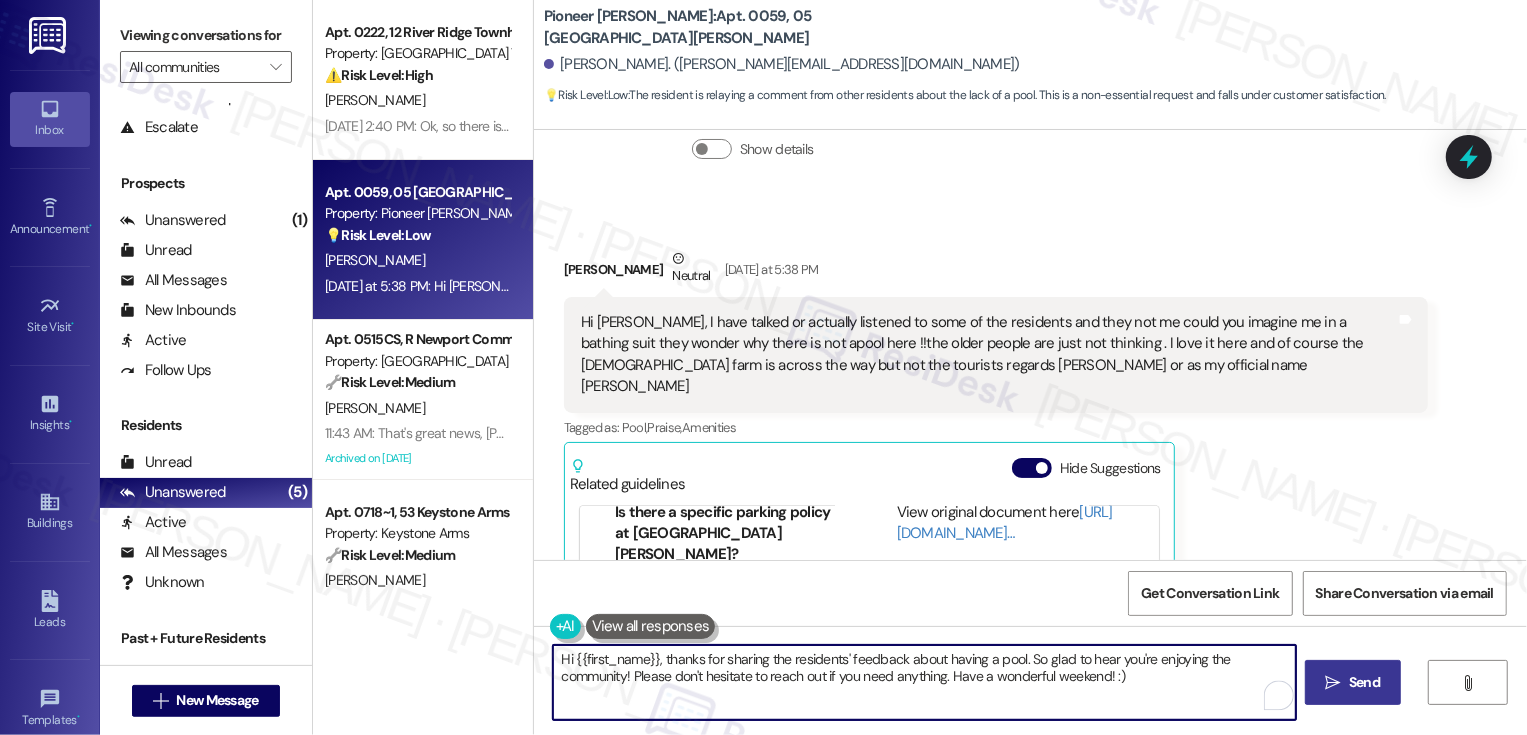 type on "Hi {{first_name}}, thanks for sharing the residents' feedback about having a pool. So glad to hear you're enjoying the community! Please don't hesitate to reach out if you need anything. Have a wonderful weekend! :)" 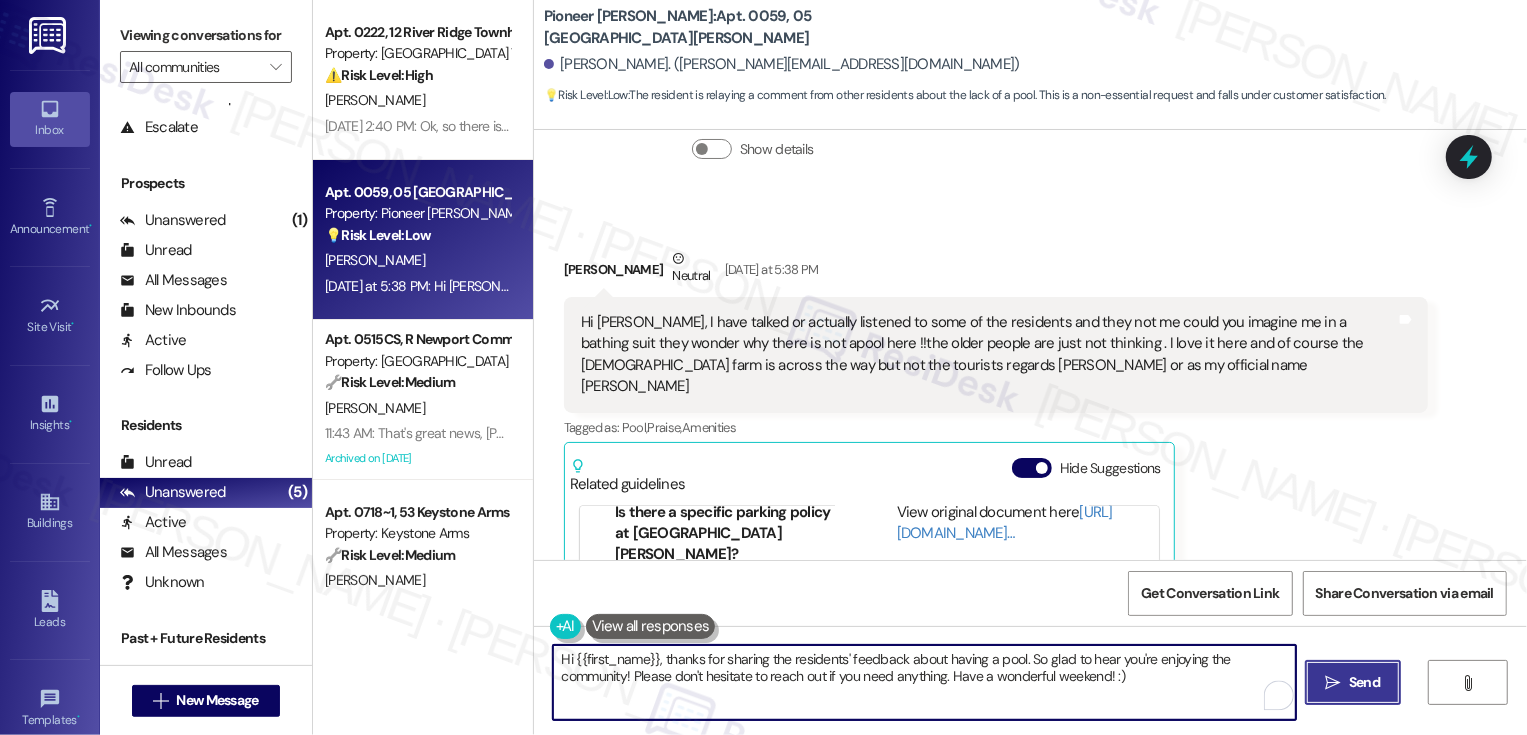 click on "Send" at bounding box center [1364, 682] 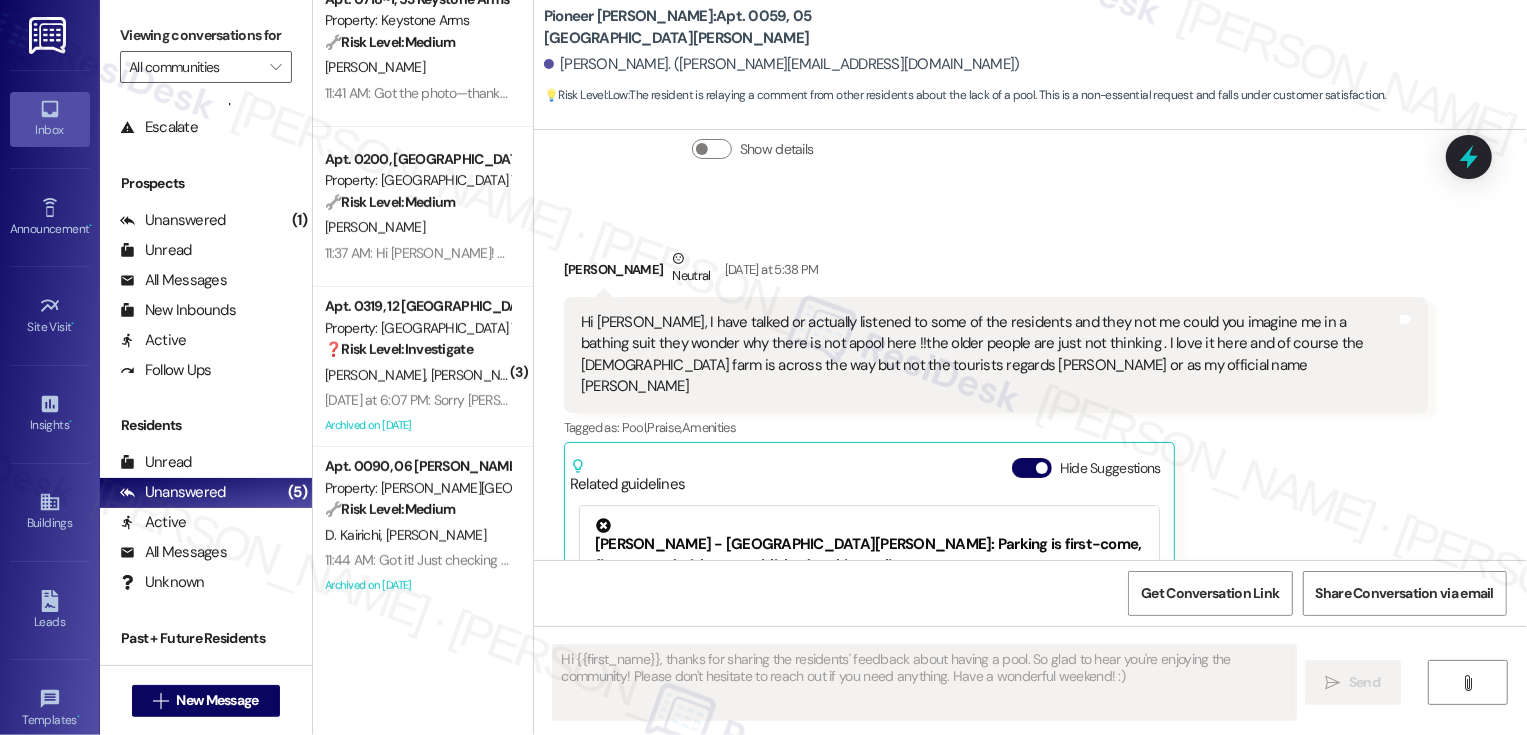 scroll, scrollTop: 581, scrollLeft: 0, axis: vertical 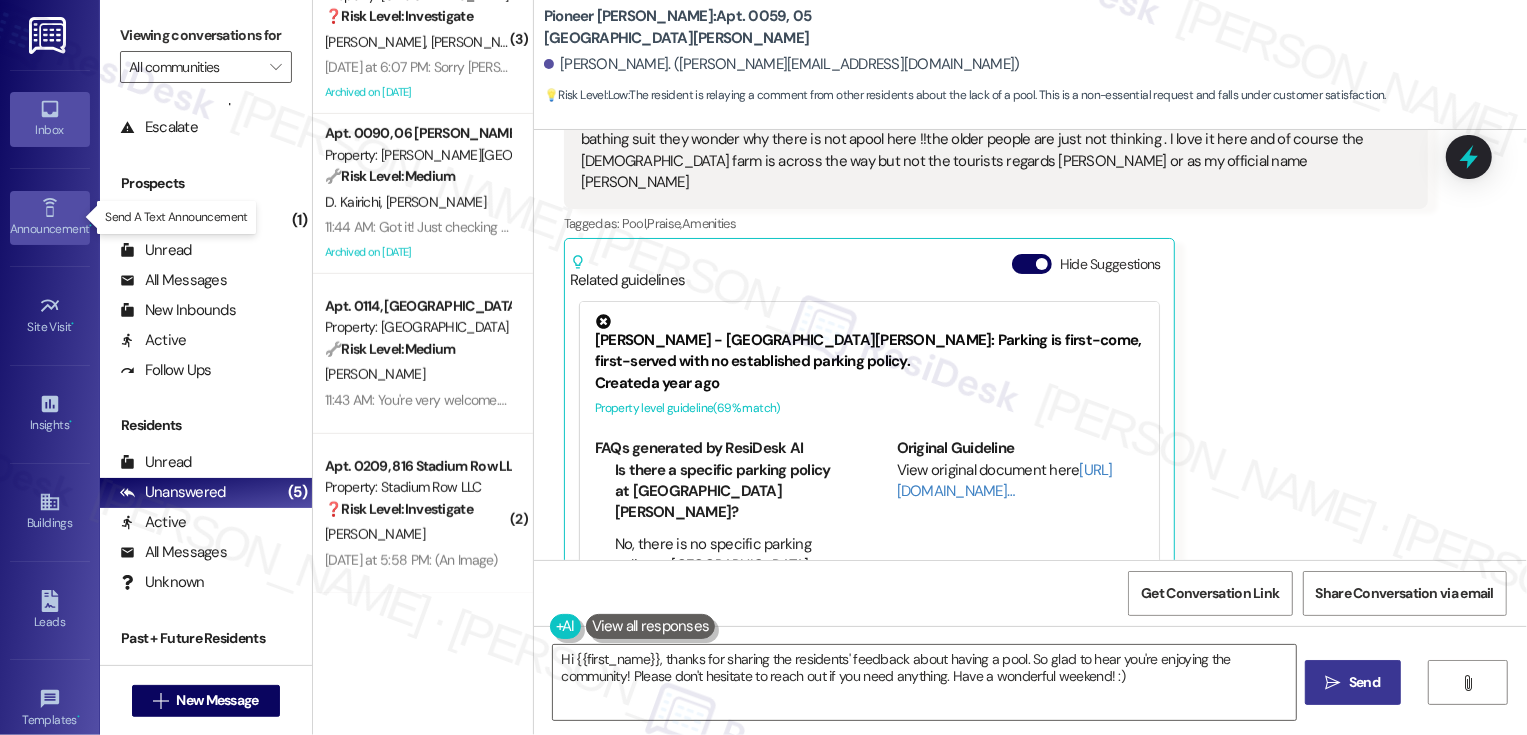 click on "Announcement   •" at bounding box center [50, 229] 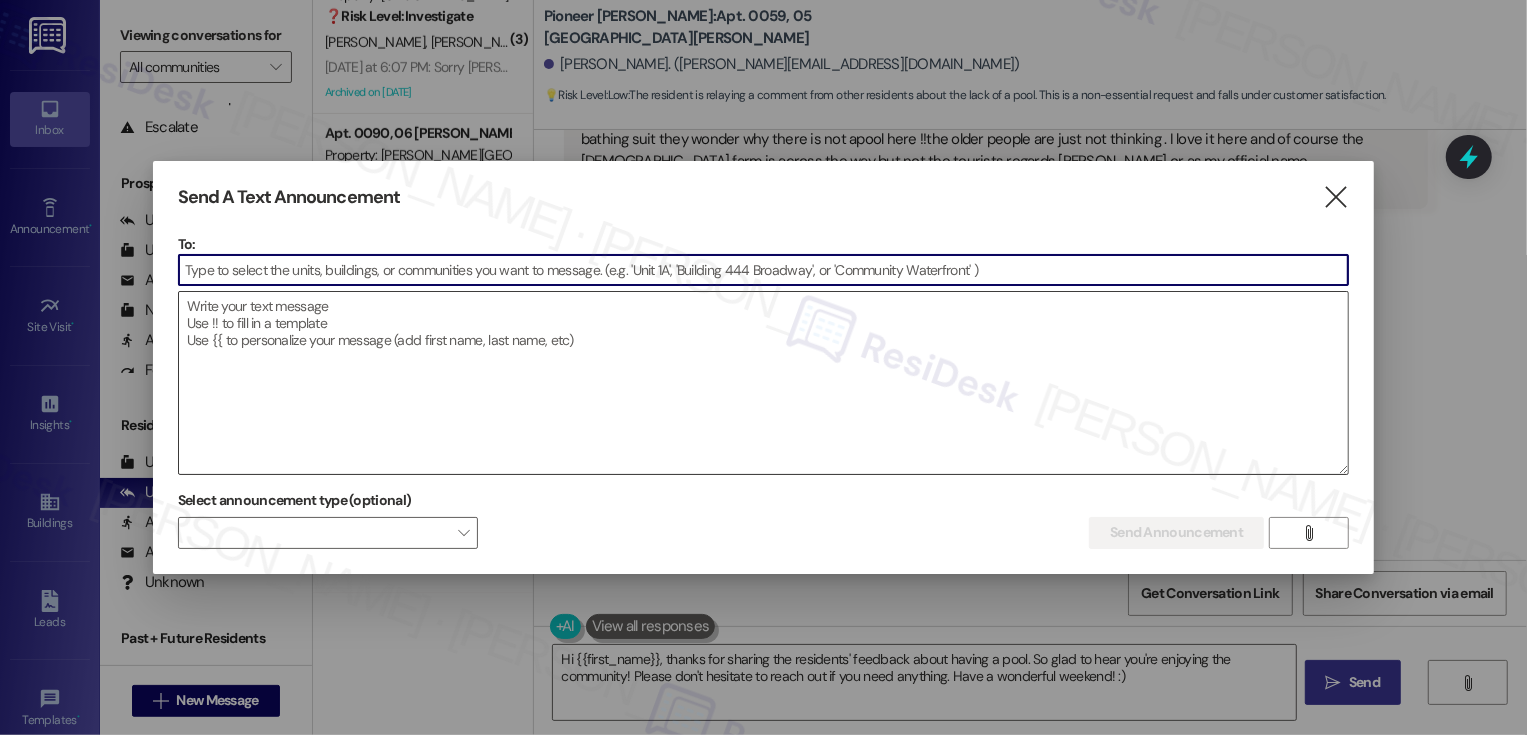 click at bounding box center (764, 383) 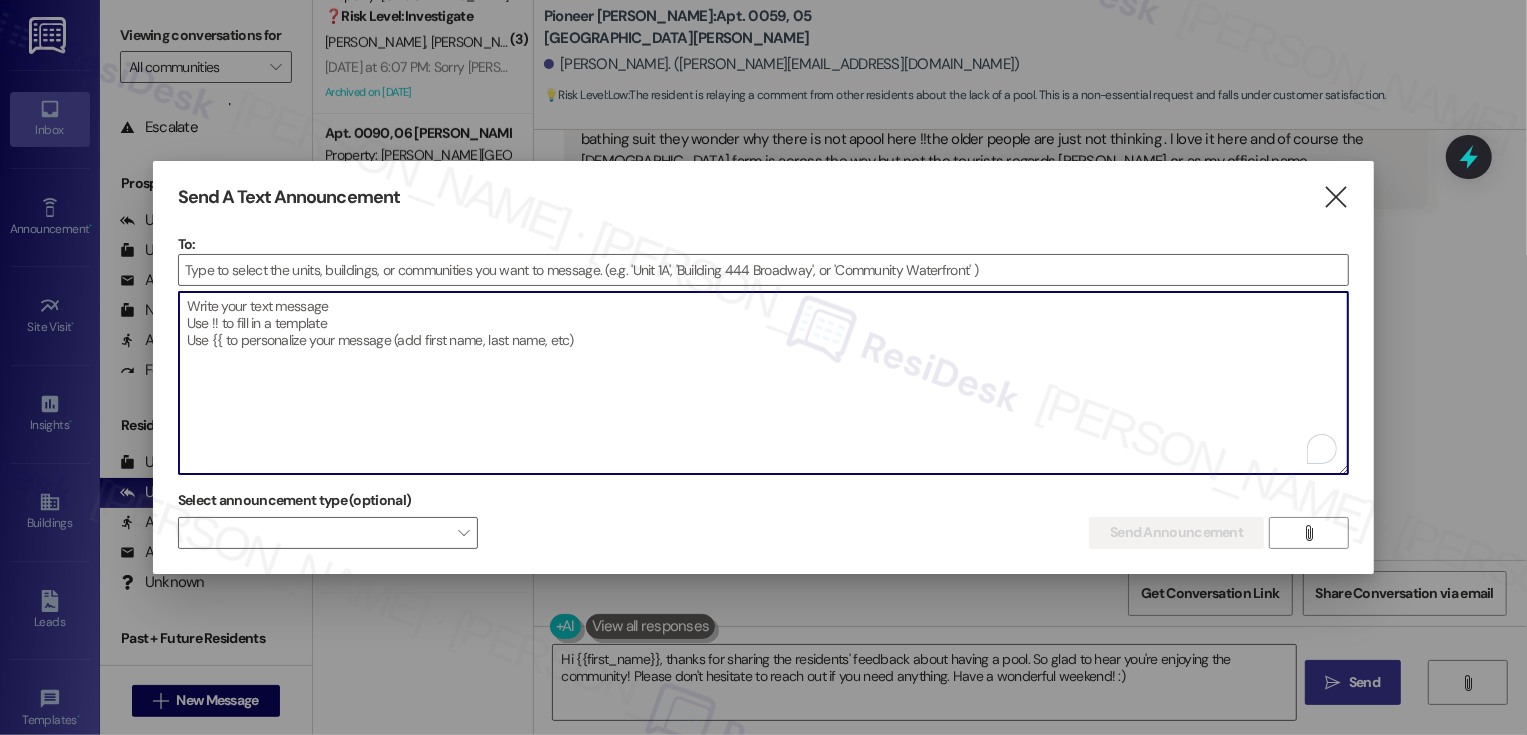 paste on "Hi {{first_name}}!
Patio/Balcony Decorating Contest is happening now! Decorate your space & send a pic by July 15th to win a $25 Amazon gift card. Show us your oasis!" 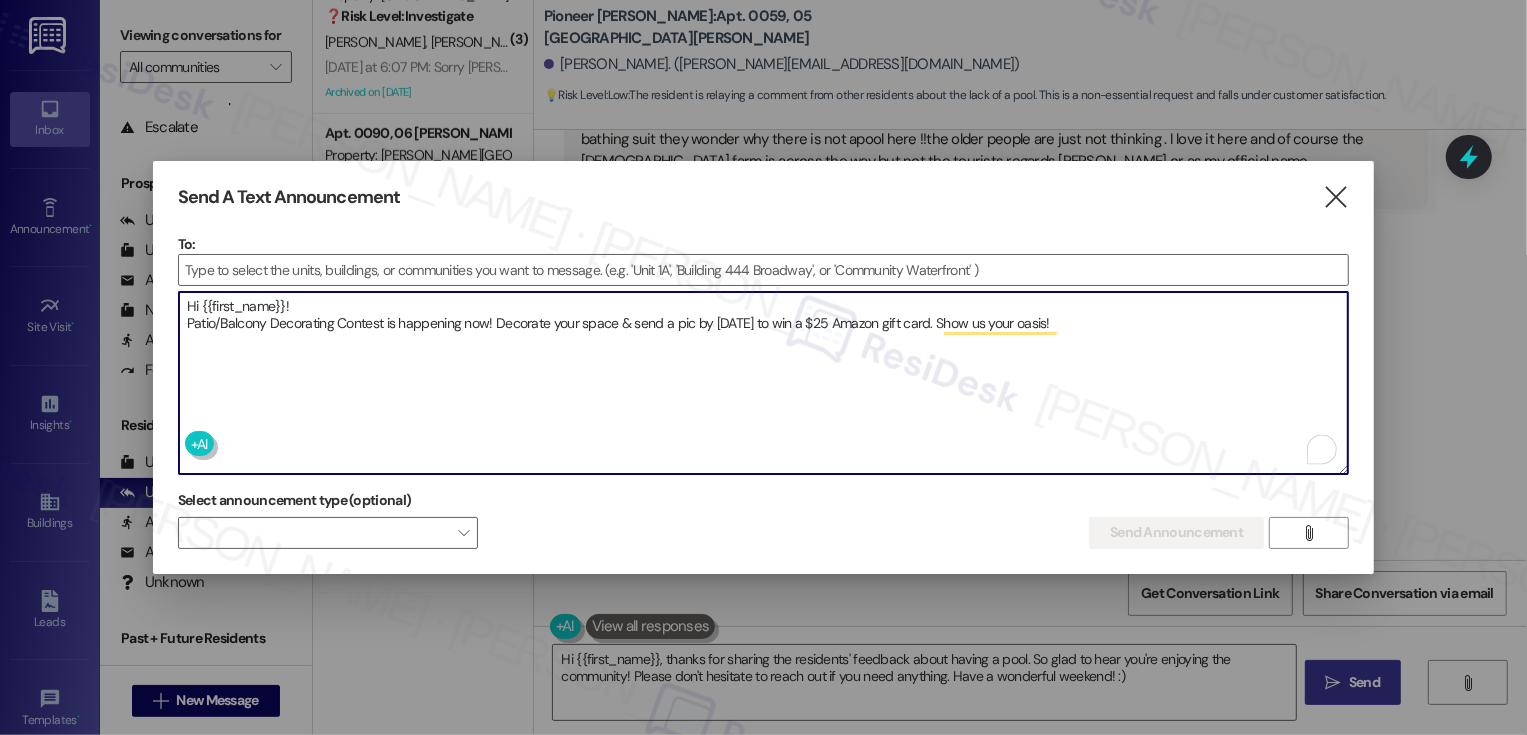 click on "Hi {{first_name}}!
Patio/Balcony Decorating Contest is happening now! Decorate your space & send a pic by July 15th to win a $25 Amazon gift card. Show us your oasis!" at bounding box center (764, 383) 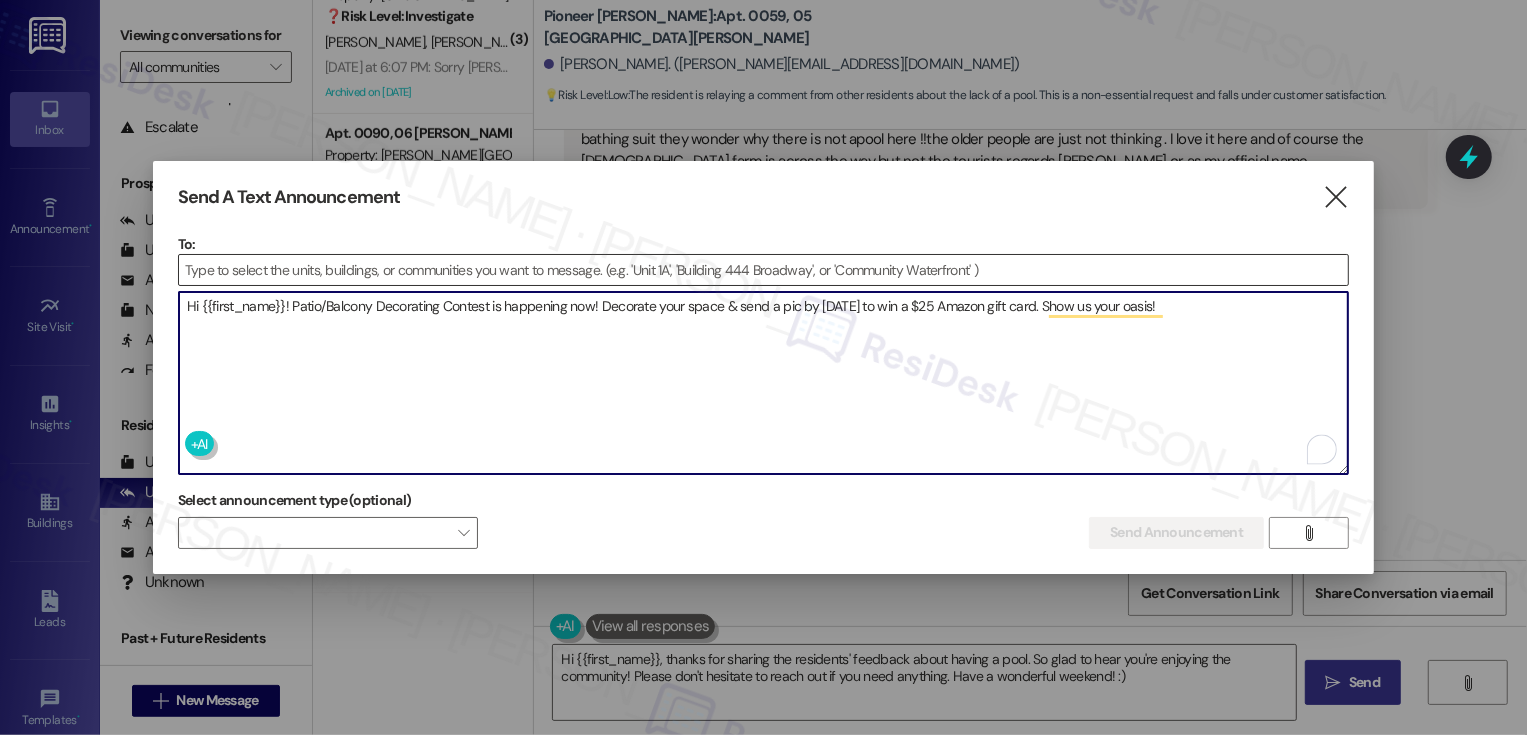 type on "Hi {{first_name}}! Patio/Balcony Decorating Contest is happening now! Decorate your space & send a pic by July 15th to win a $25 Amazon gift card. Show us your oasis!" 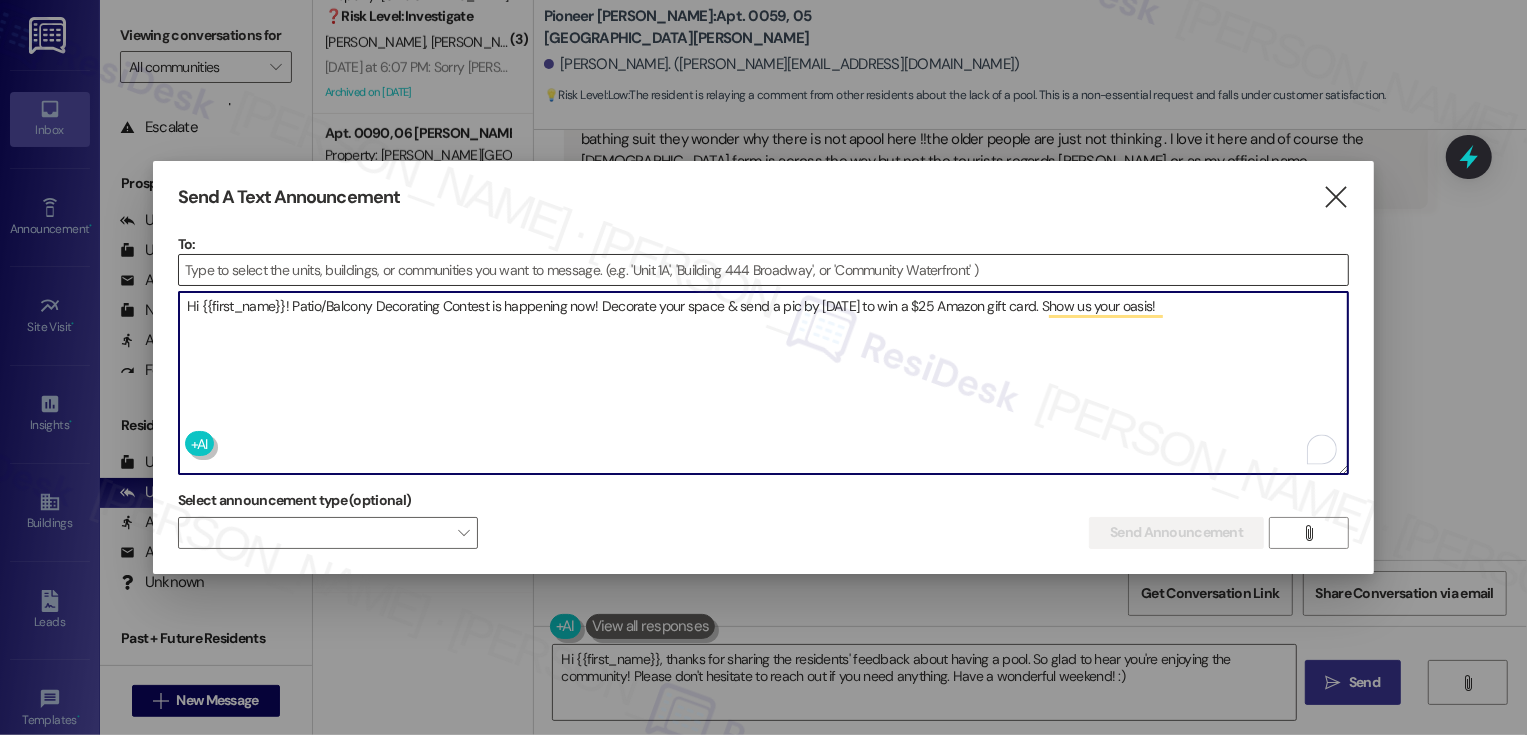 click at bounding box center (764, 270) 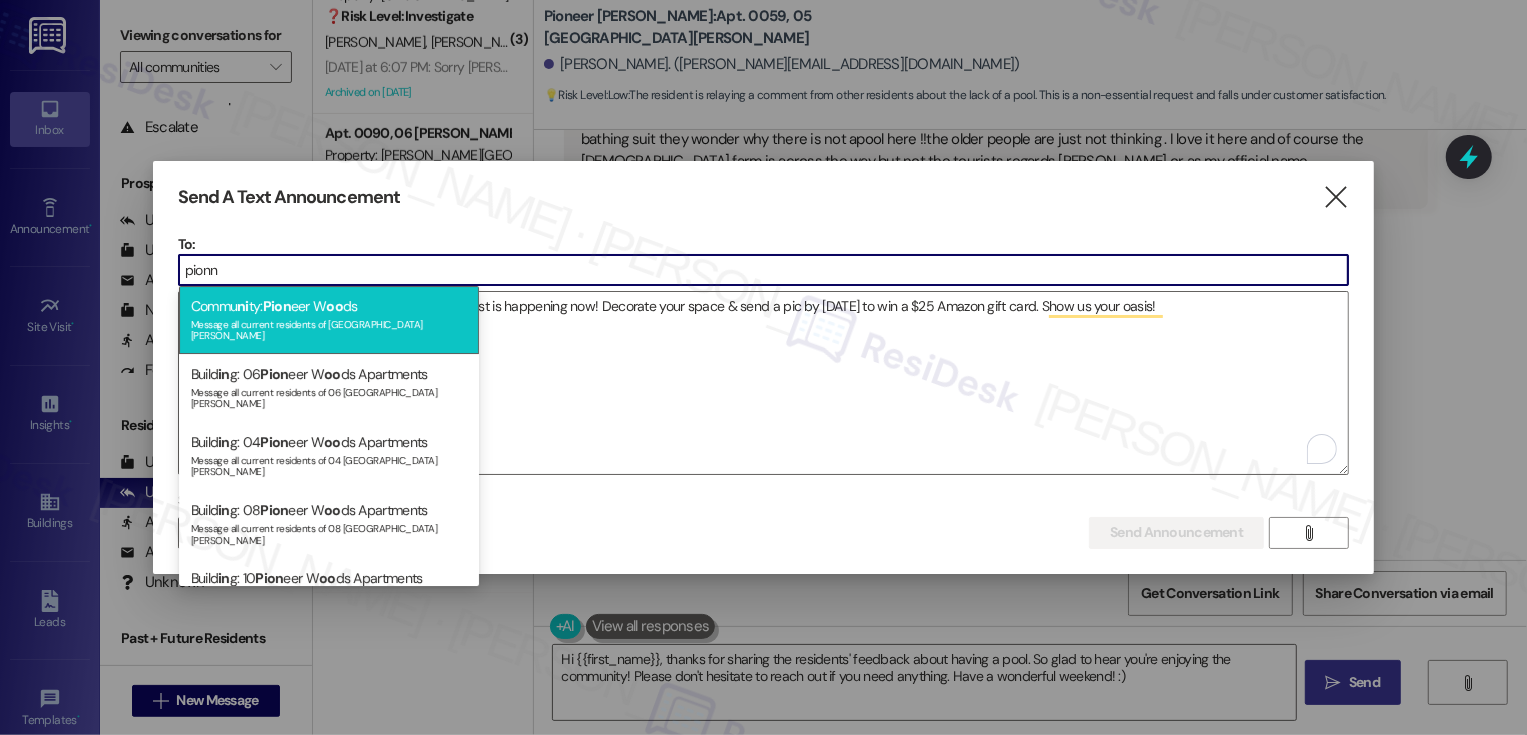 type on "pionn" 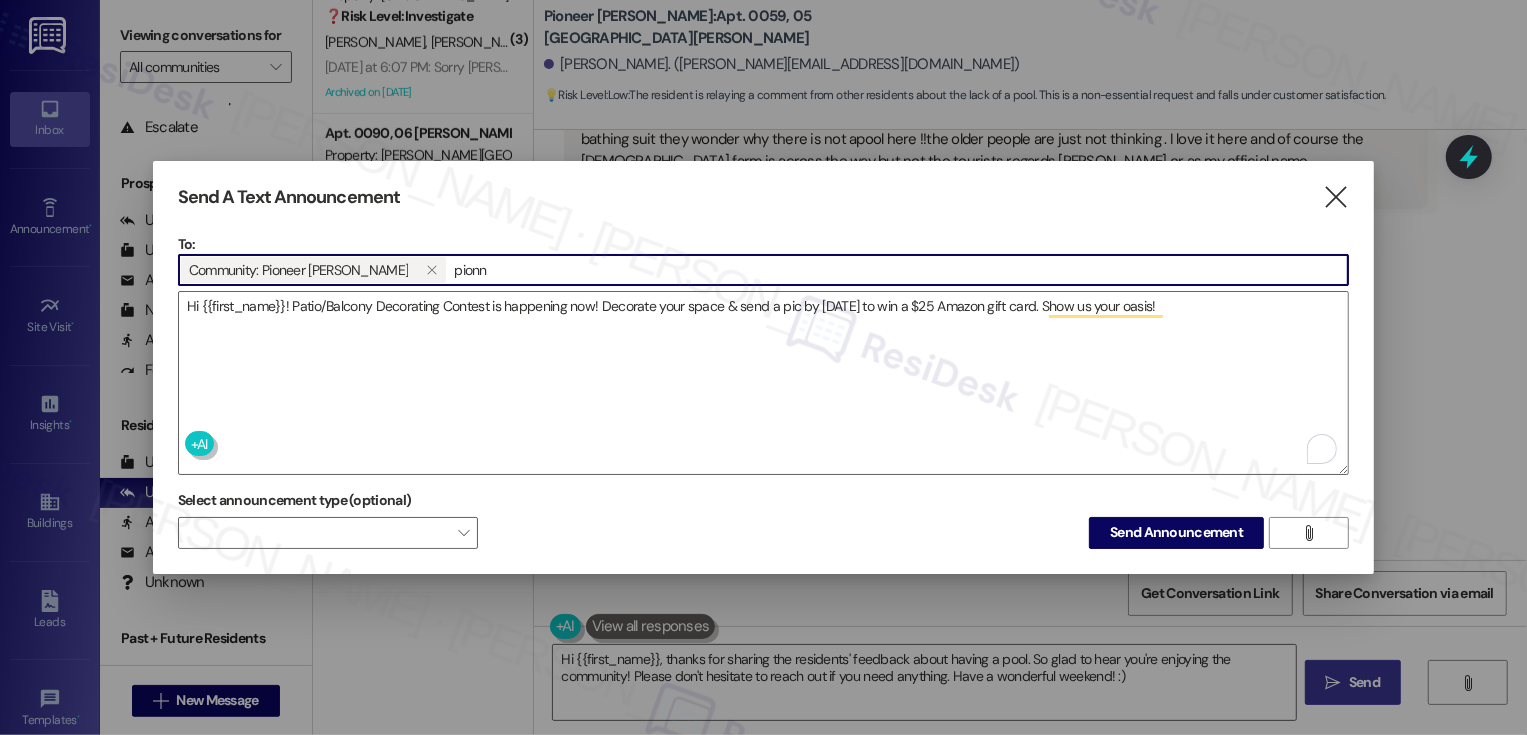 type 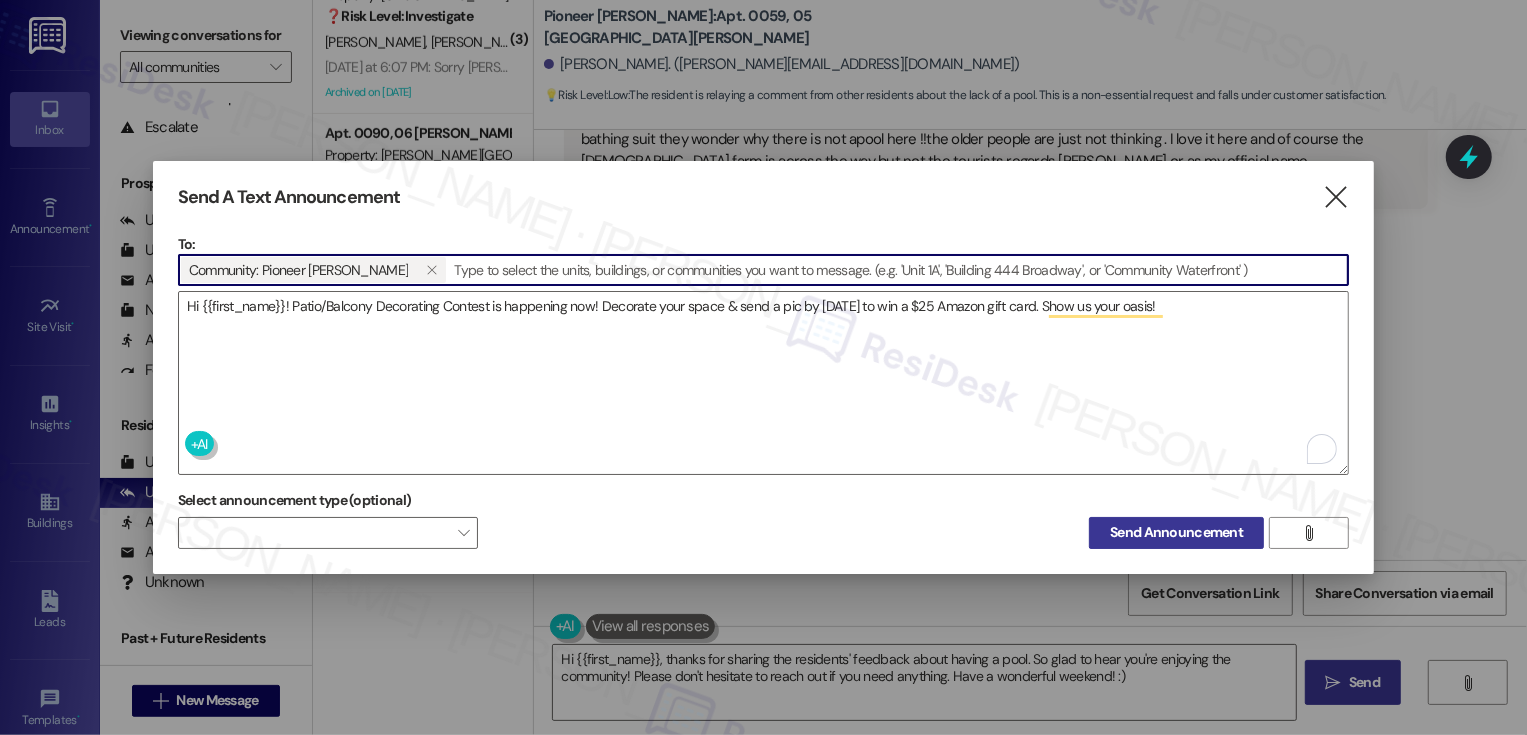 click on "Send Announcement" at bounding box center (1176, 532) 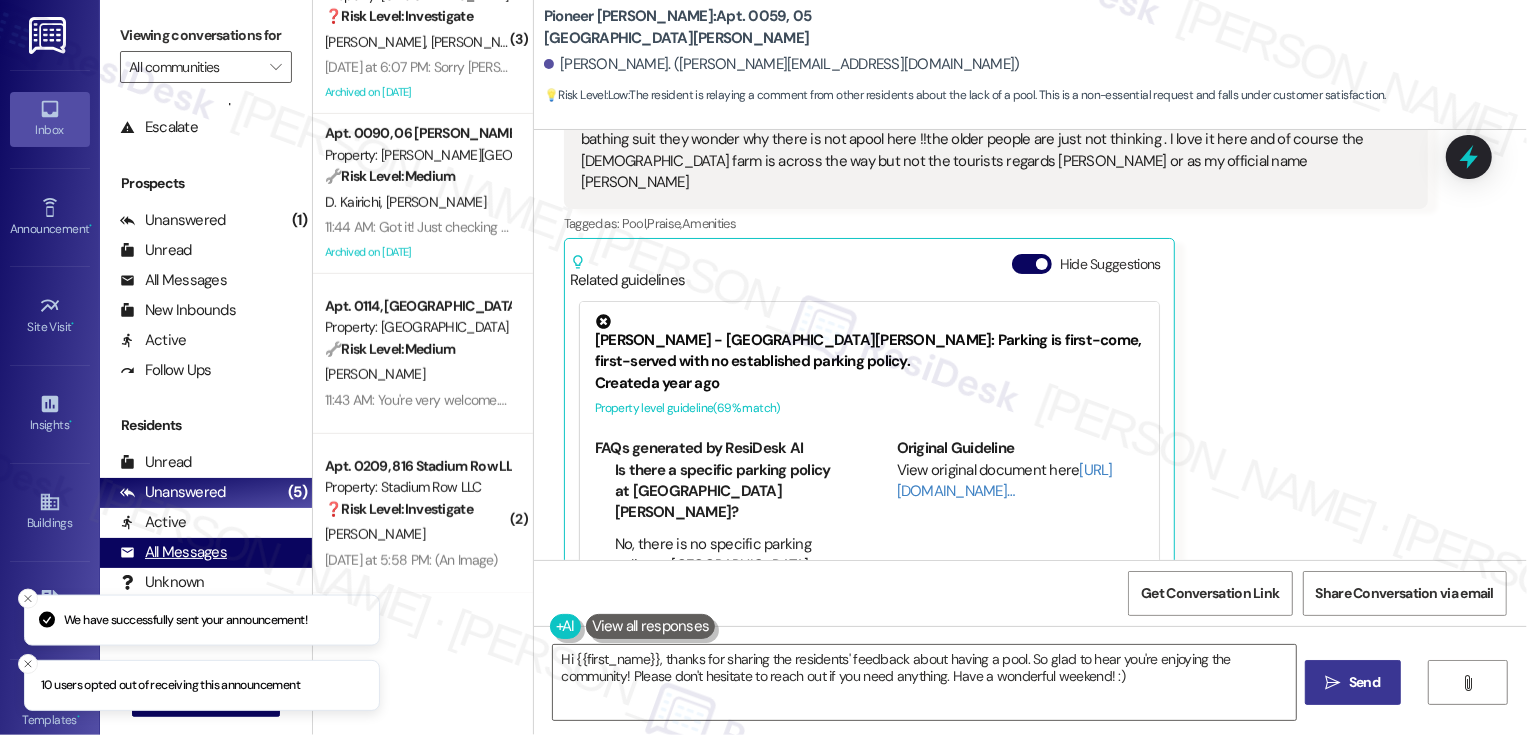 click on "All Messages" at bounding box center (173, 552) 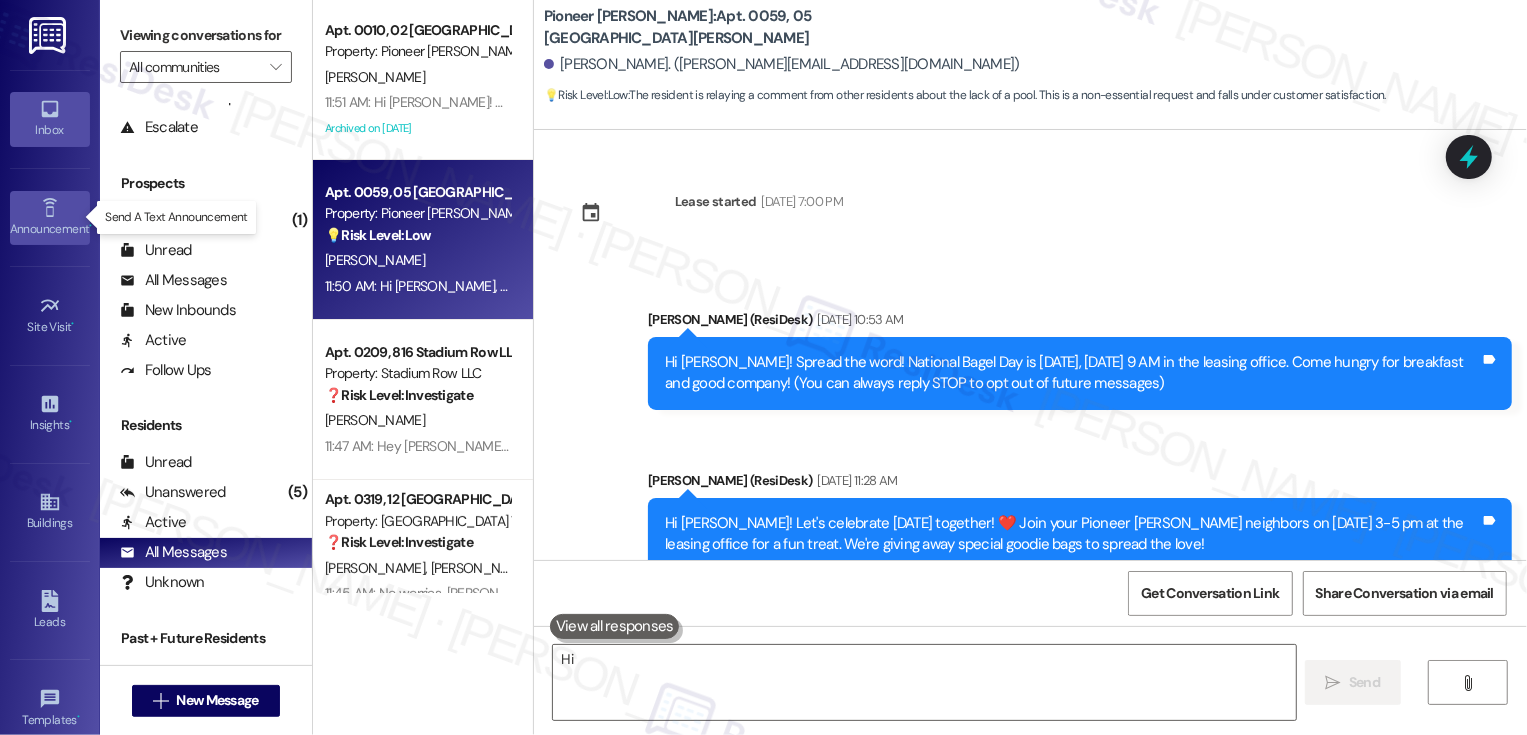 click on "Announcement   •" at bounding box center [50, 229] 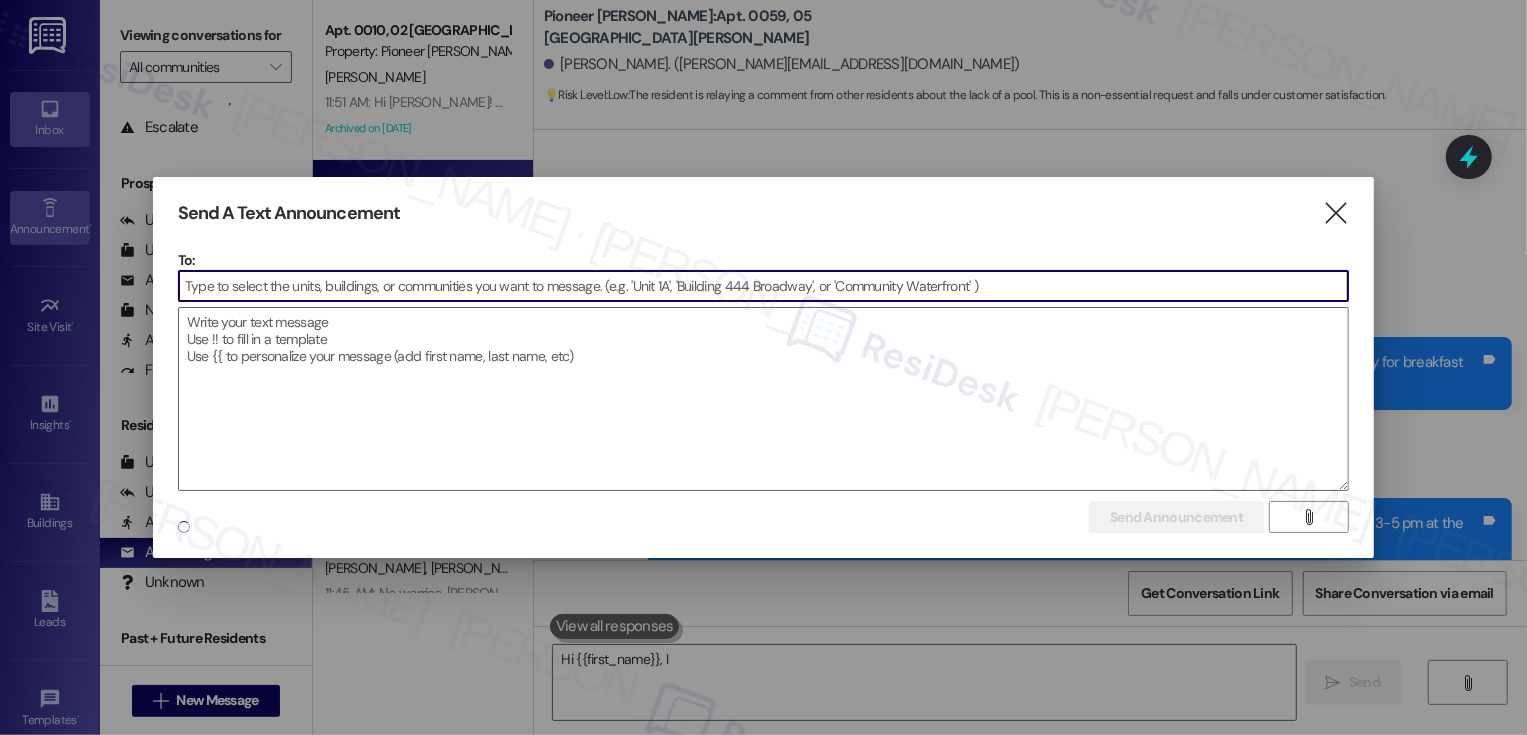 scroll, scrollTop: 6992, scrollLeft: 0, axis: vertical 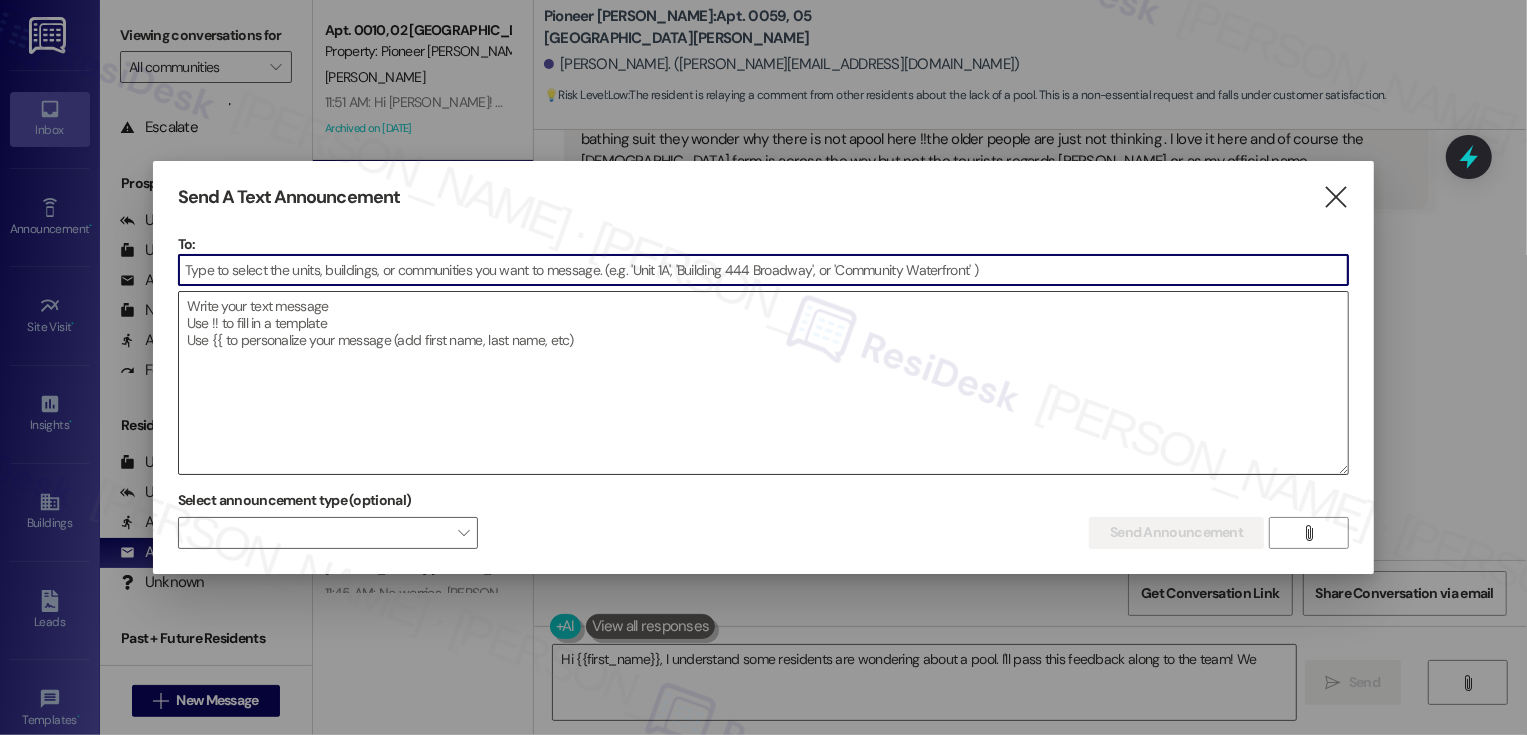 click at bounding box center [764, 383] 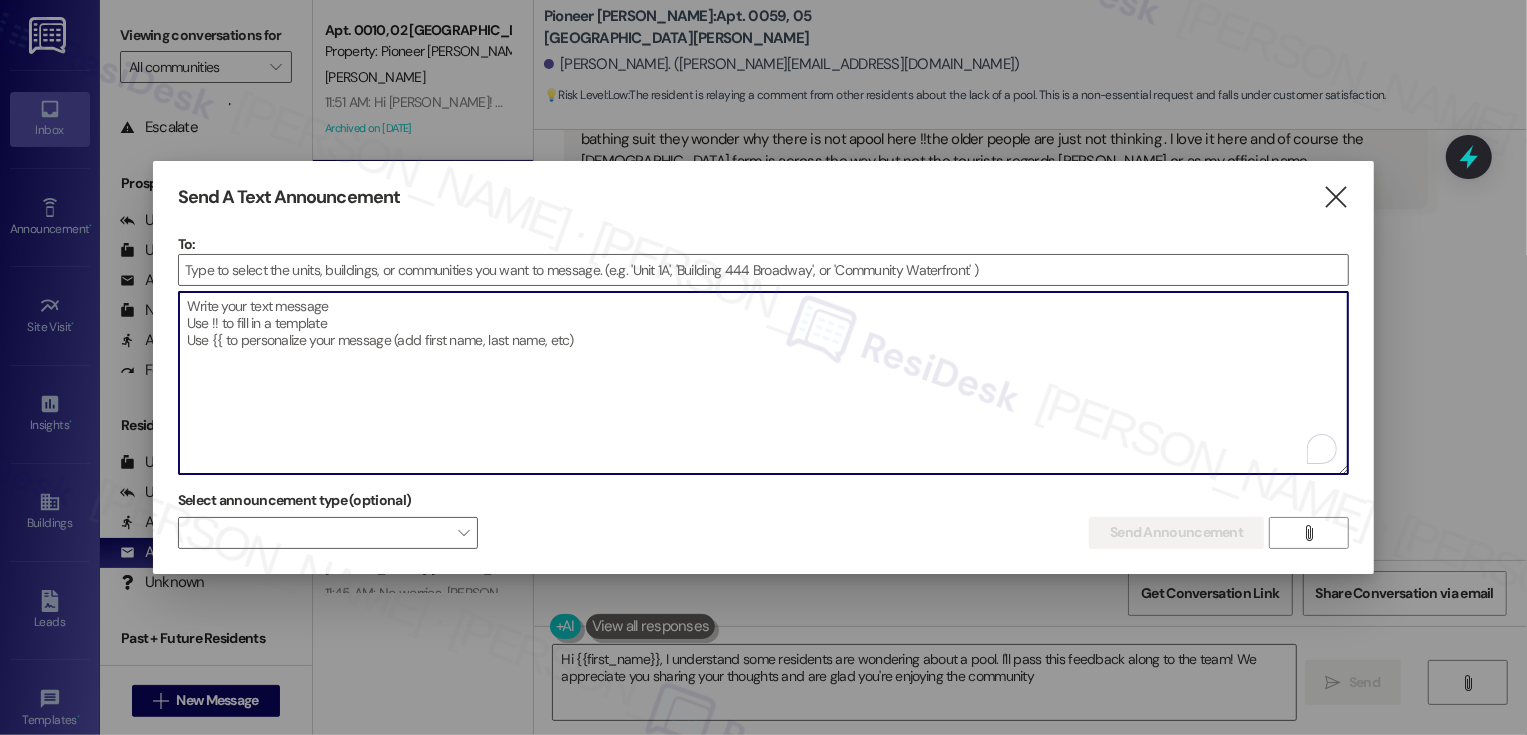 type on "Hi {{first_name}}, I understand some residents are wondering about a pool. I'll pass this feedback along to the team! We appreciate you sharing your thoughts and are glad you're enjoying the community." 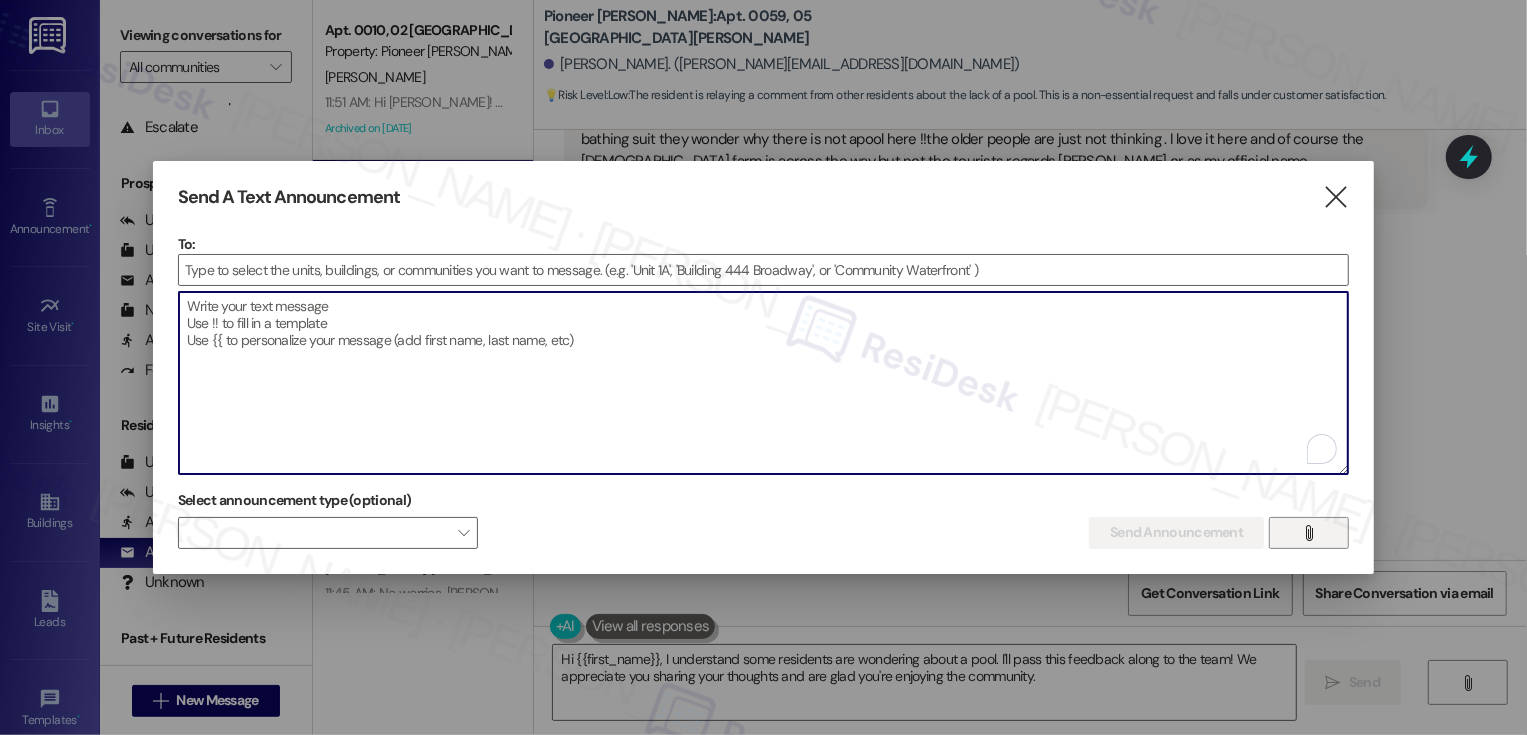 click on "" at bounding box center [1309, 533] 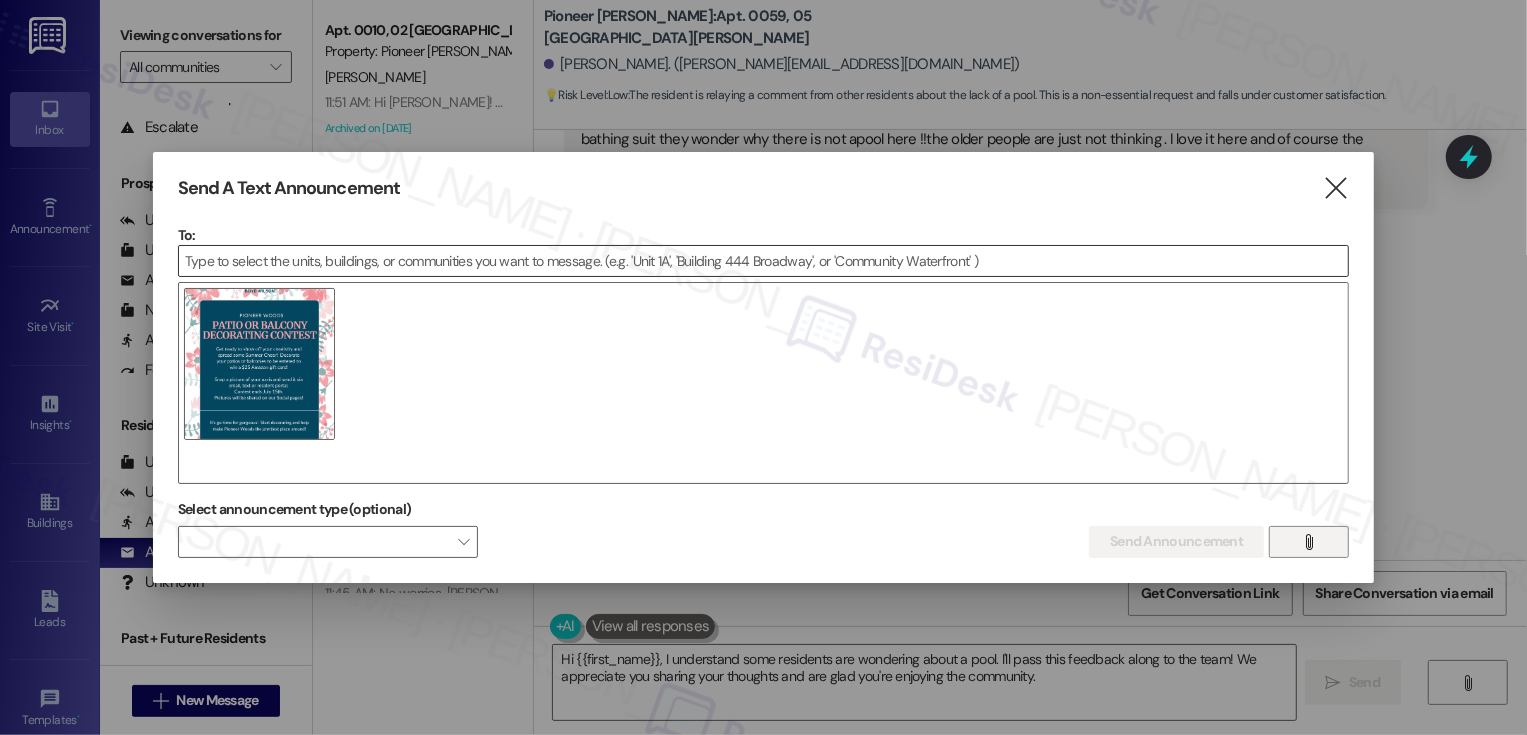 click at bounding box center [764, 261] 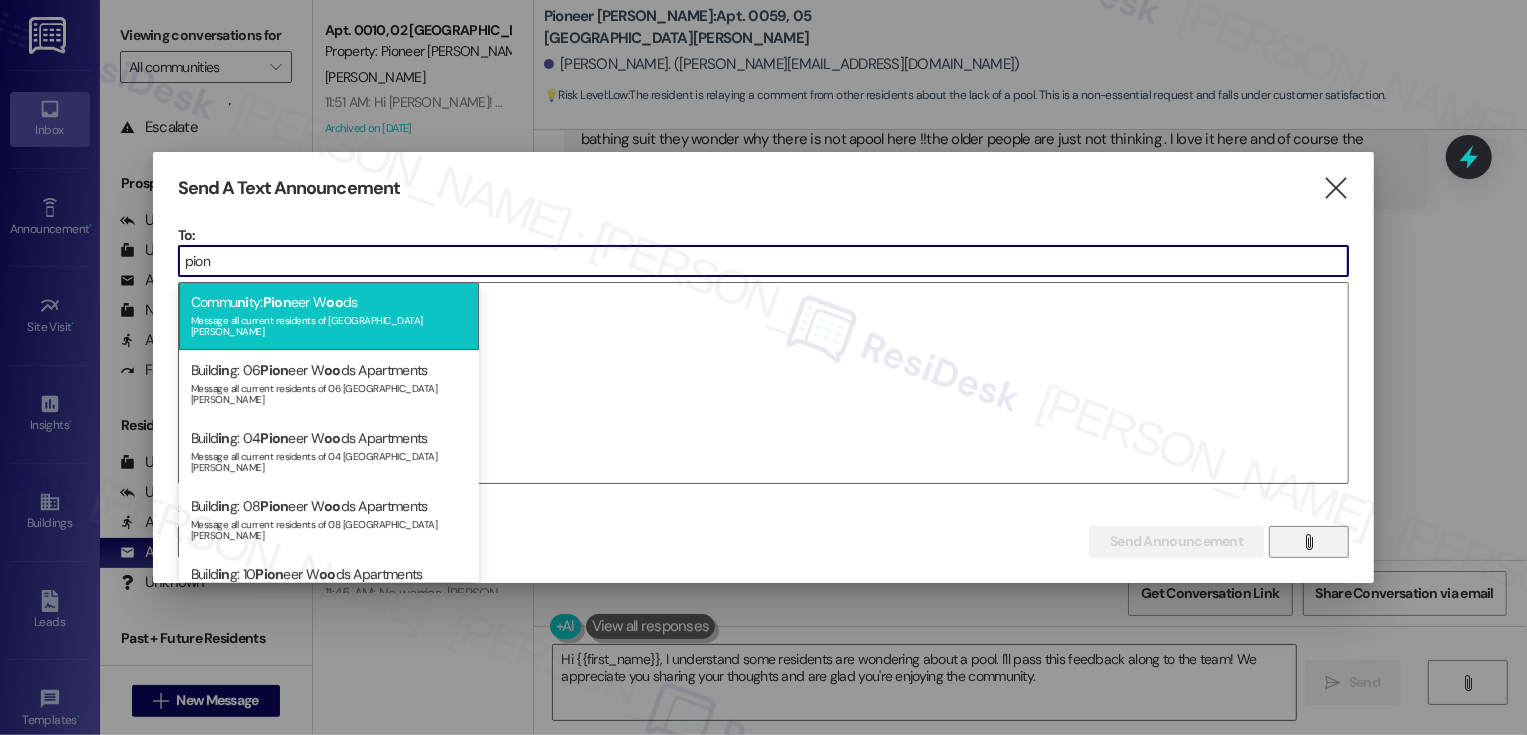 type on "pion" 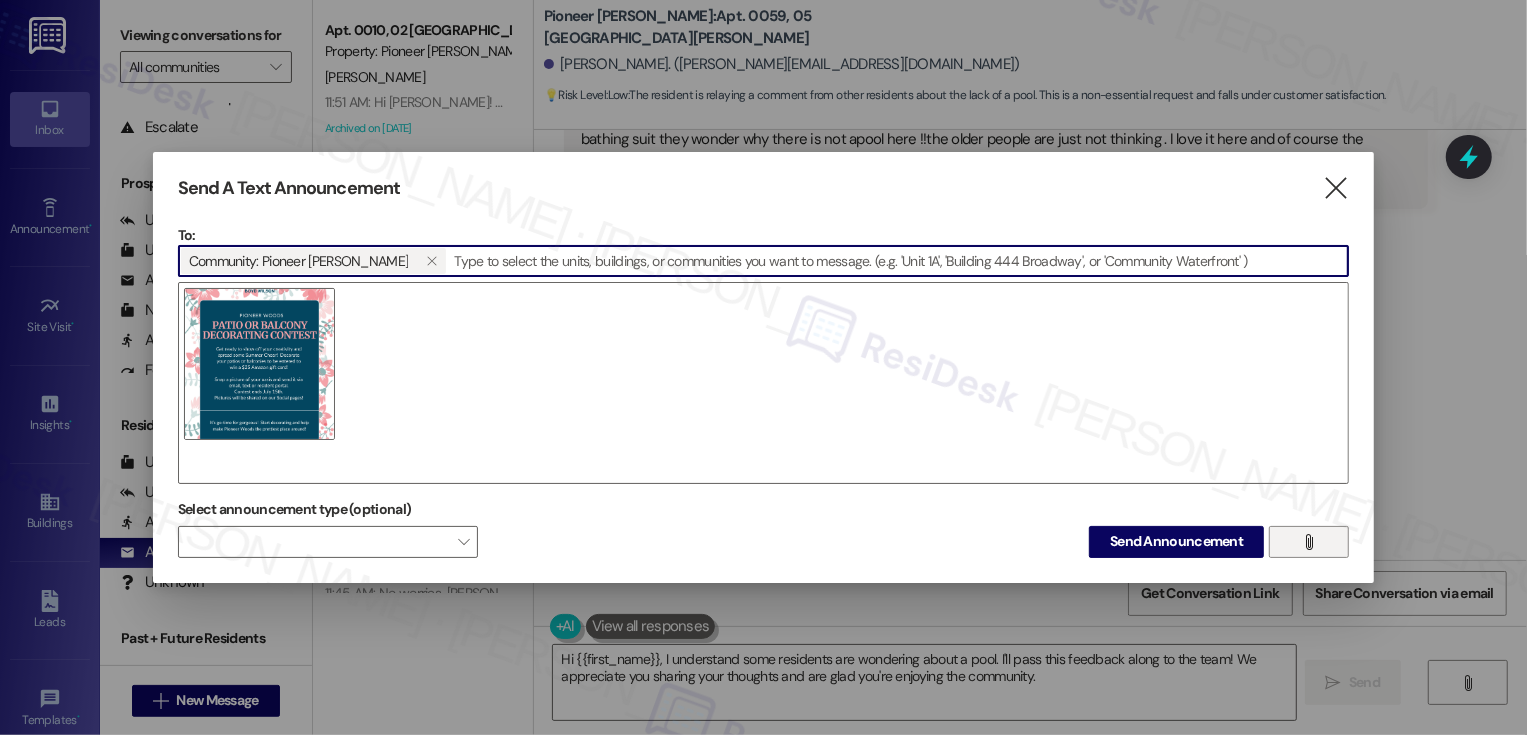 click at bounding box center (764, 383) 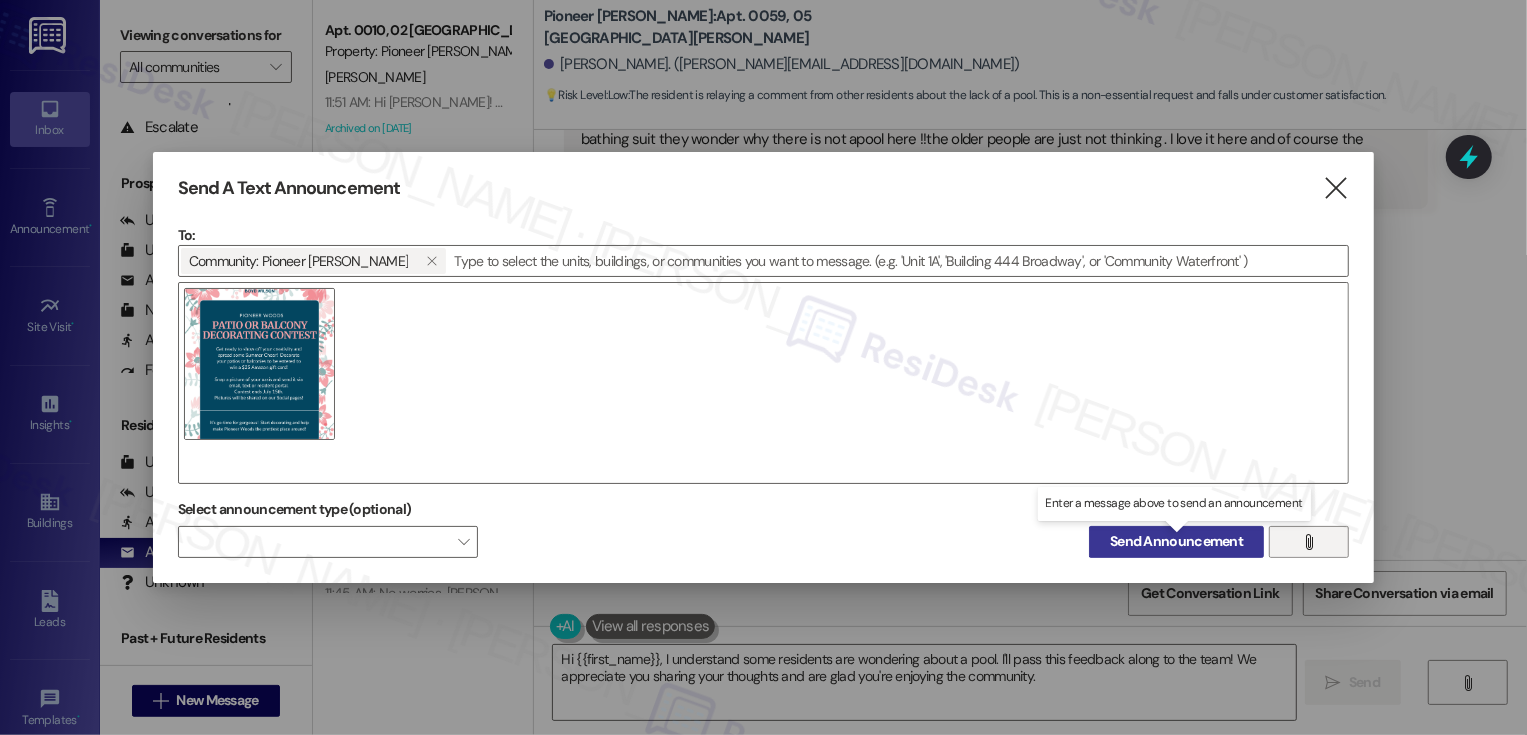 click on "Send Announcement" at bounding box center [1176, 541] 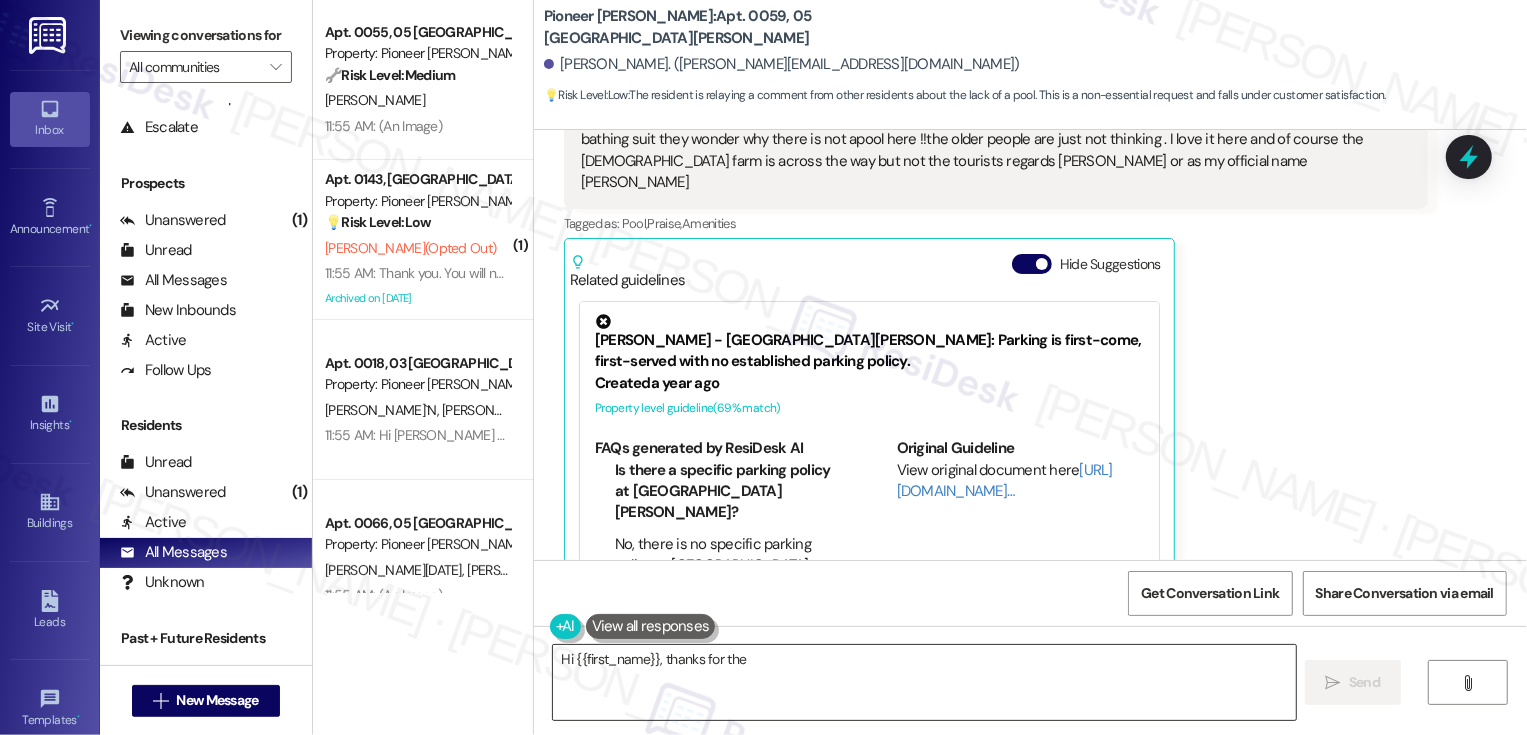 scroll, scrollTop: 7760, scrollLeft: 0, axis: vertical 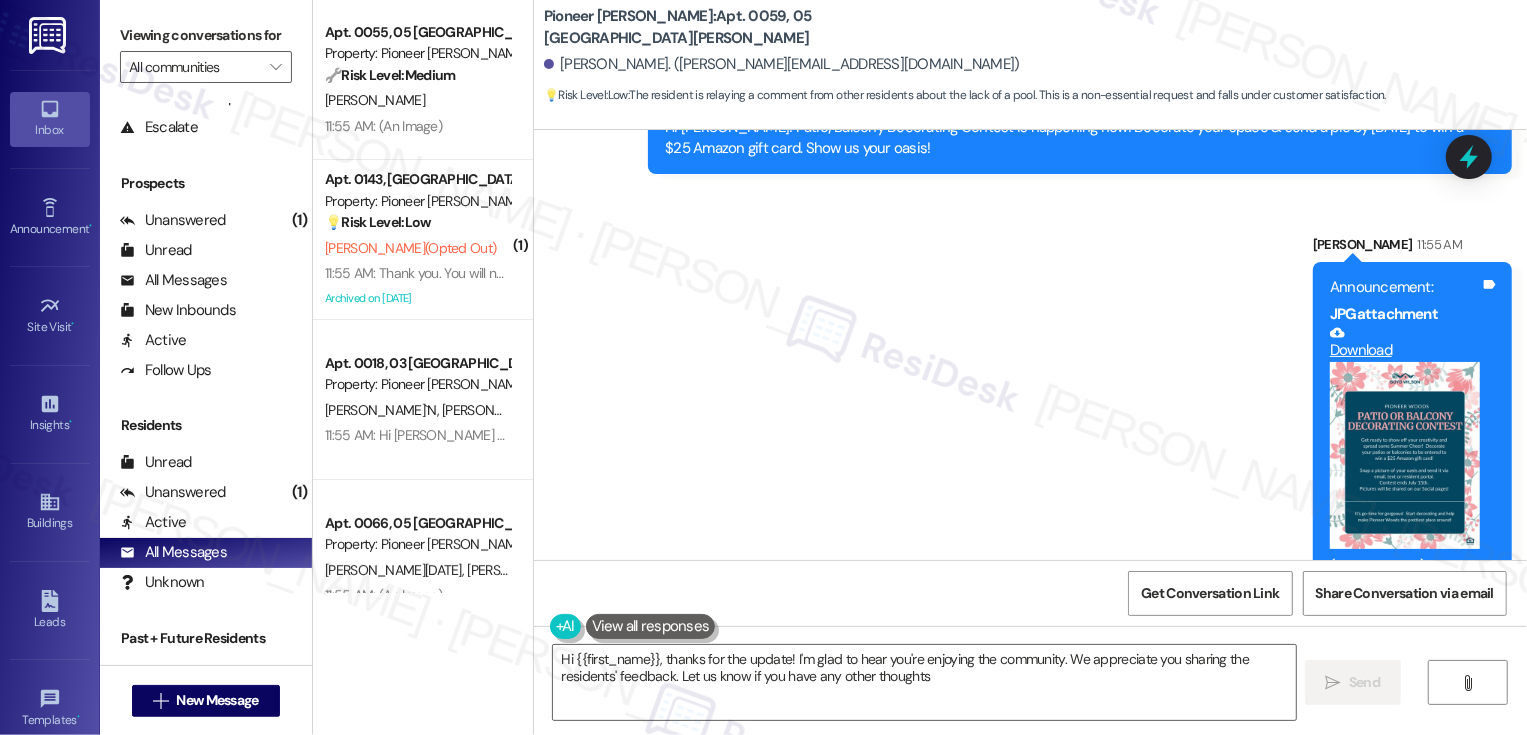 type on "Hi {{first_name}}, thanks for the update! I'm glad to hear you're enjoying the community. We appreciate you sharing the residents' feedback. Let us know if you have any other thoughts!" 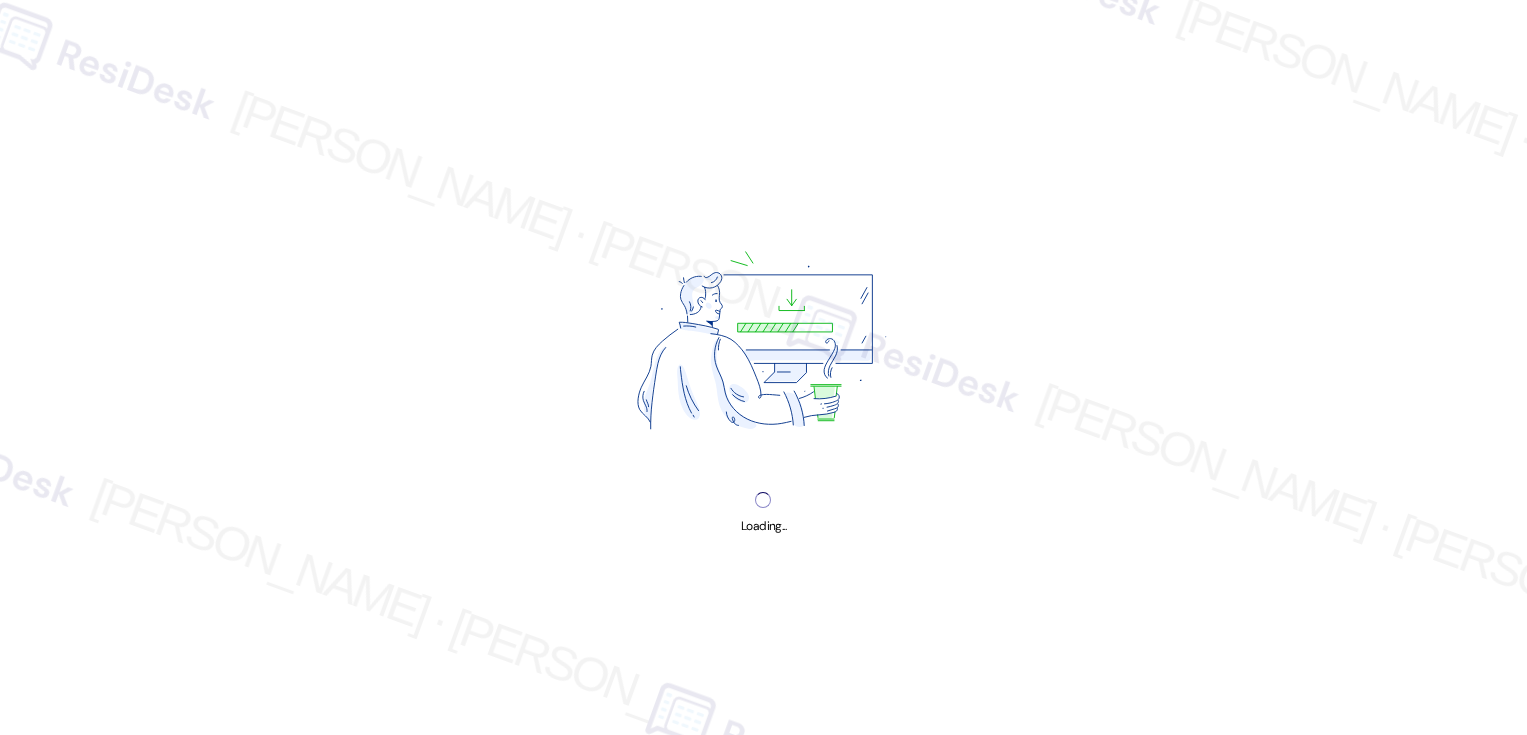 scroll, scrollTop: 0, scrollLeft: 0, axis: both 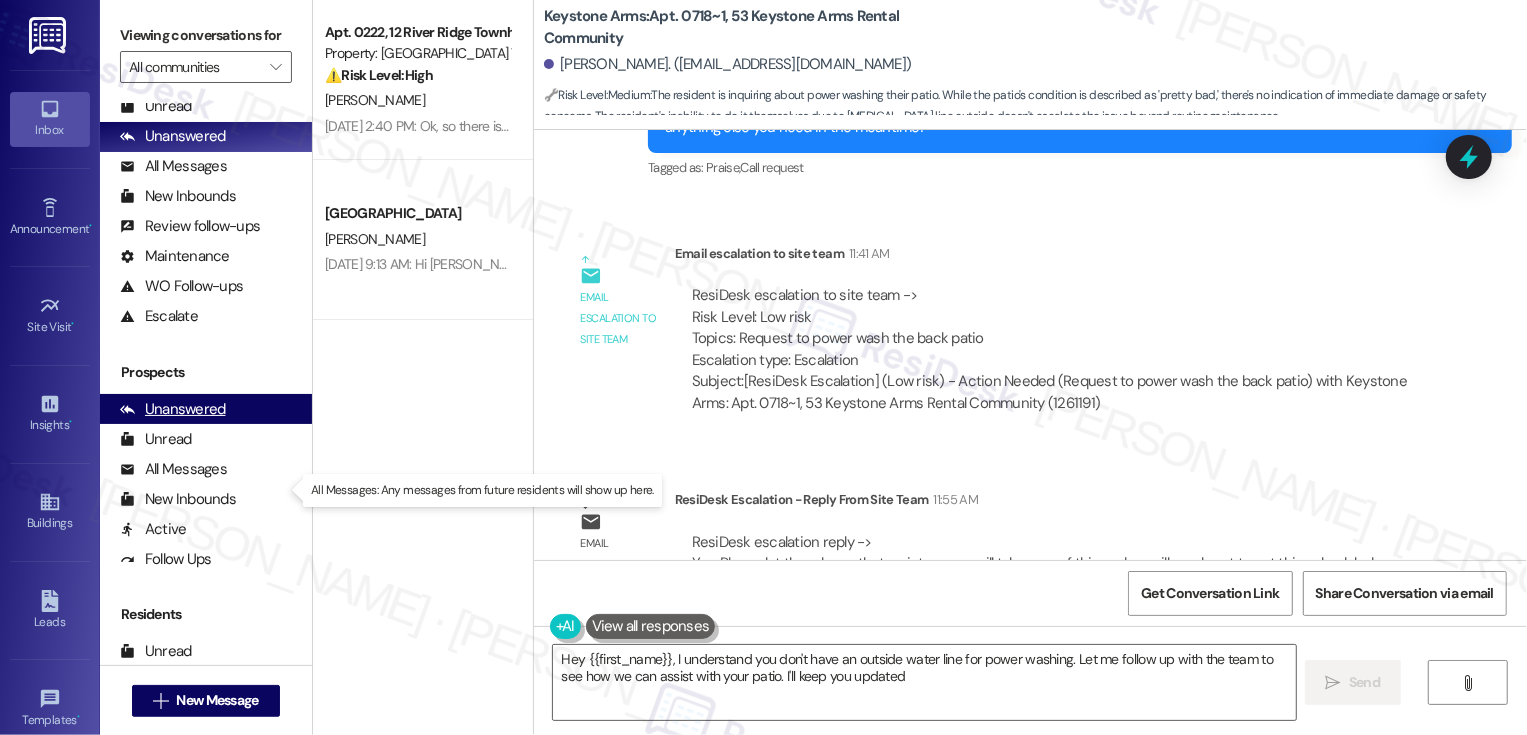 type on "Hey {{first_name}}, I understand you don't have an outside water line for power washing. Let me follow up with the team to see how we can assist with your patio. I'll keep you updated!" 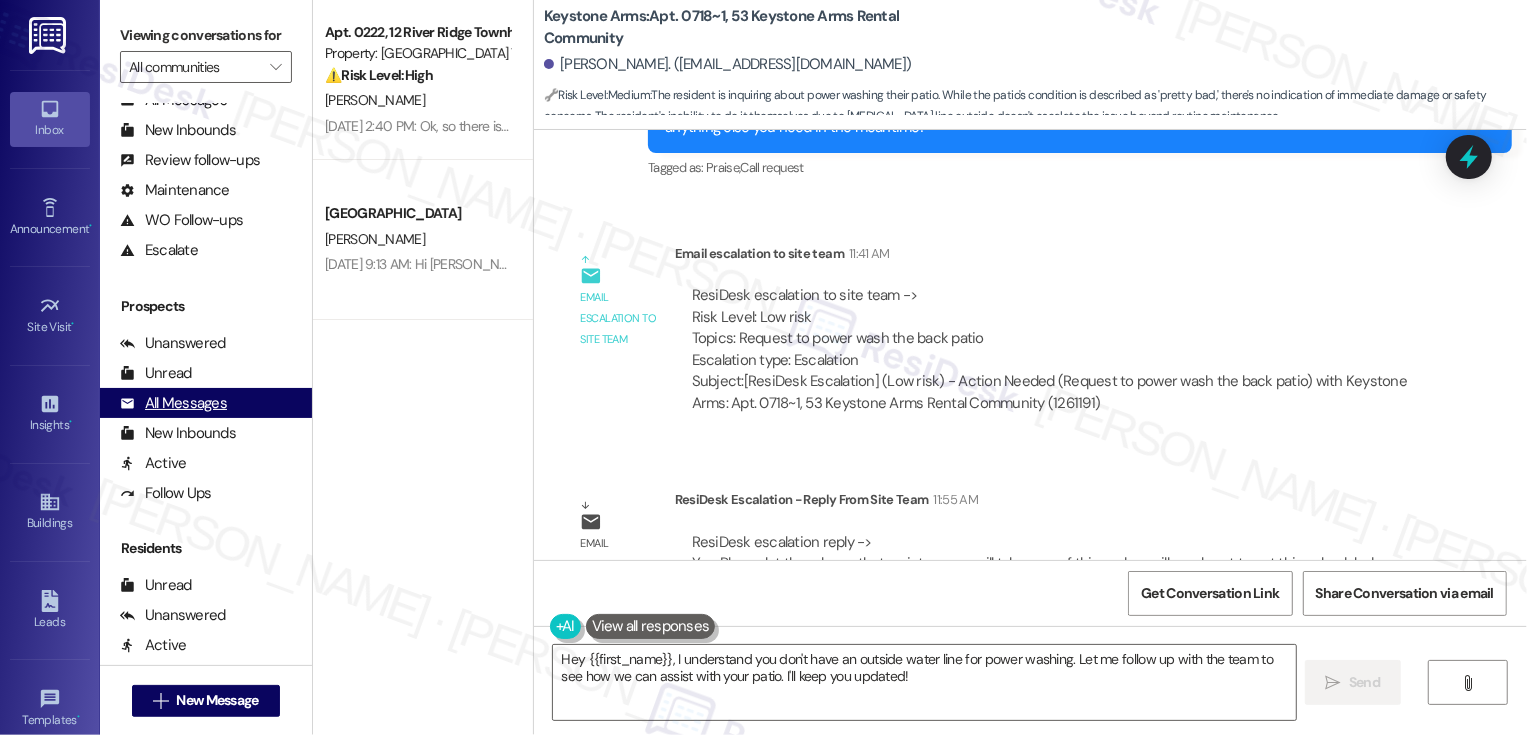 scroll, scrollTop: 190, scrollLeft: 0, axis: vertical 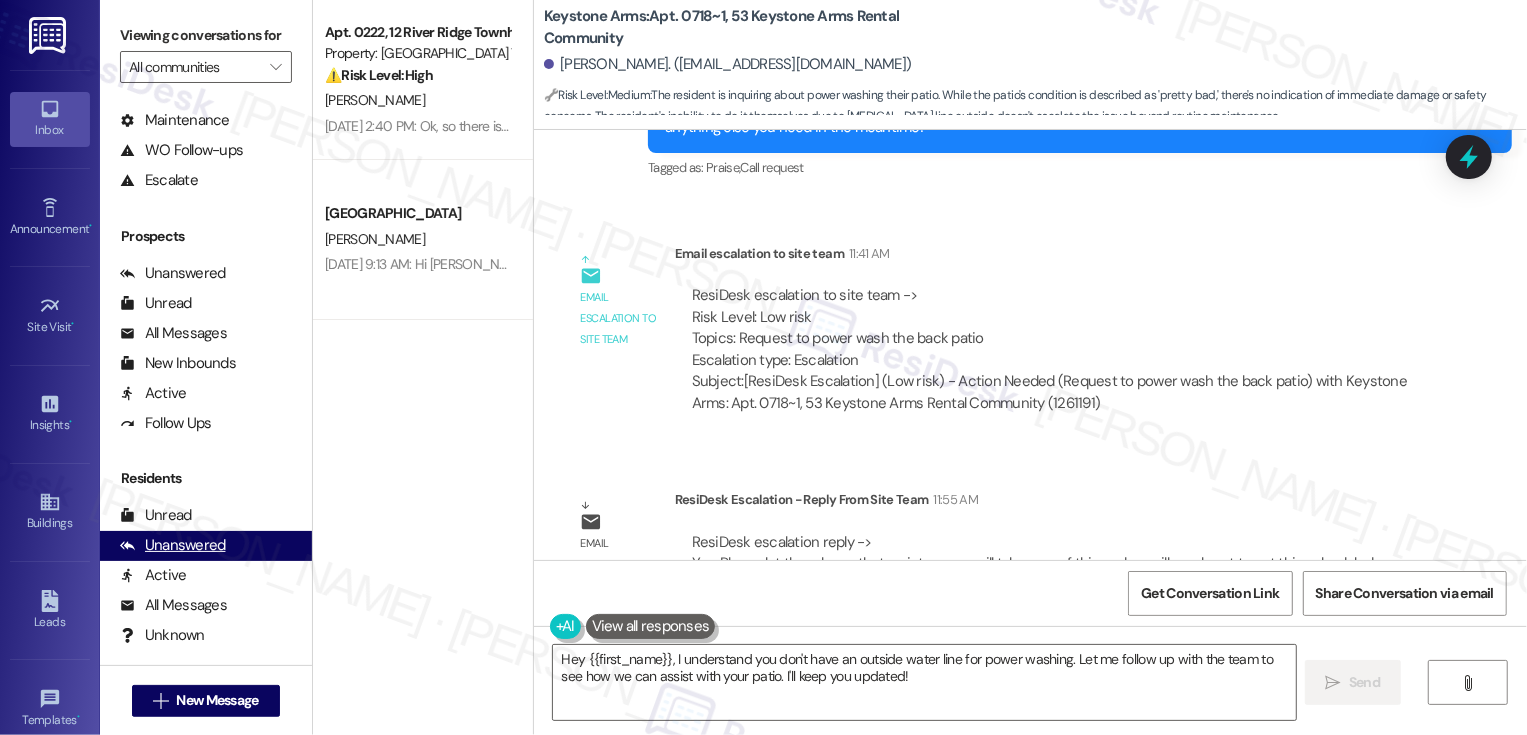 click on "Unanswered" at bounding box center (173, 545) 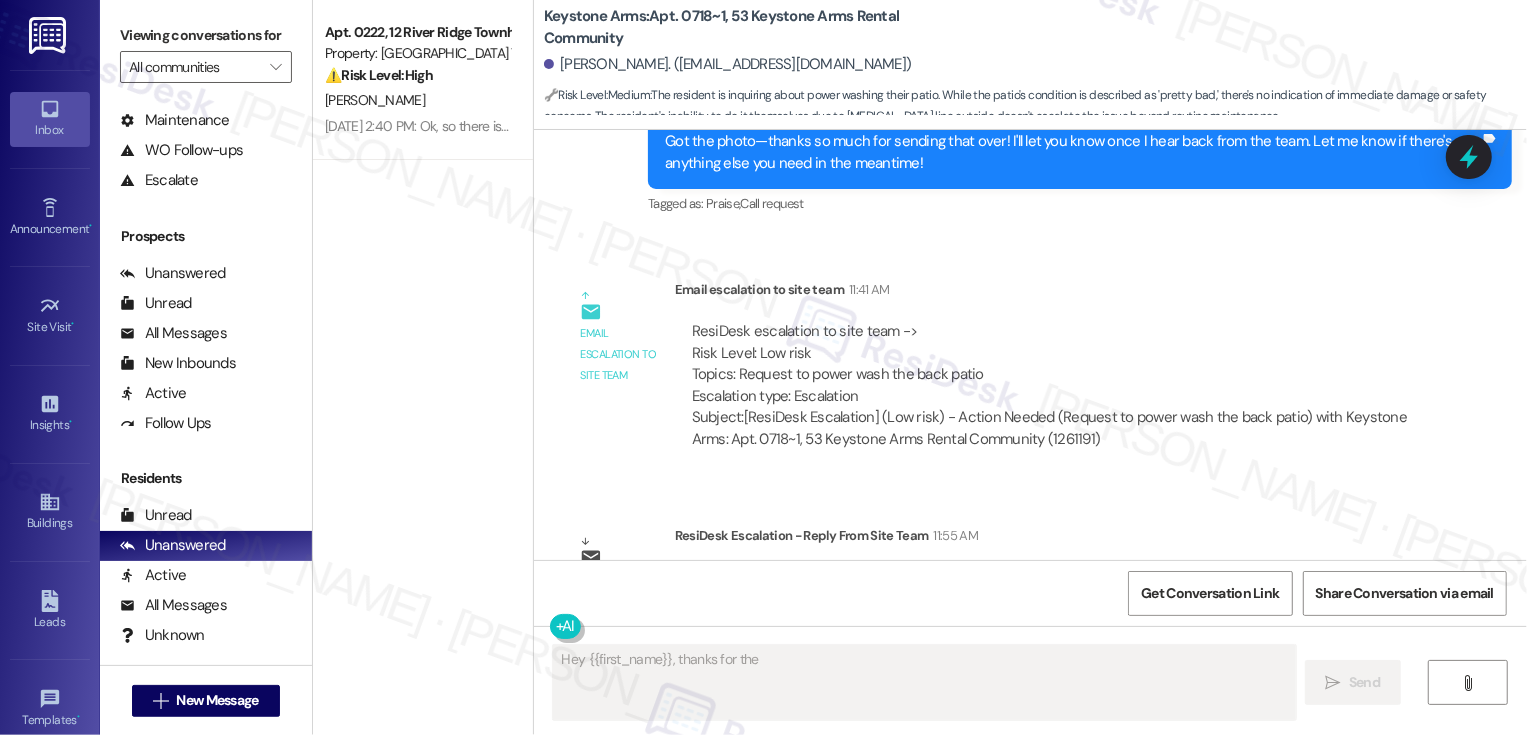 scroll, scrollTop: 4319, scrollLeft: 0, axis: vertical 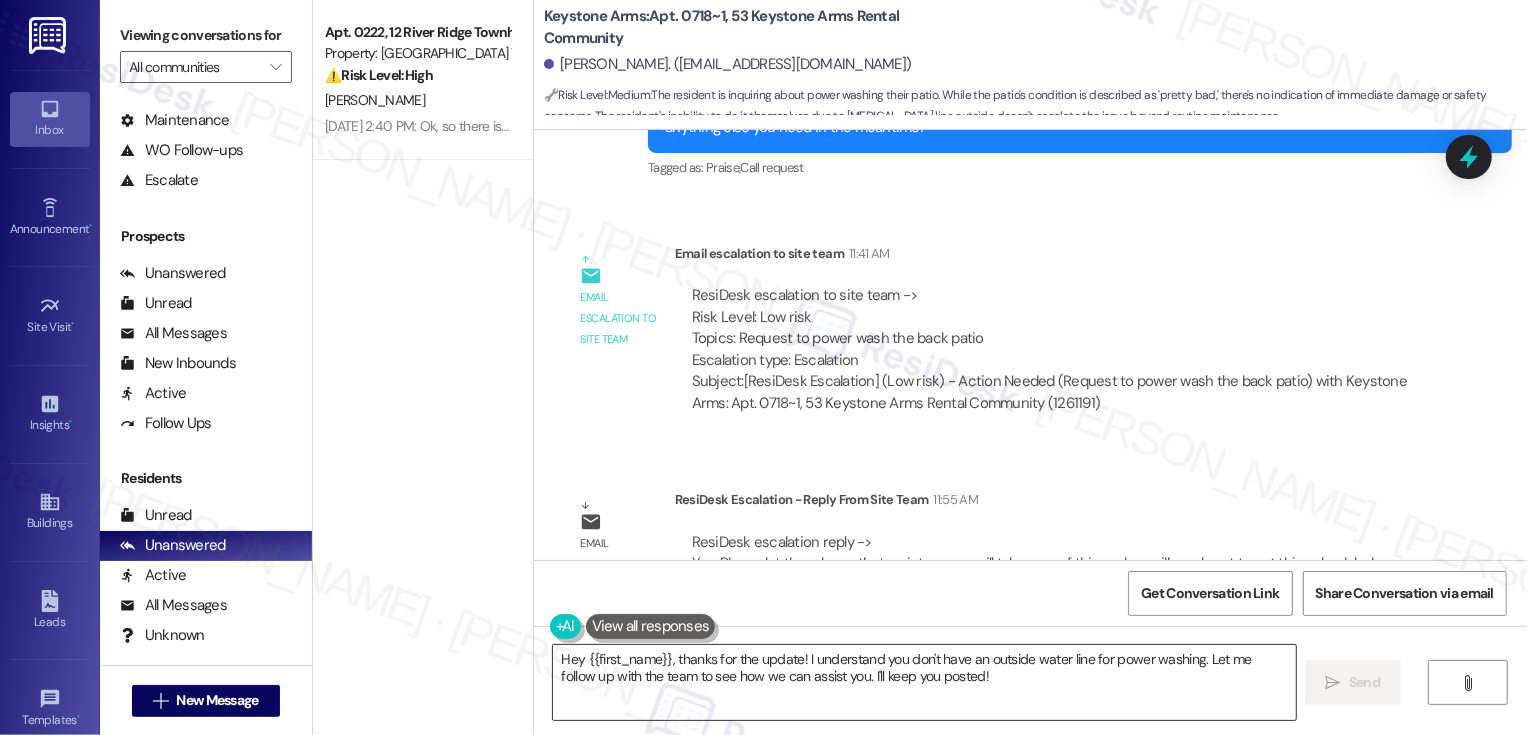click on "Hey {{first_name}}, thanks for the update! I understand you don't have an outside water line for power washing. Let me follow up with the team to see how we can assist you. I'll keep you posted!" at bounding box center (924, 682) 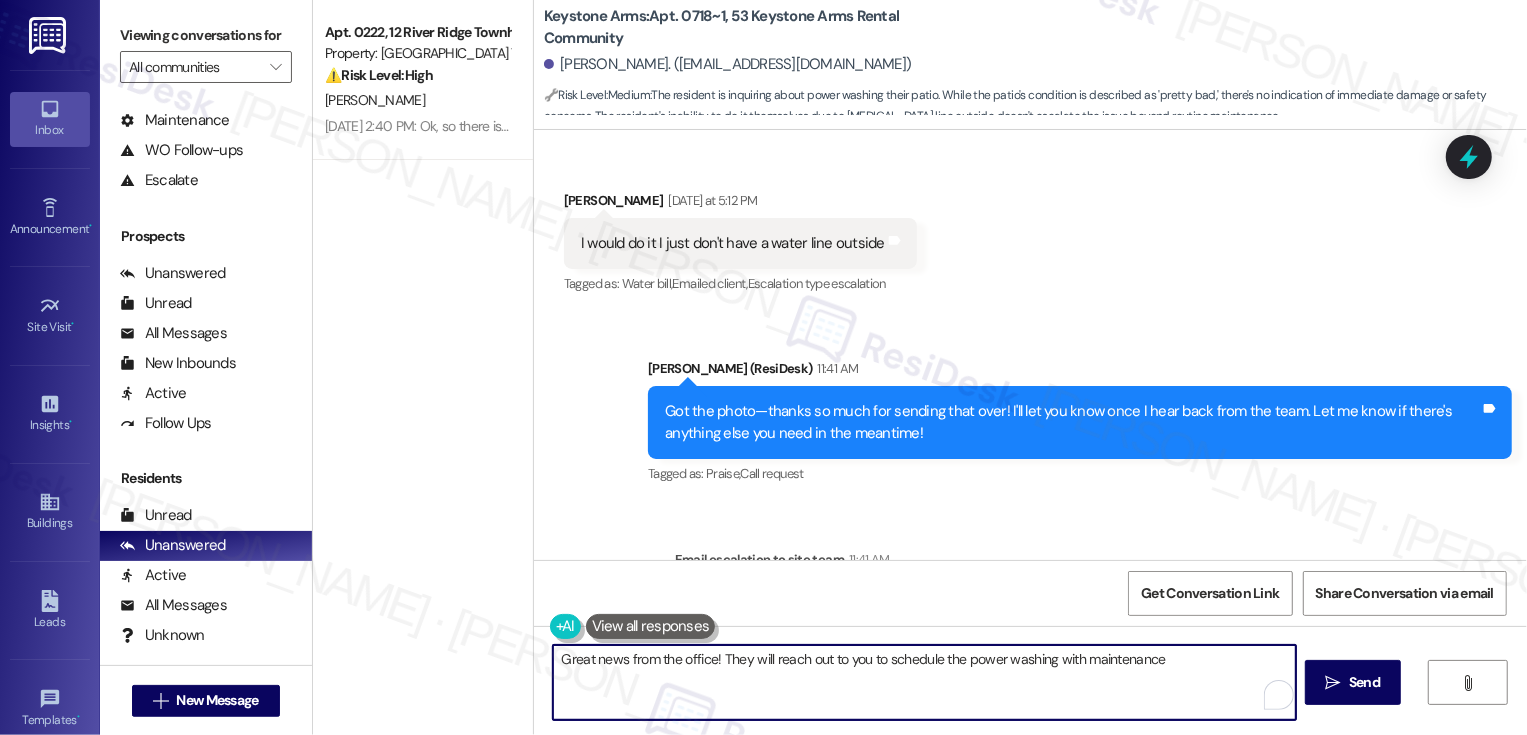 scroll, scrollTop: 4014, scrollLeft: 0, axis: vertical 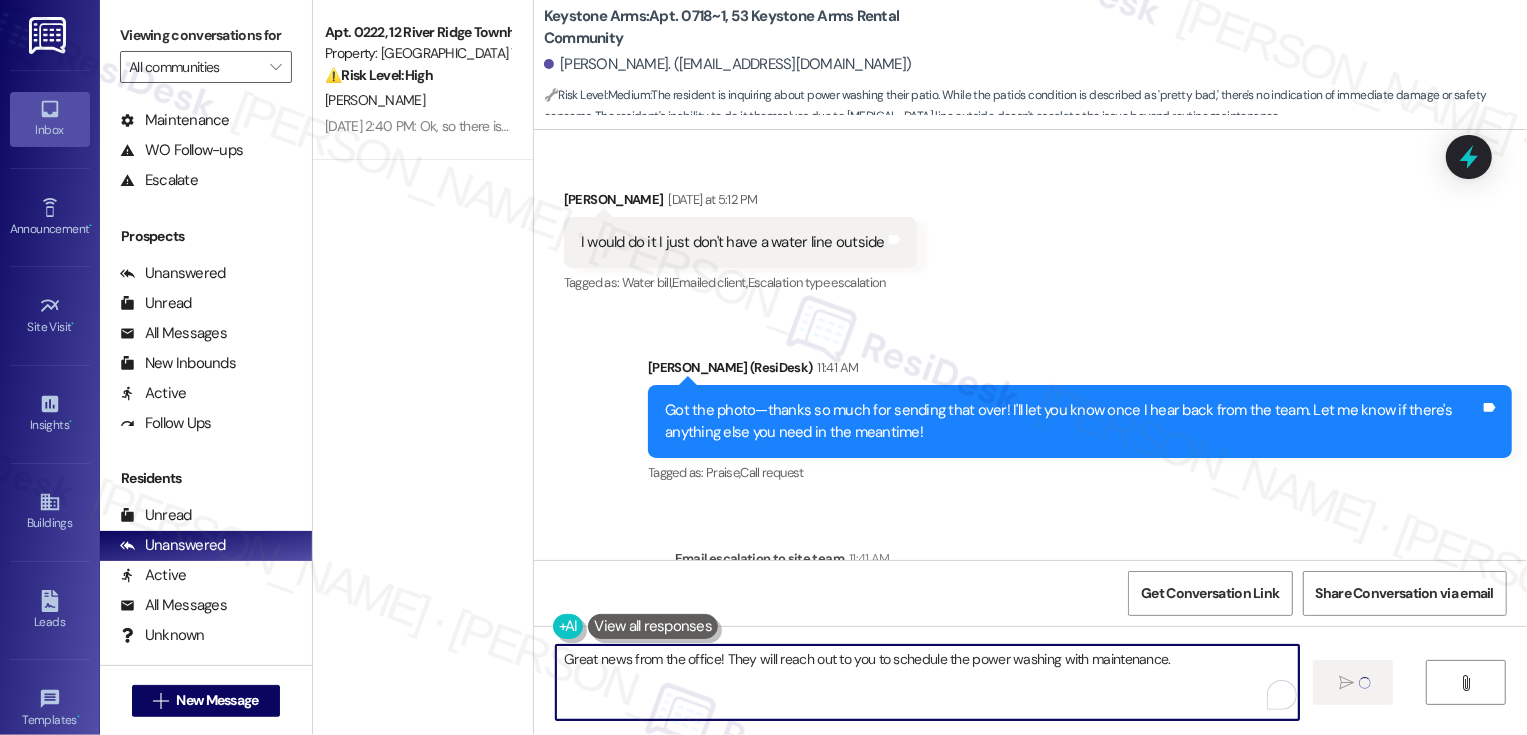 type on "Great news from the office! They will reach out to you to schedule the power washing with maintenance." 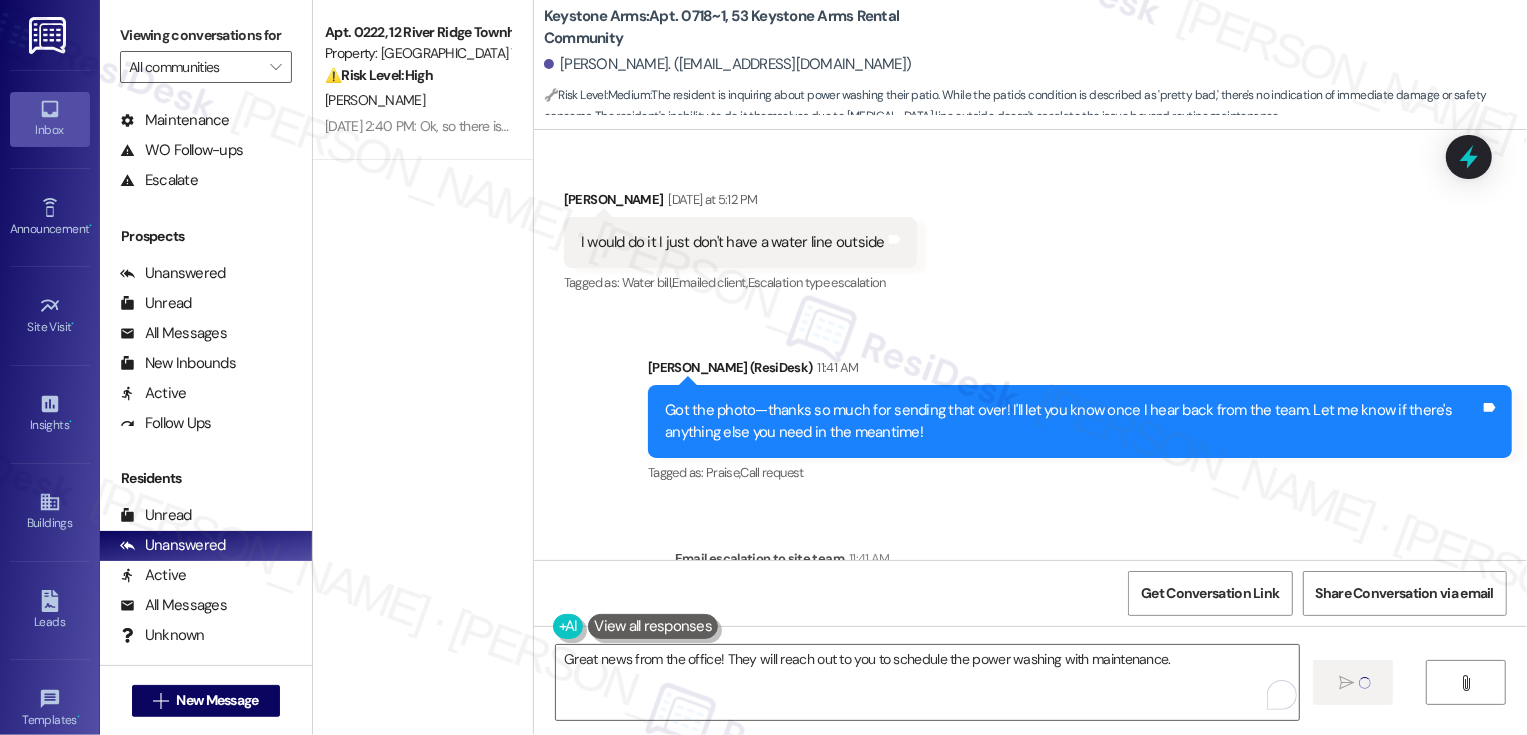 type 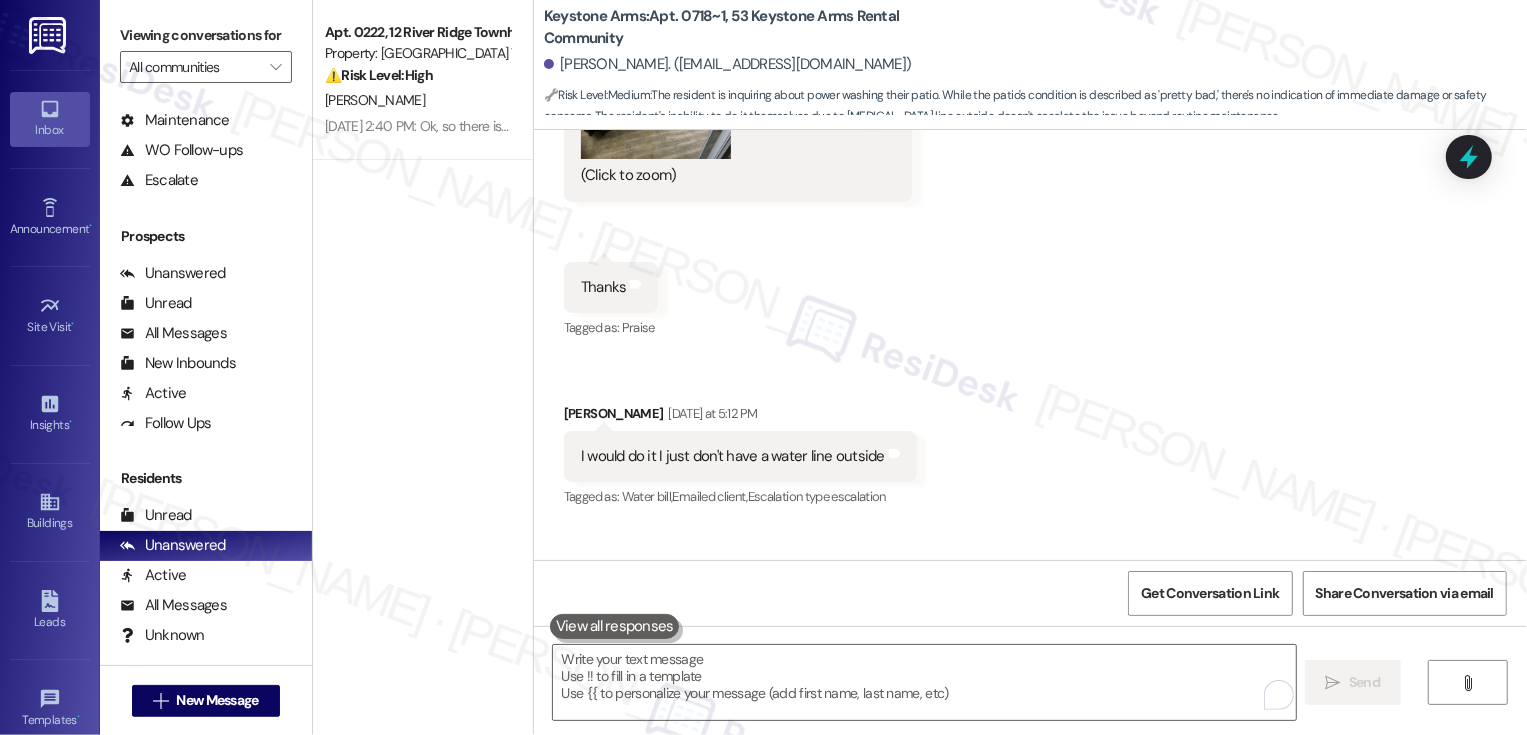 scroll, scrollTop: 3699, scrollLeft: 0, axis: vertical 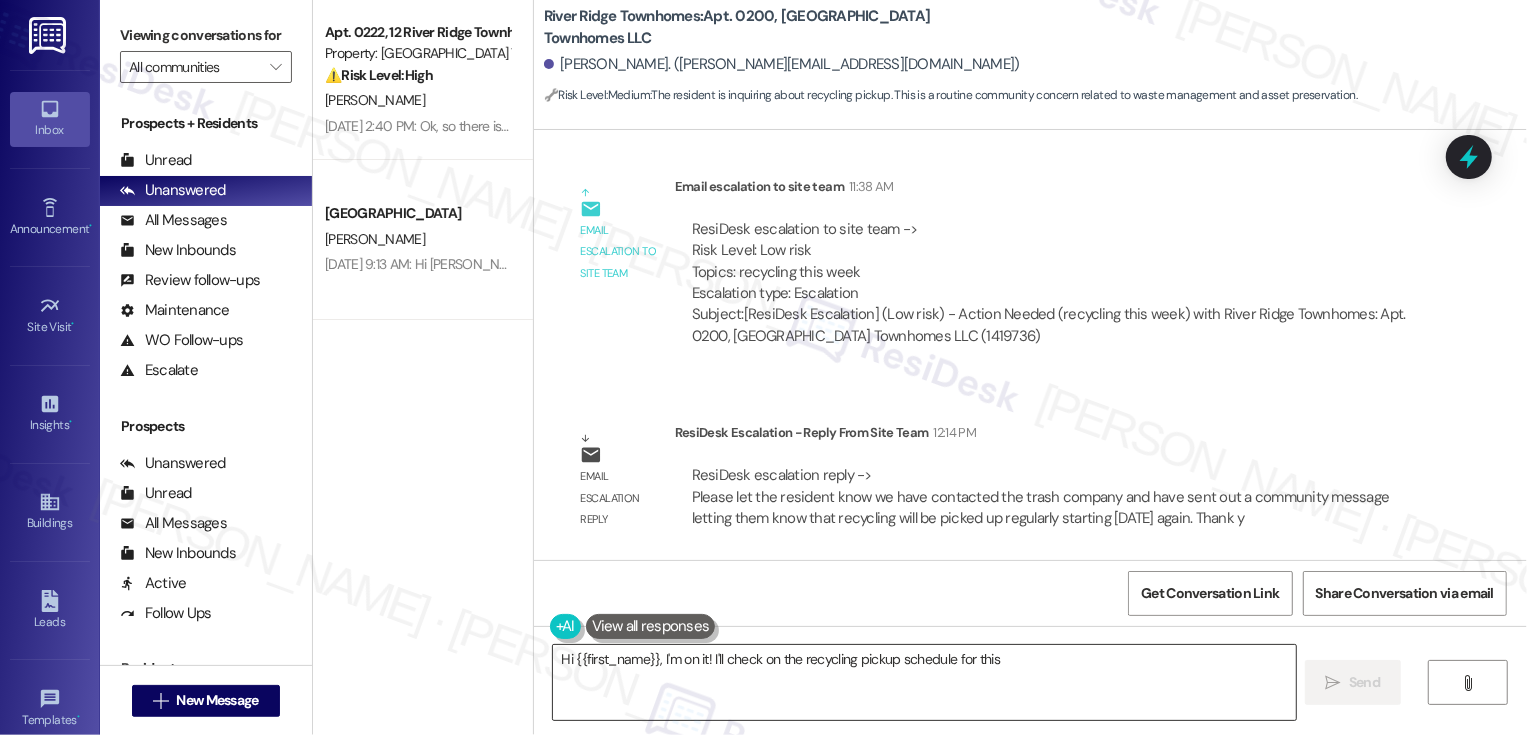 click on "Hi {{first_name}}, I'm on it! I'll check on the recycling pickup" at bounding box center [924, 682] 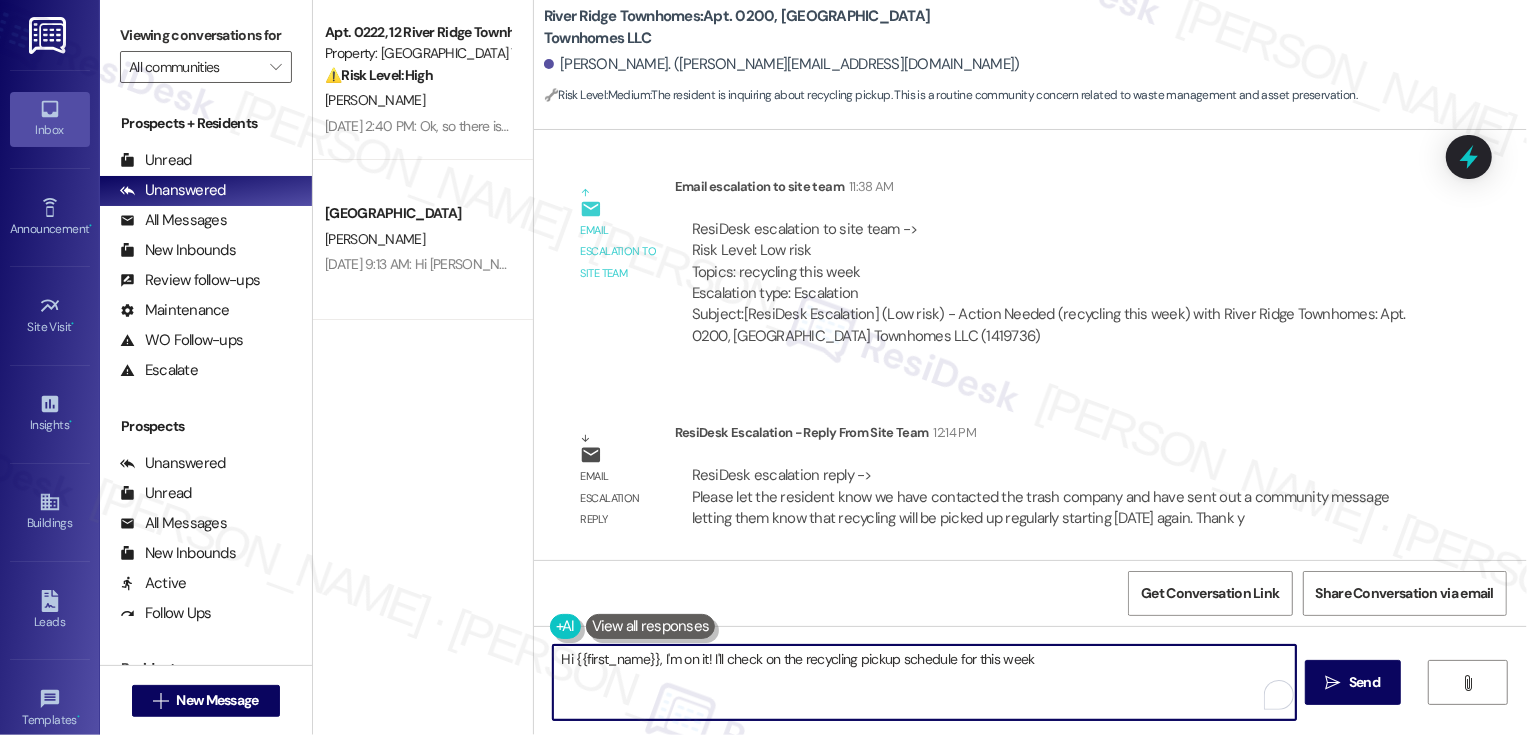 click on "Hi {{first_name}}, I'm on it! I'll check on the recycling pickup schedule for this week and" at bounding box center (924, 682) 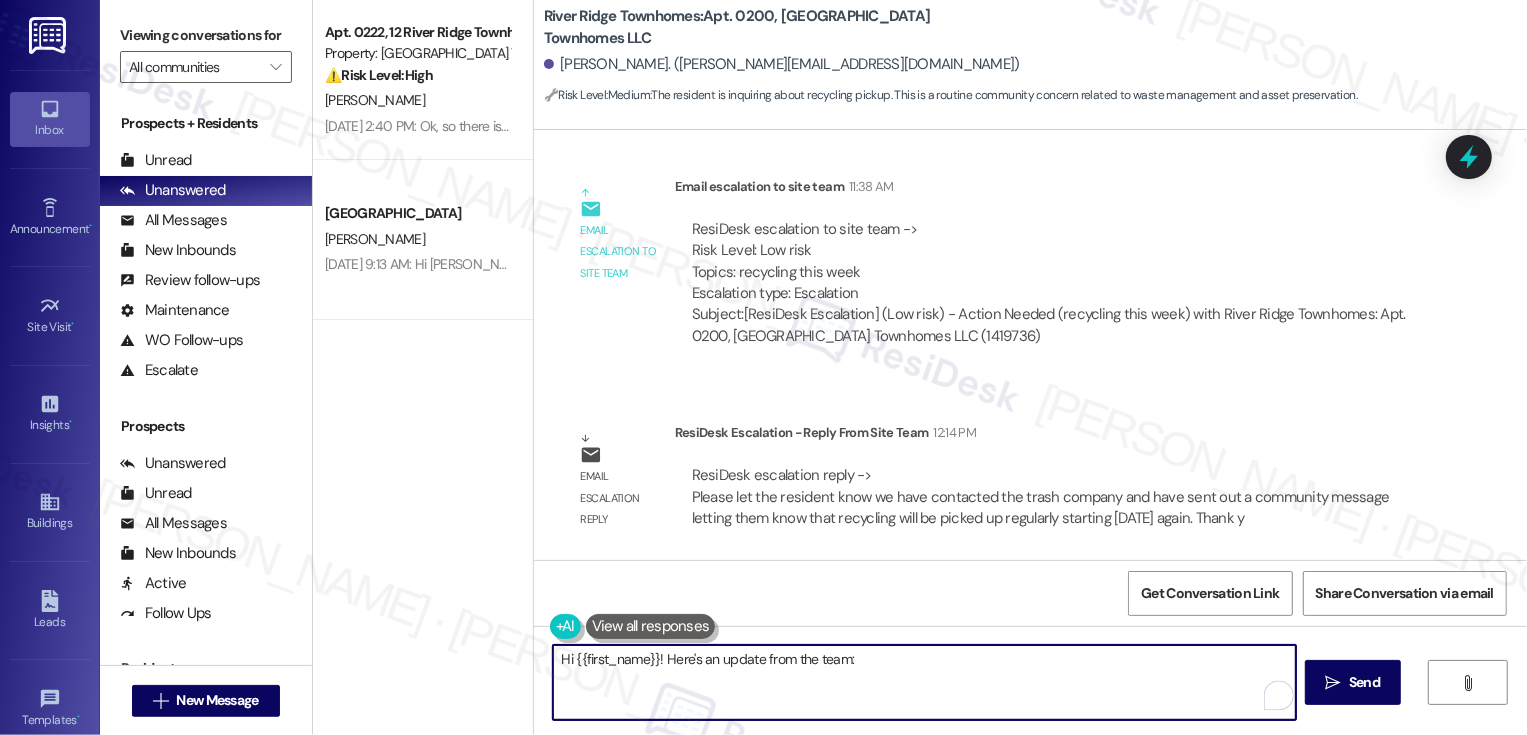 paste on "e have contacted the trash company and have sent out a community message letting them know that recycling will be picked up regularly starting on Tuesday's again." 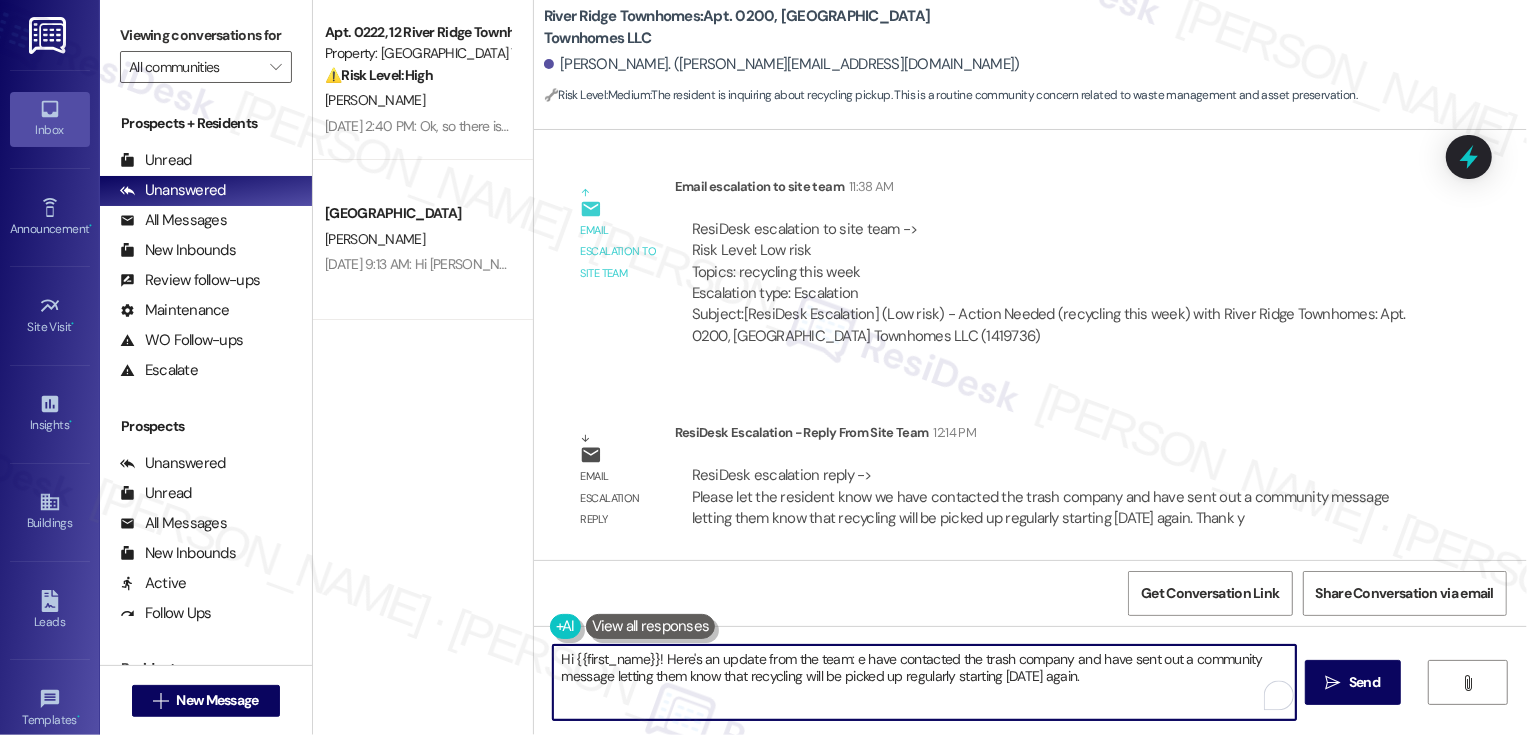 click on "Hi {{first_name}}! Here's an update from the team: e have contacted the trash company and have sent out a community message letting them know that recycling will be picked up regularly starting on Tuesday's again." at bounding box center (924, 682) 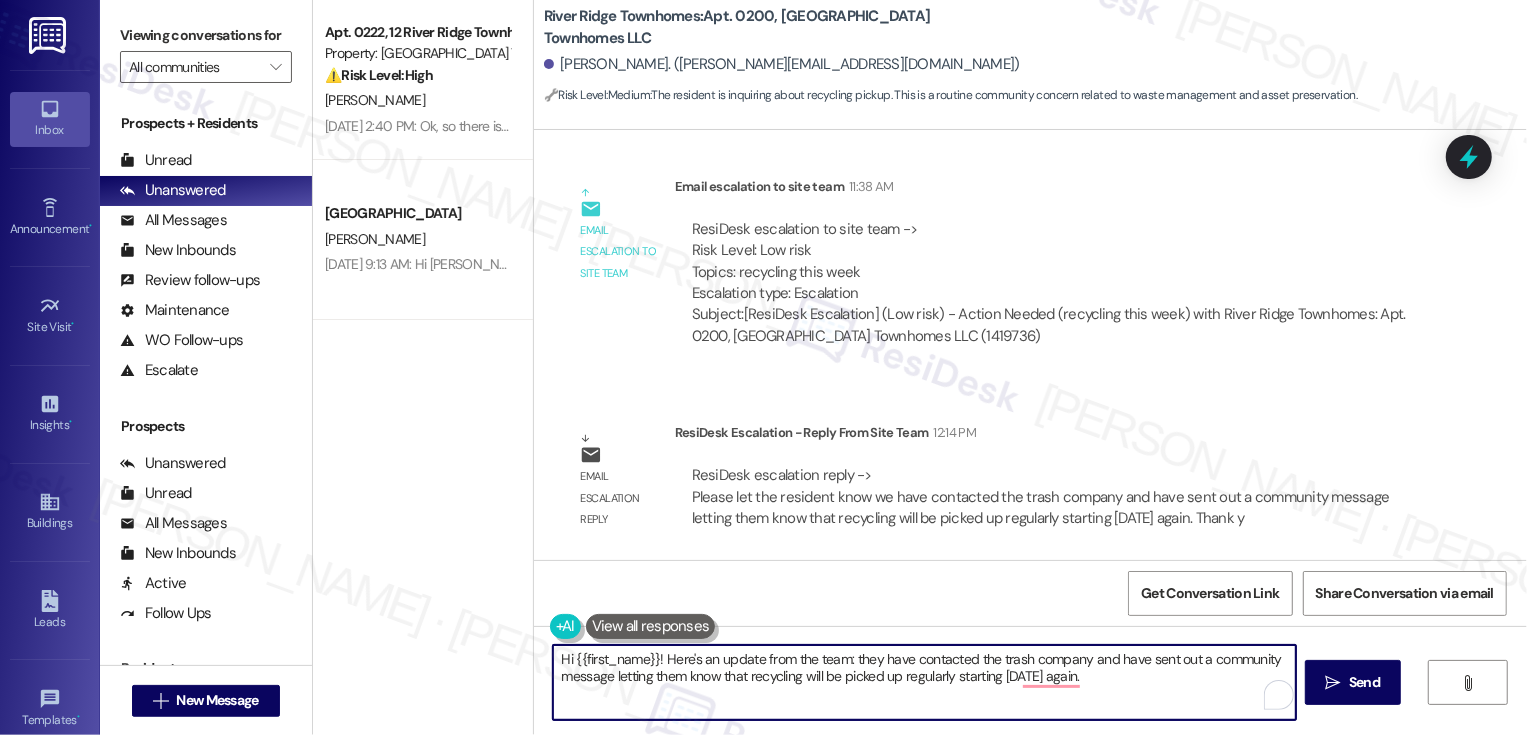 click on "Hi {{first_name}}! Here's an update from the team: they have contacted the trash company and have sent out a community message letting them know that recycling will be picked up regularly starting on Tuesday's again." at bounding box center (924, 682) 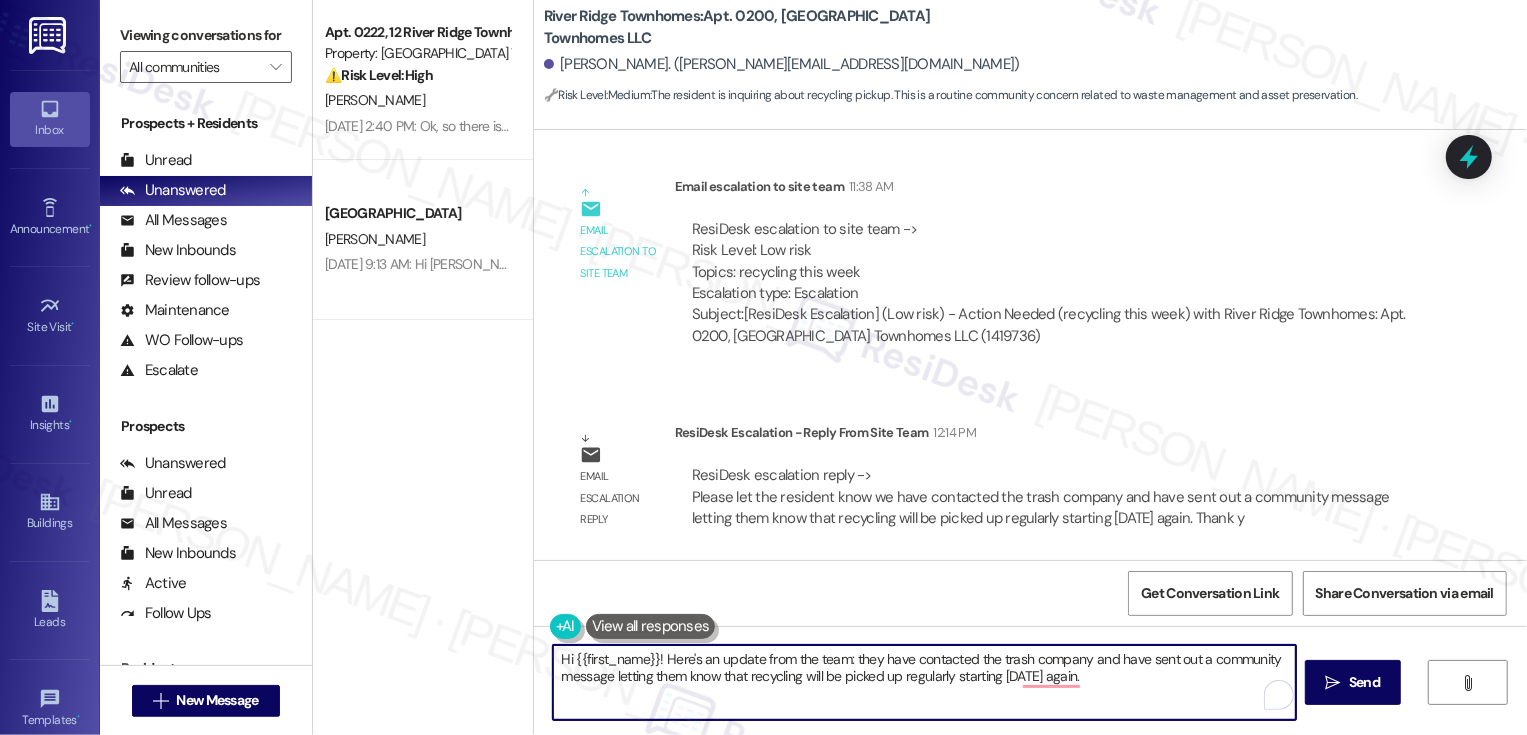 drag, startPoint x: 604, startPoint y: 677, endPoint x: 713, endPoint y: 681, distance: 109.07337 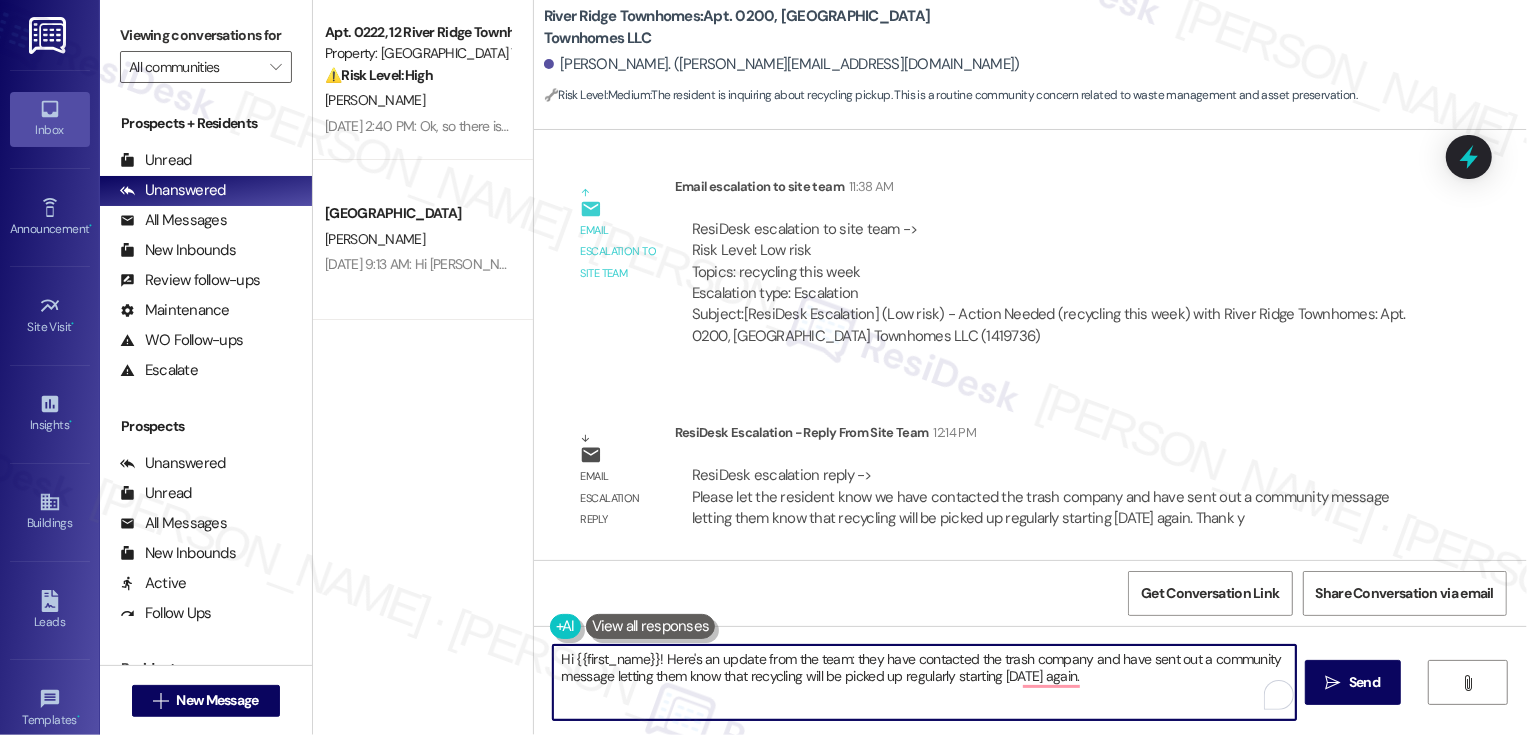 click on "Hi {{first_name}}! Here's an update from the team: they have contacted the trash company and have sent out a community message letting them know that recycling will be picked up regularly starting on Tuesday's again." at bounding box center [924, 682] 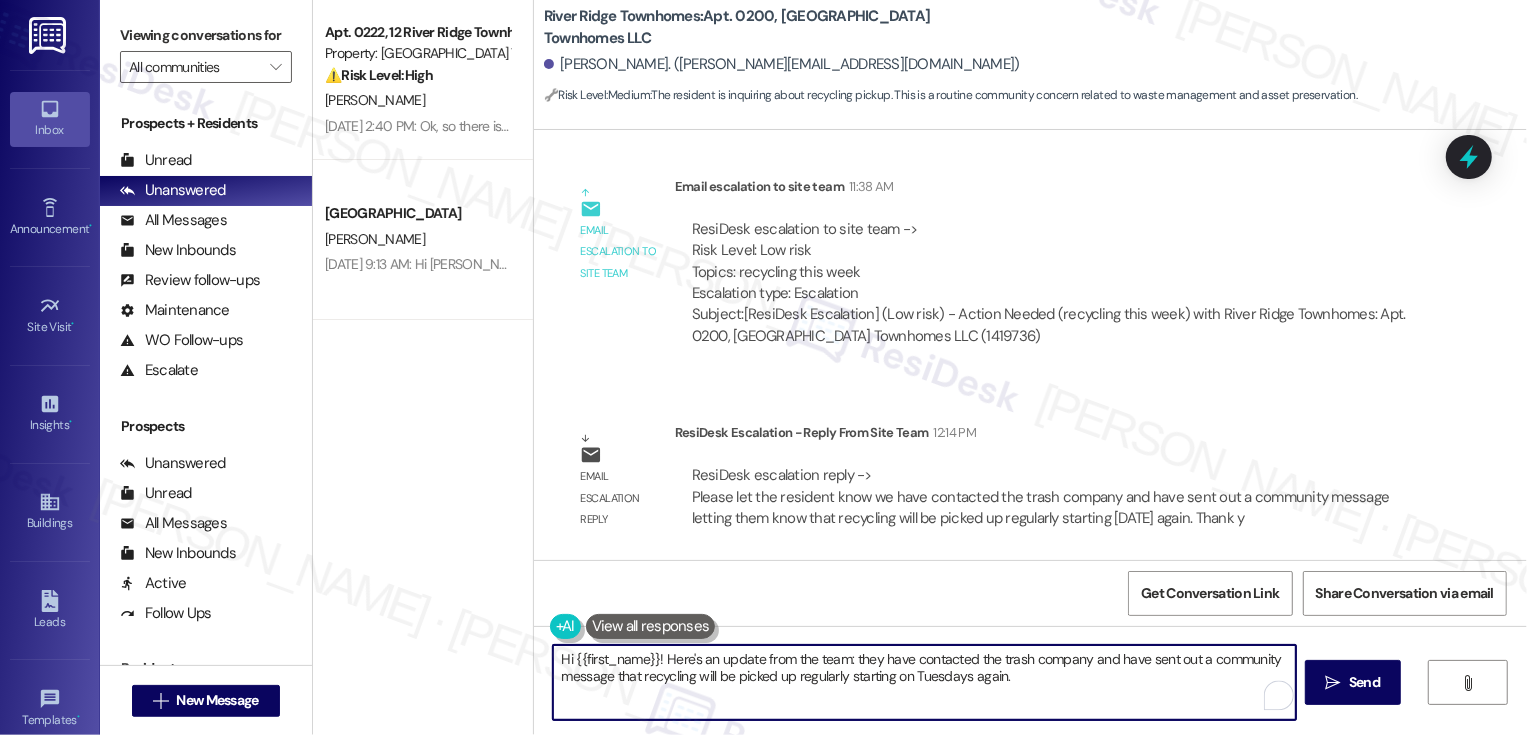 click on "Hi {{first_name}}! Here's an update from the team: they have contacted the trash company and have sent out a community message that recycling will be picked up regularly starting on Tuesdays again." at bounding box center [924, 682] 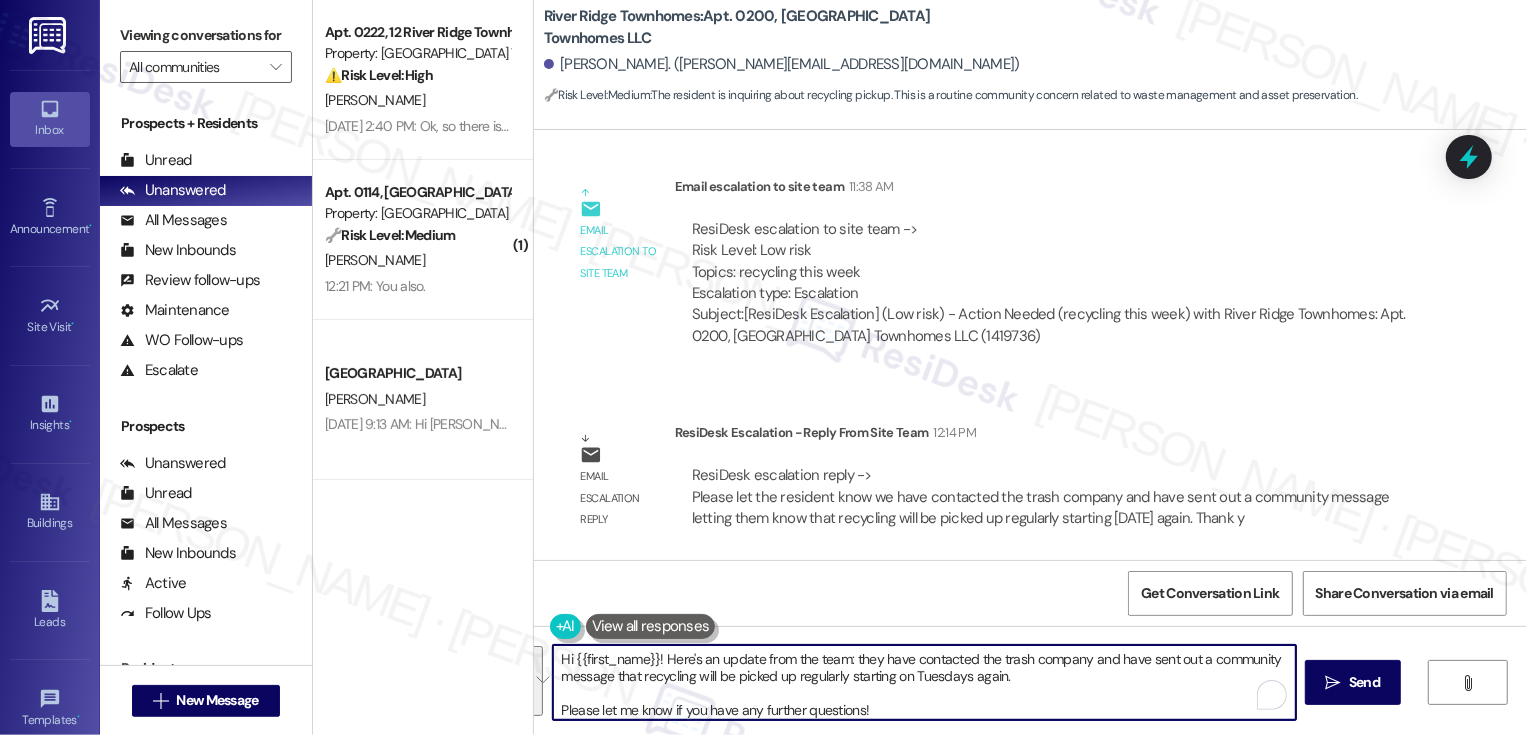 paste on "Just wanted to share a quick update from the team: they’ve contacted the trash company and sent out a community message confirming that recycling will now be picked up regularly on Tuesdays again.
Let me know if you have any other questions—I’m happy to help!" 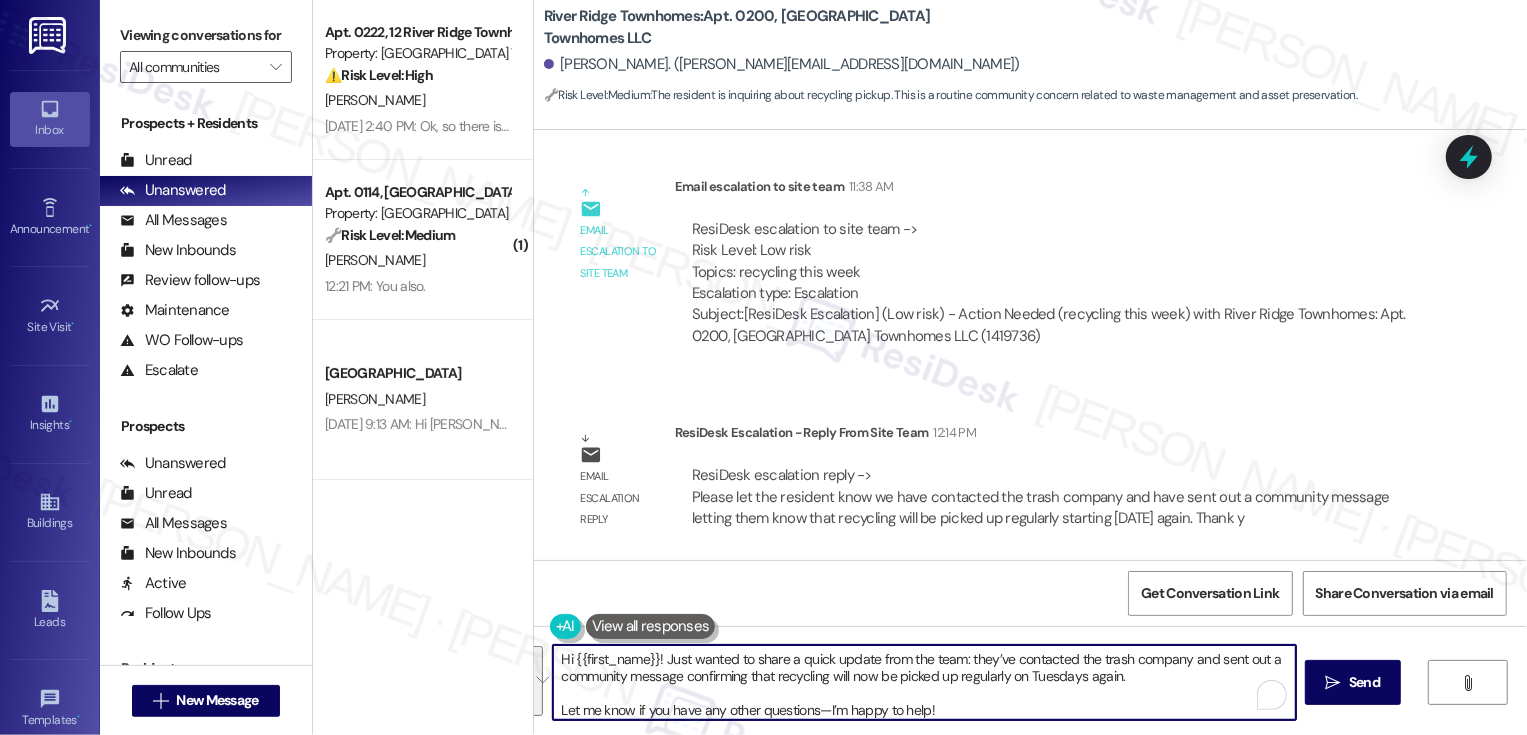 scroll, scrollTop: 34, scrollLeft: 0, axis: vertical 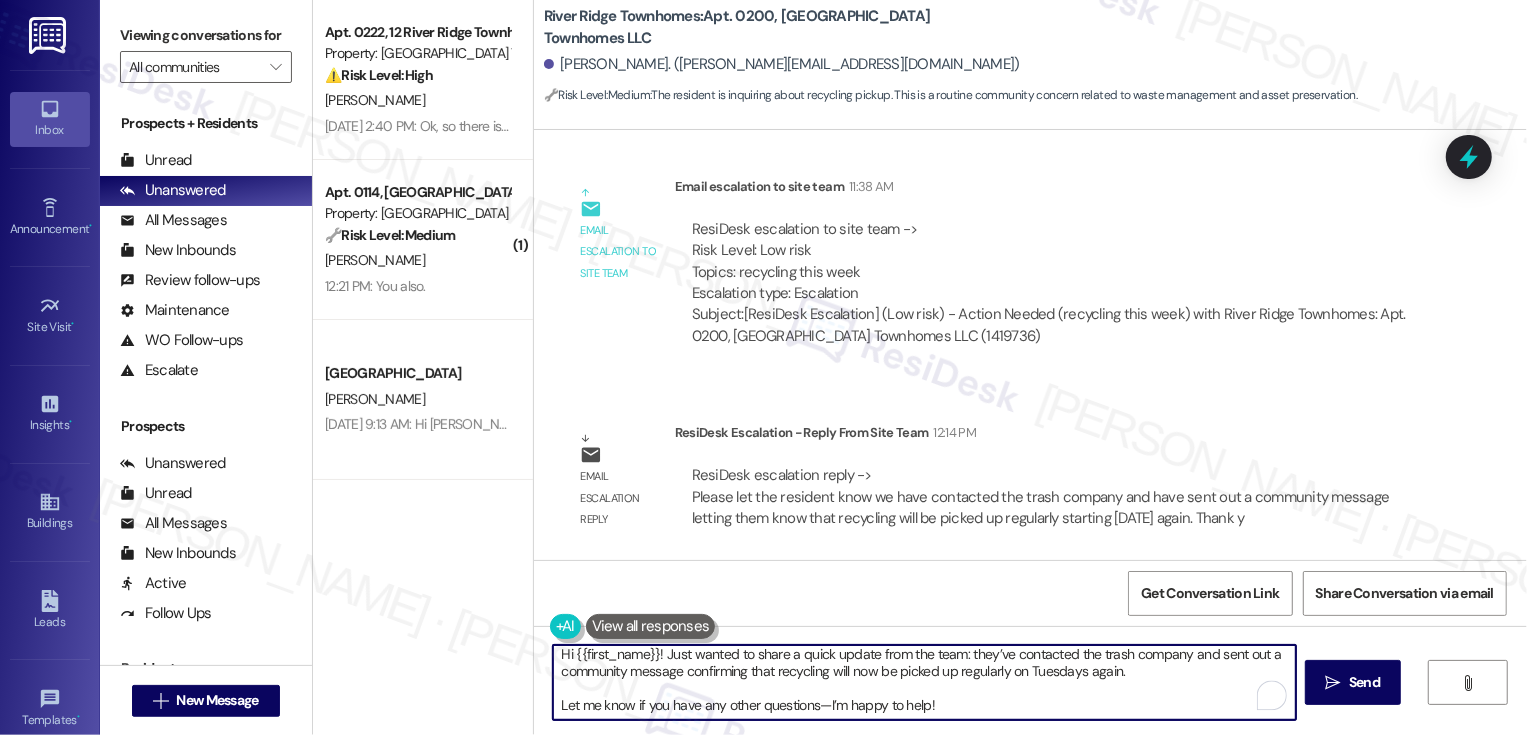 drag, startPoint x: 809, startPoint y: 708, endPoint x: 1135, endPoint y: 703, distance: 326.03833 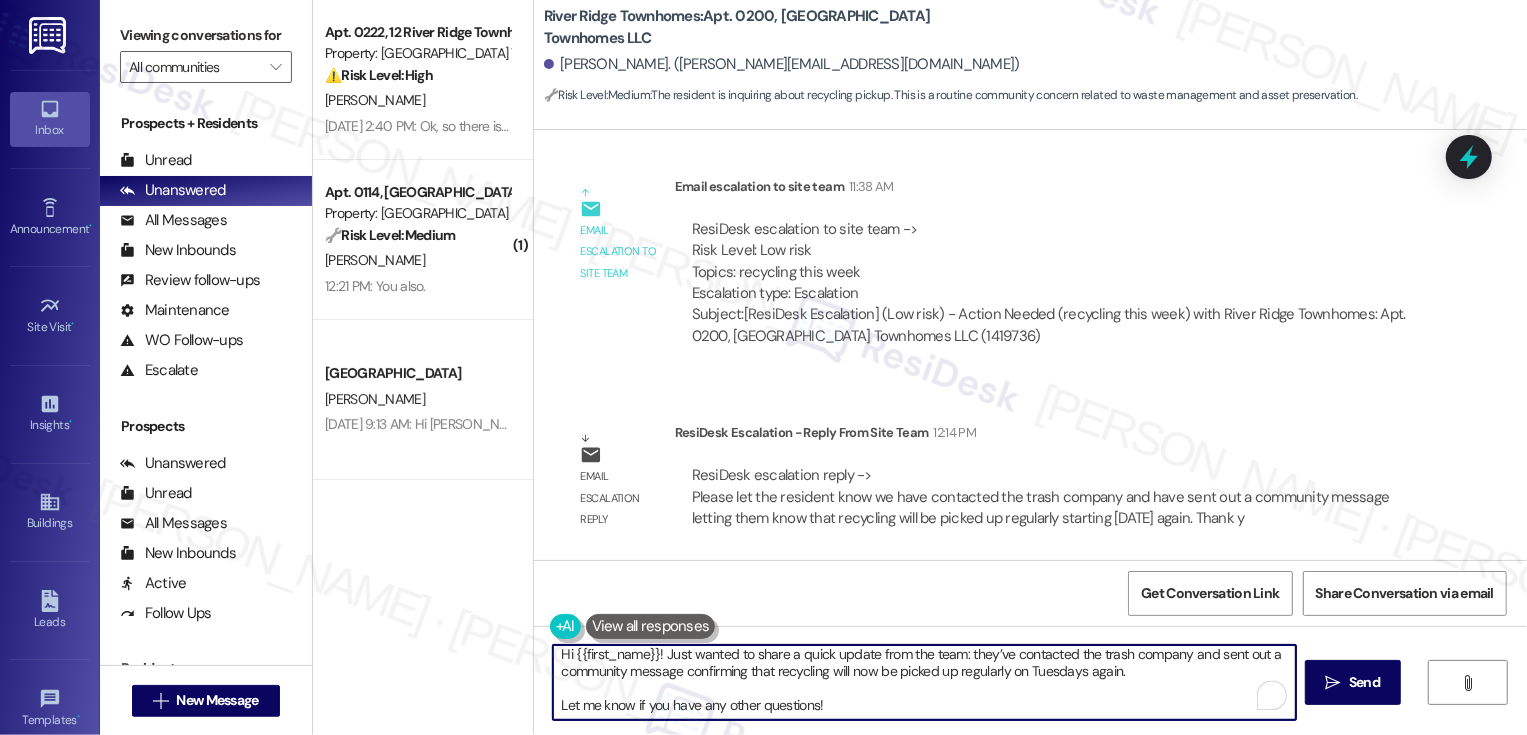 scroll, scrollTop: 0, scrollLeft: 0, axis: both 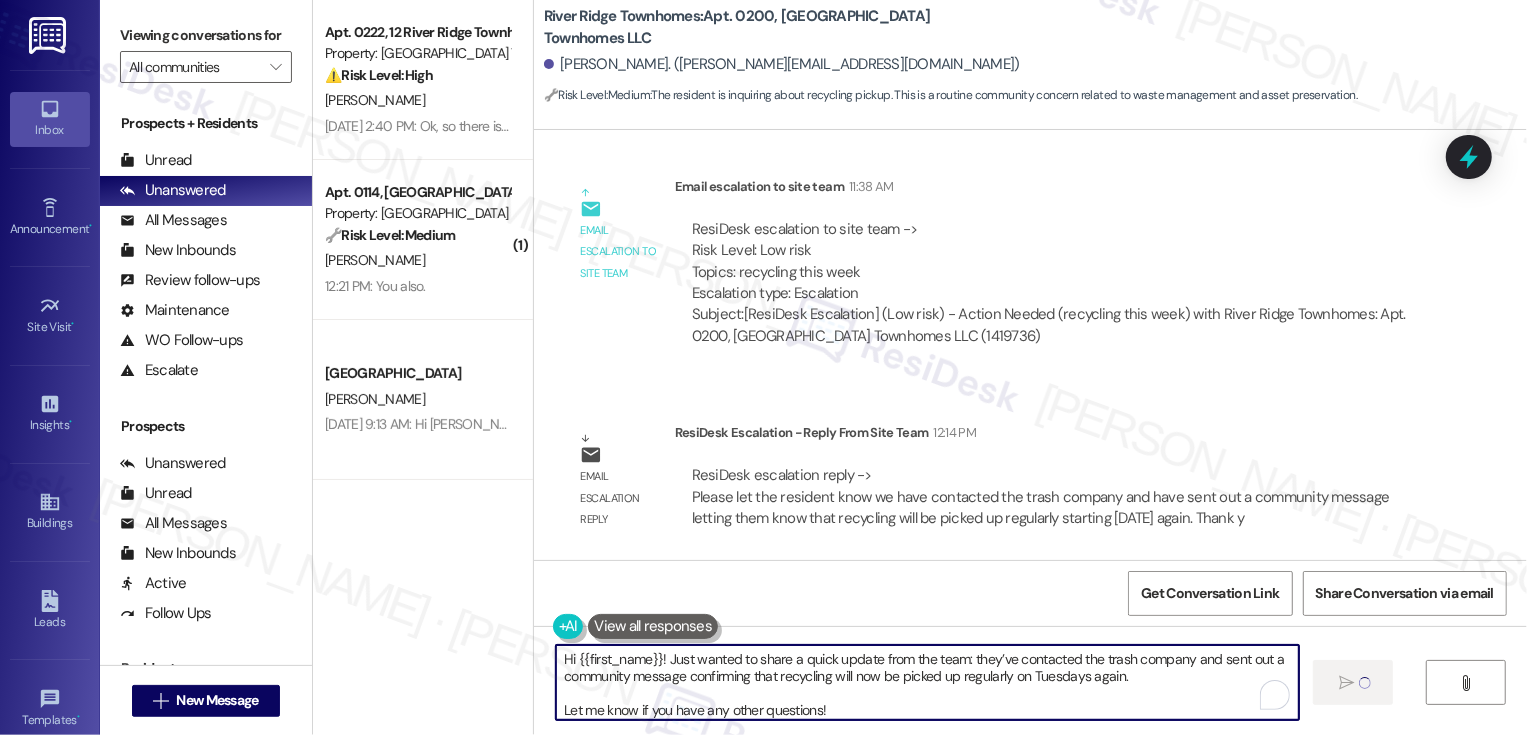 type on "Hi {{first_name}}! Just wanted to share a quick update from the team: they’ve contacted the trash company and sent out a community message confirming that recycling will now be picked up regularly on Tuesdays again.
Let me know if you have any other questions!" 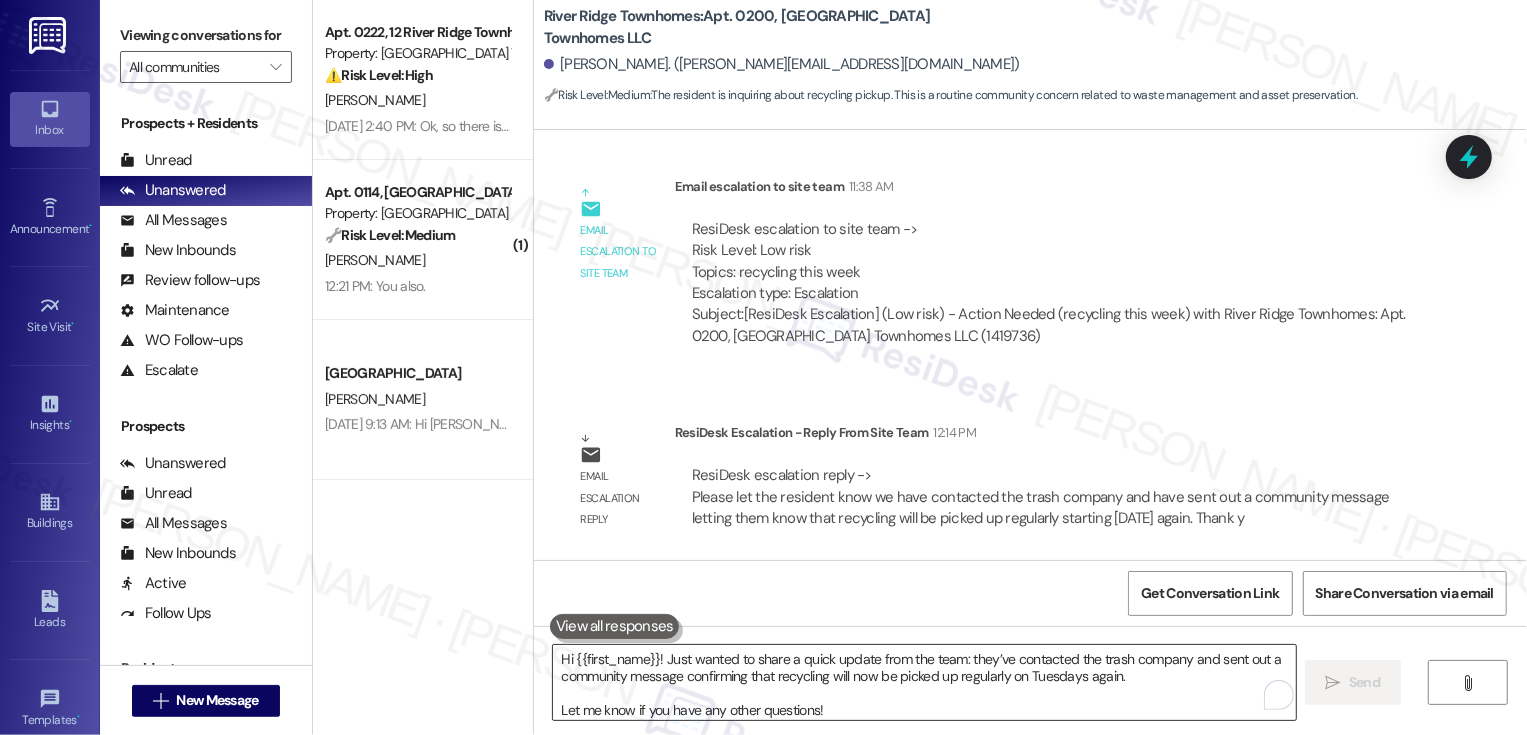 type 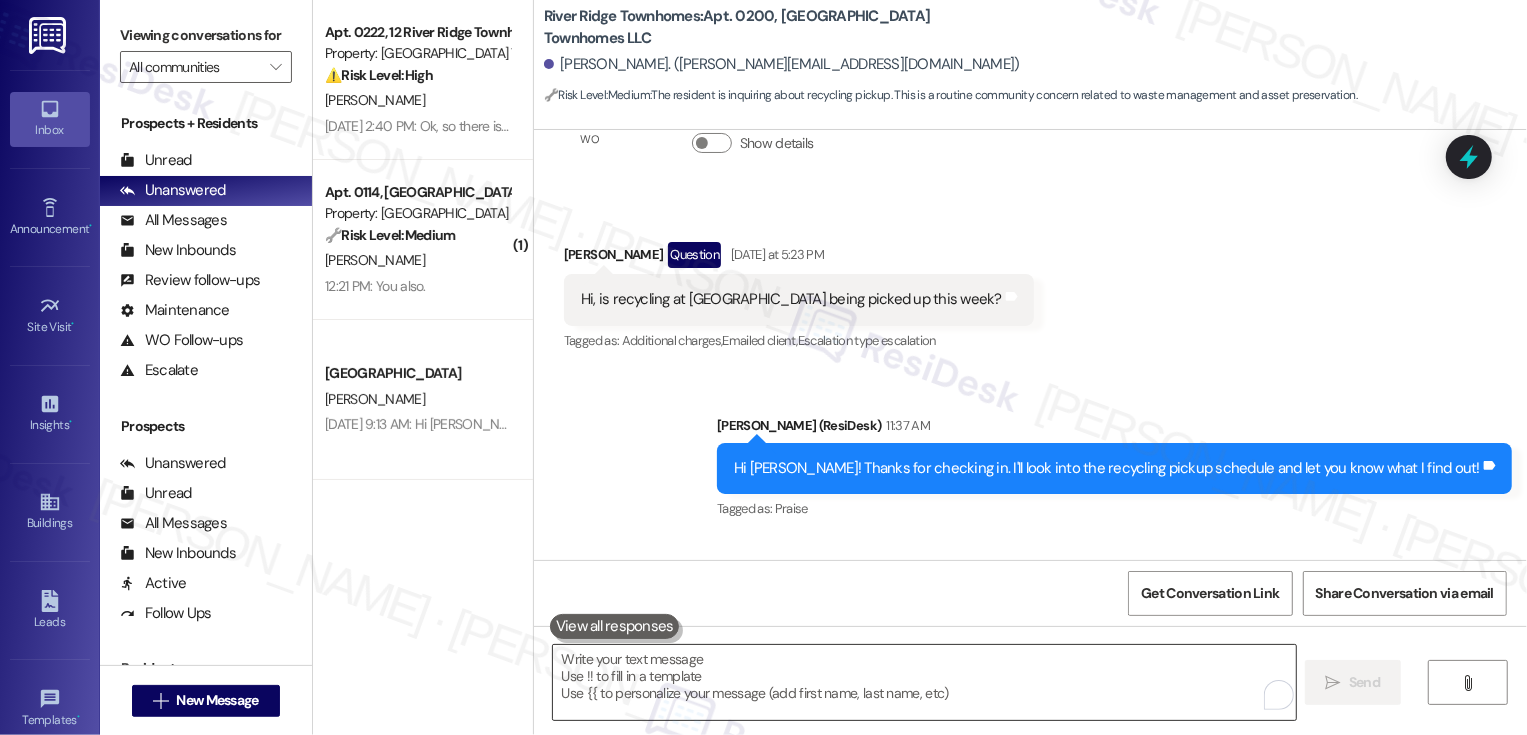 scroll, scrollTop: 0, scrollLeft: 0, axis: both 